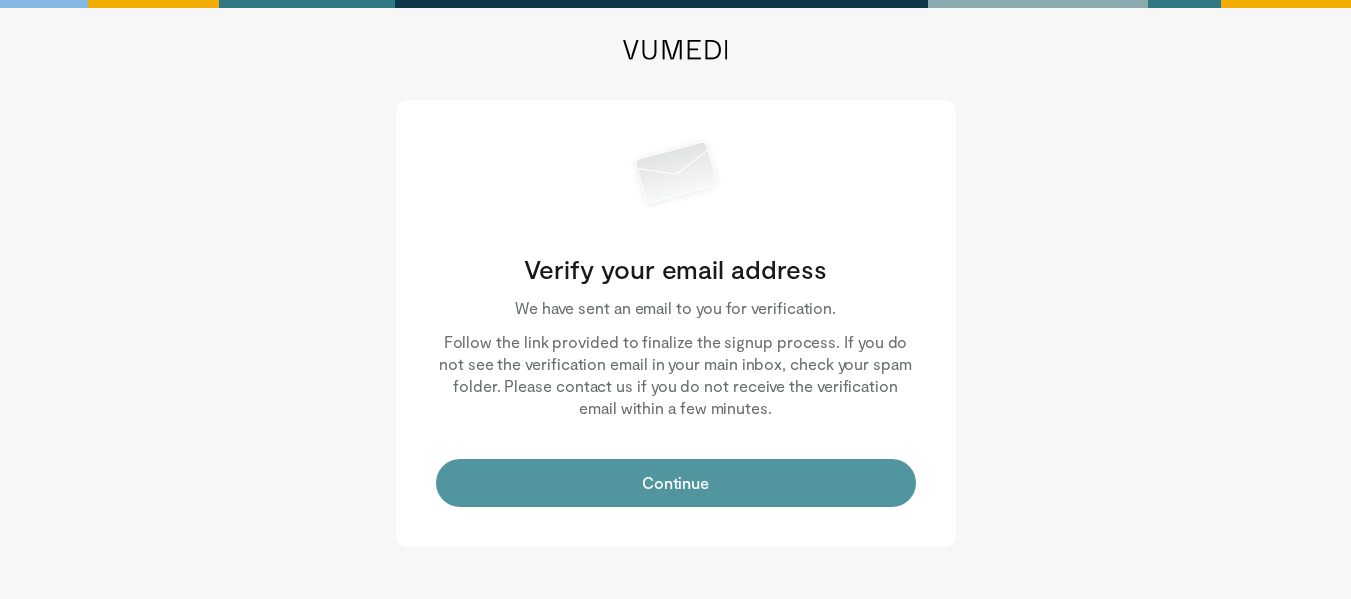 scroll, scrollTop: 0, scrollLeft: 0, axis: both 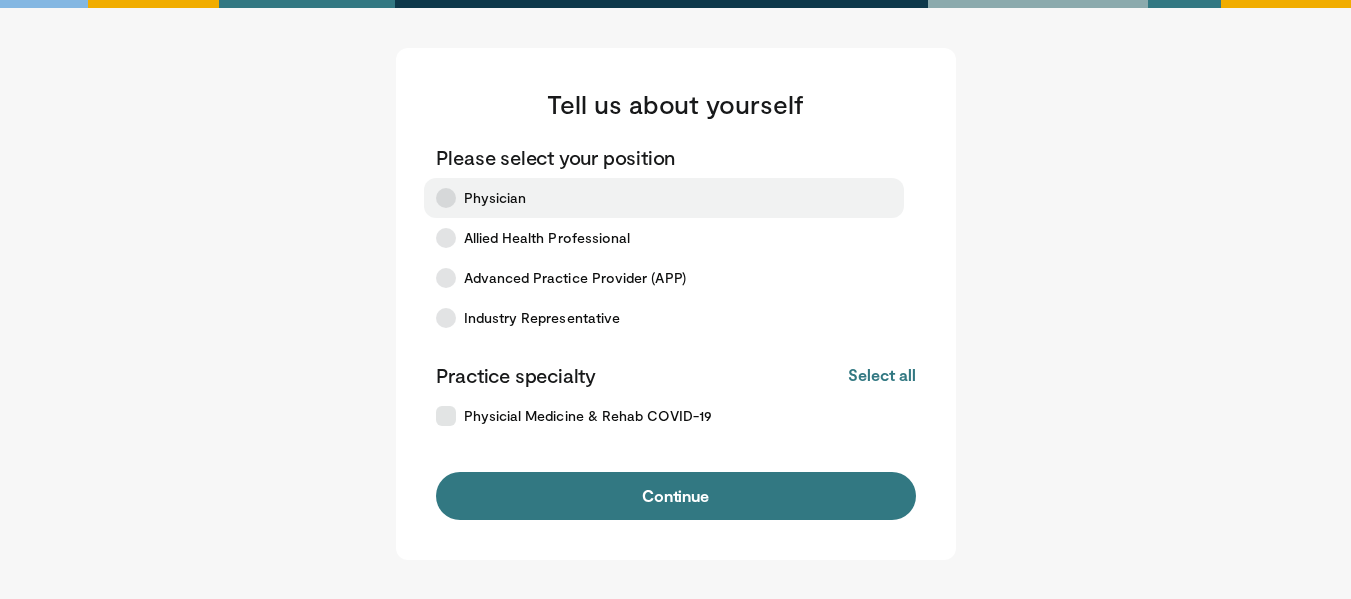 click at bounding box center (446, 198) 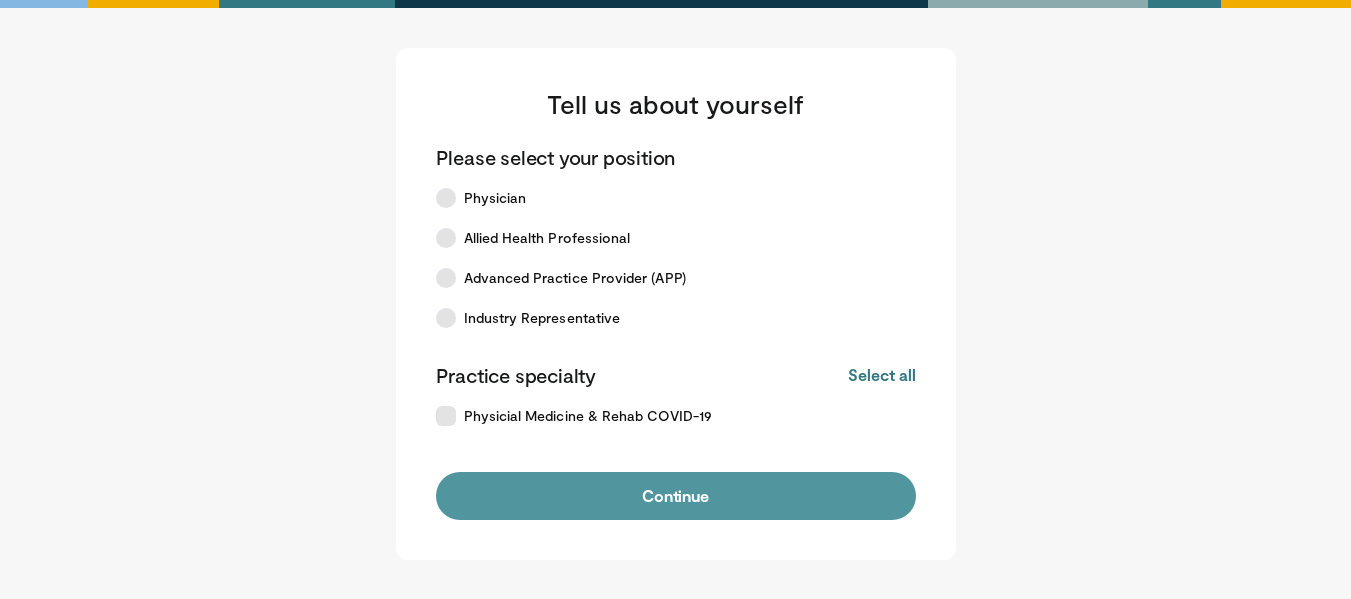 click on "Continue" at bounding box center (676, 496) 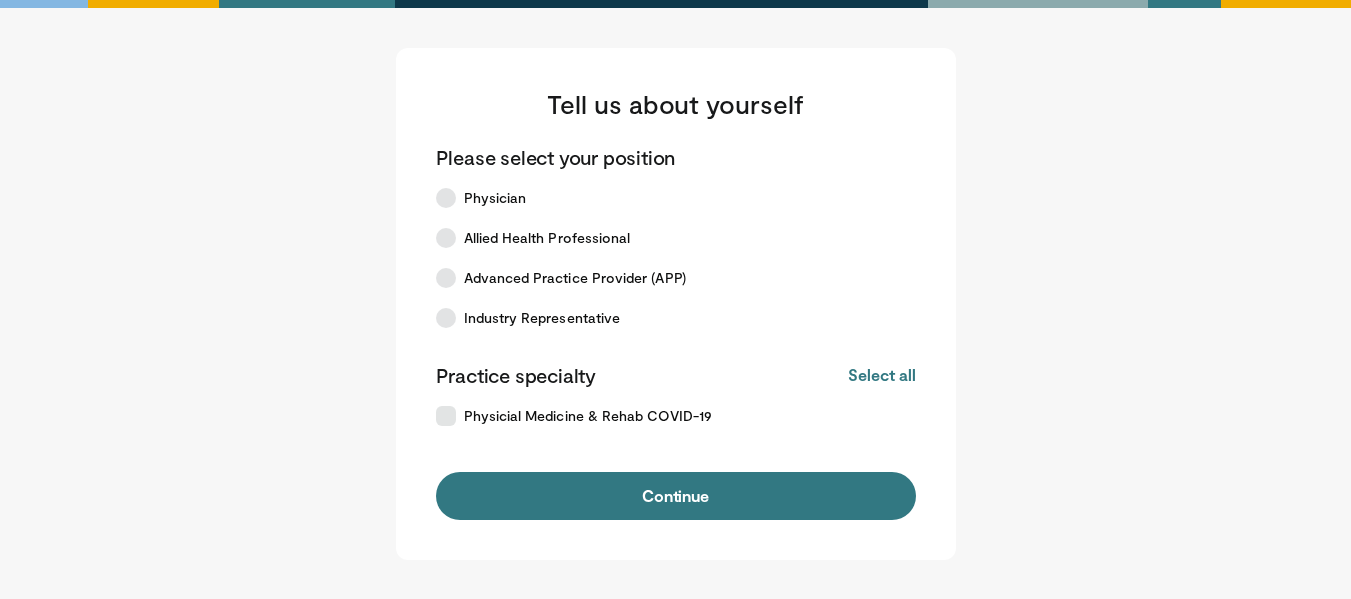 scroll, scrollTop: 0, scrollLeft: 0, axis: both 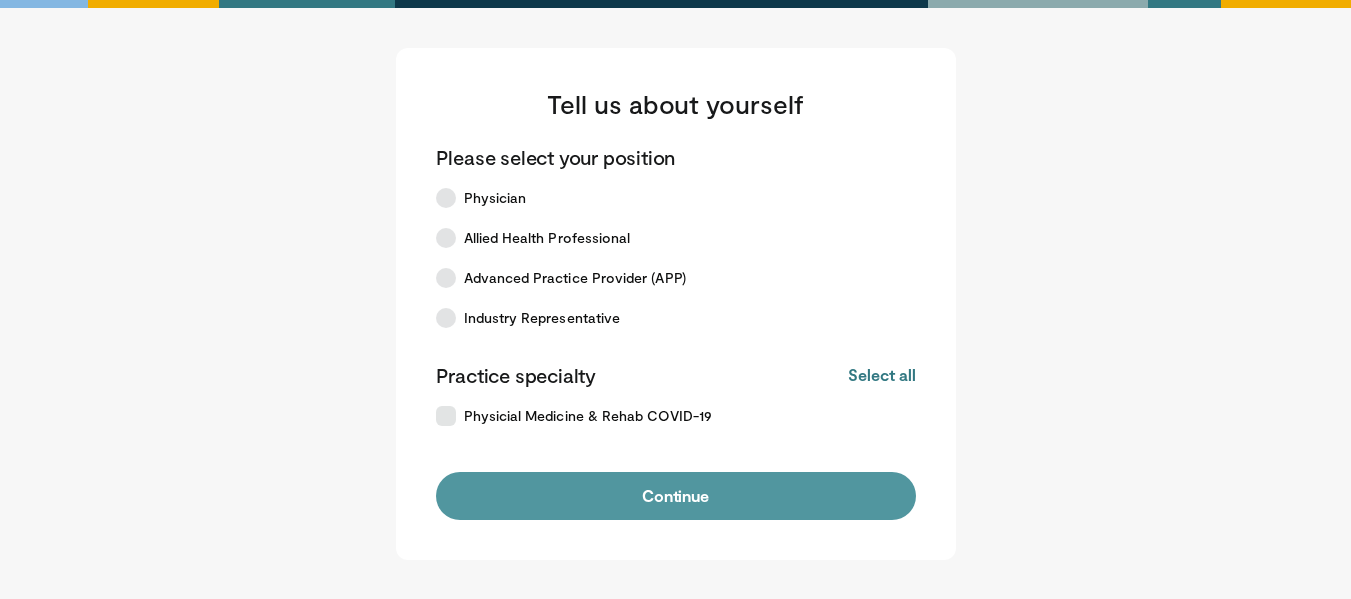 click on "Continue" at bounding box center [676, 496] 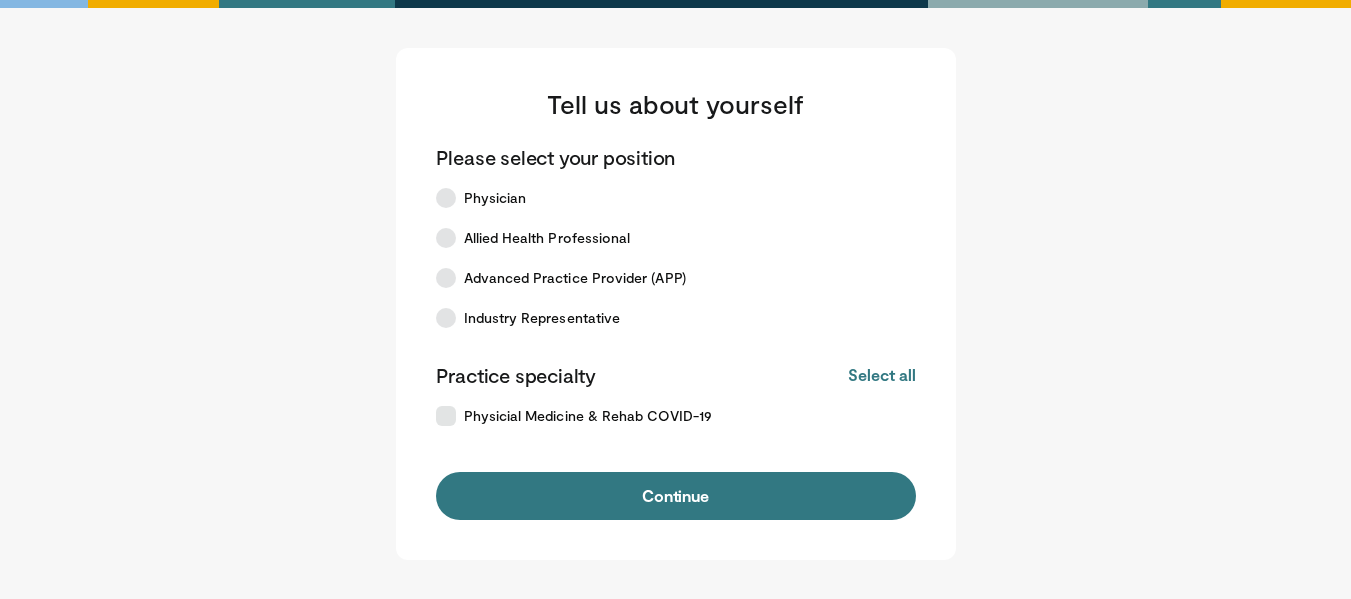 scroll, scrollTop: 0, scrollLeft: 0, axis: both 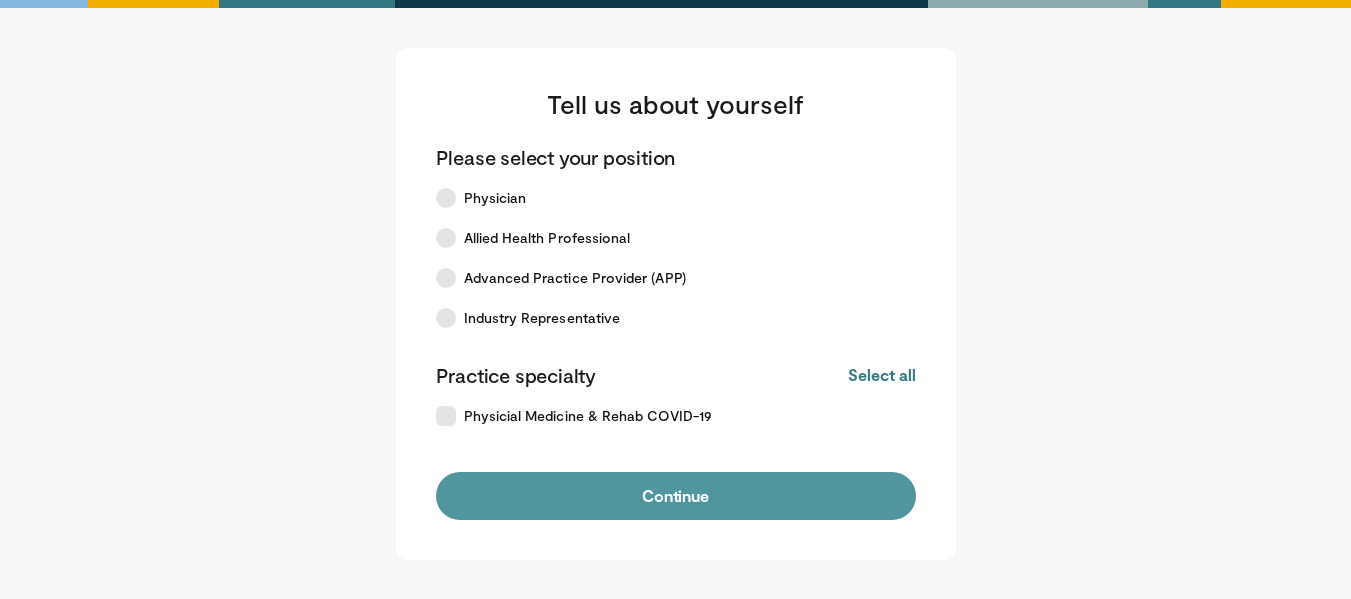 click on "Continue" at bounding box center [676, 496] 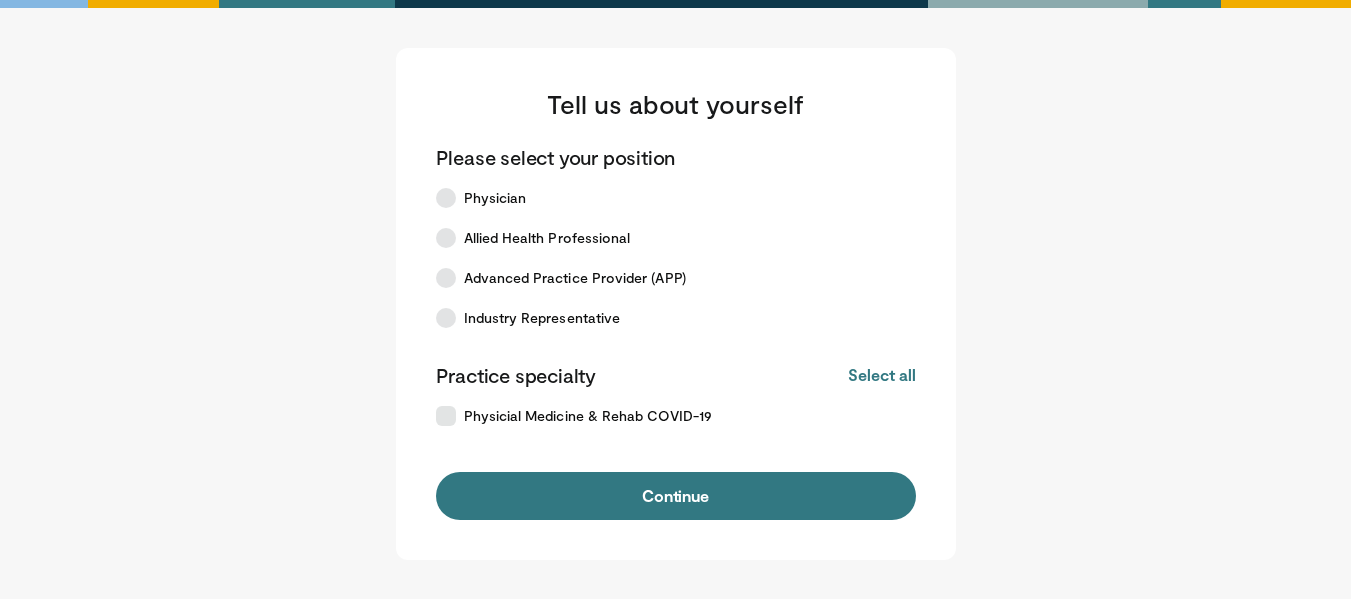 scroll, scrollTop: 0, scrollLeft: 0, axis: both 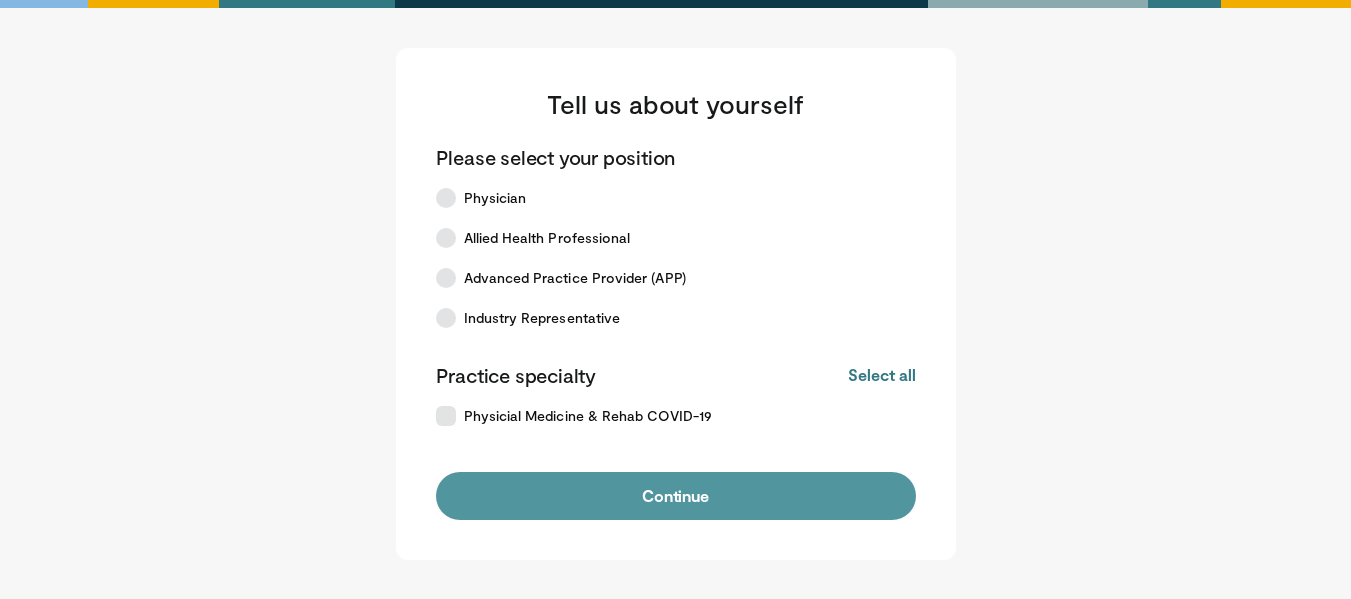 click on "Continue" at bounding box center [676, 496] 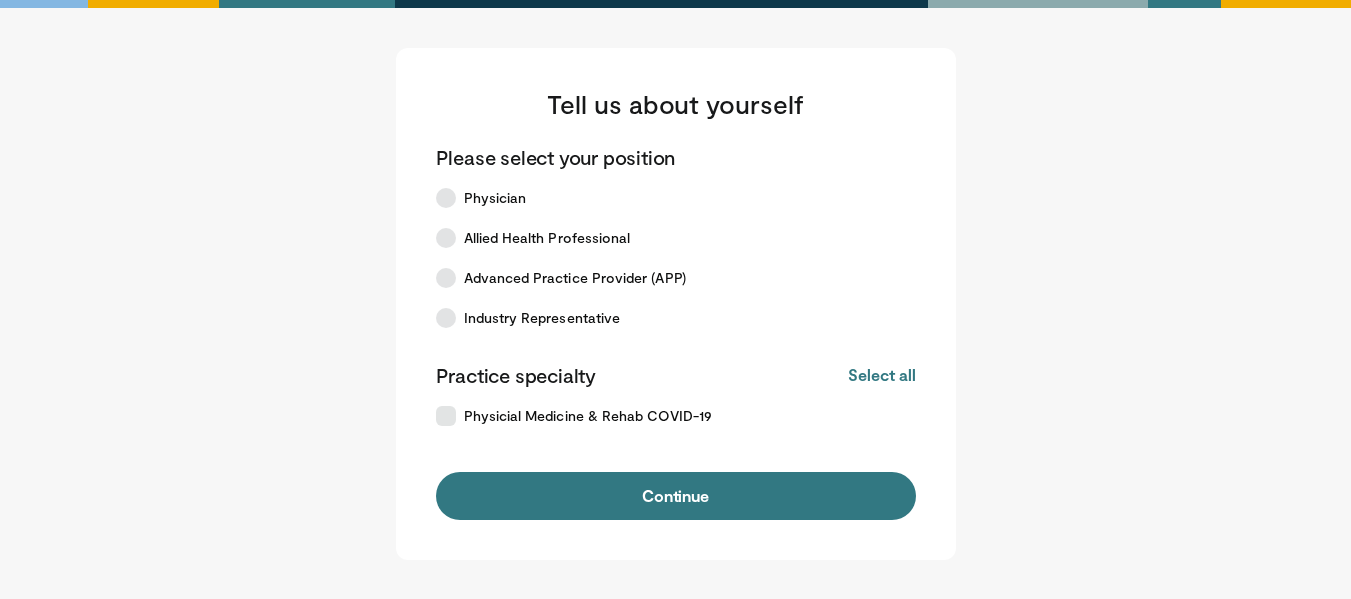 scroll, scrollTop: 0, scrollLeft: 0, axis: both 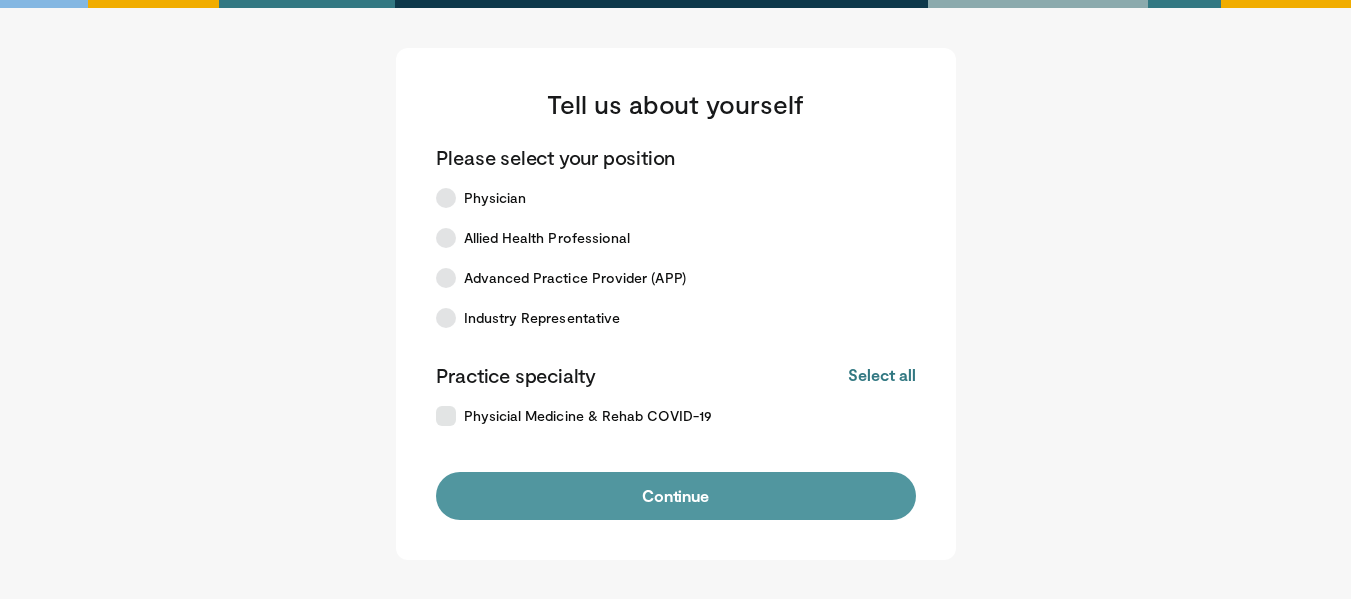 click on "Continue" at bounding box center [676, 496] 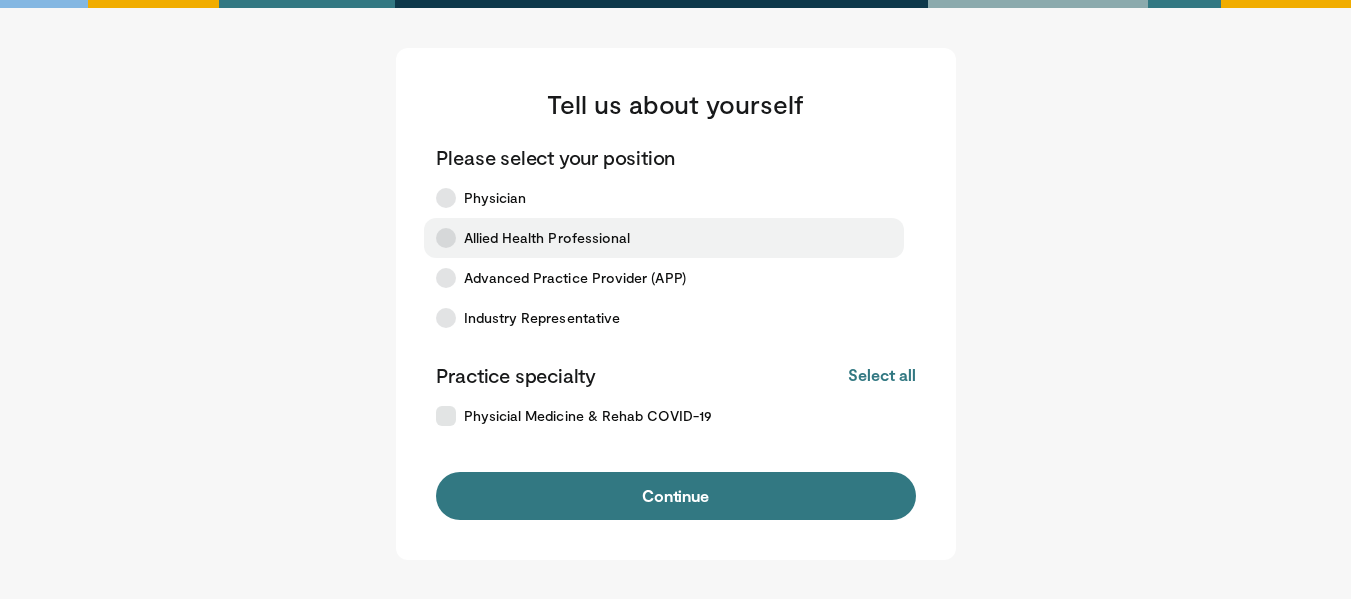 scroll, scrollTop: 0, scrollLeft: 0, axis: both 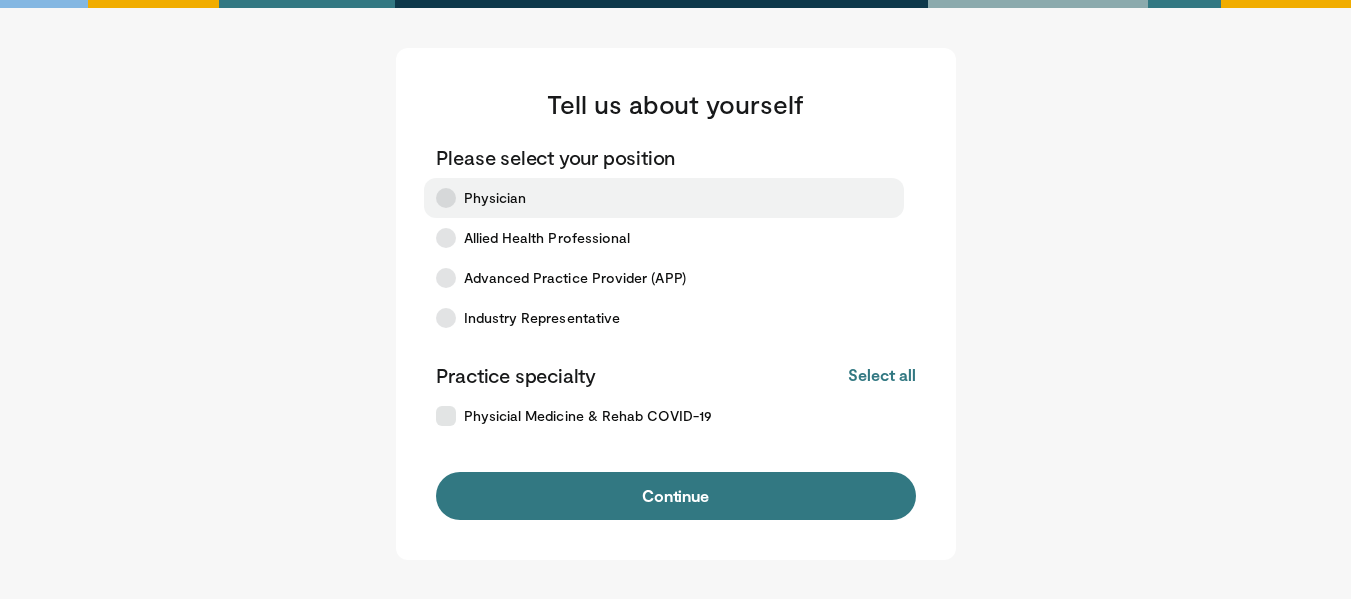 click at bounding box center [446, 198] 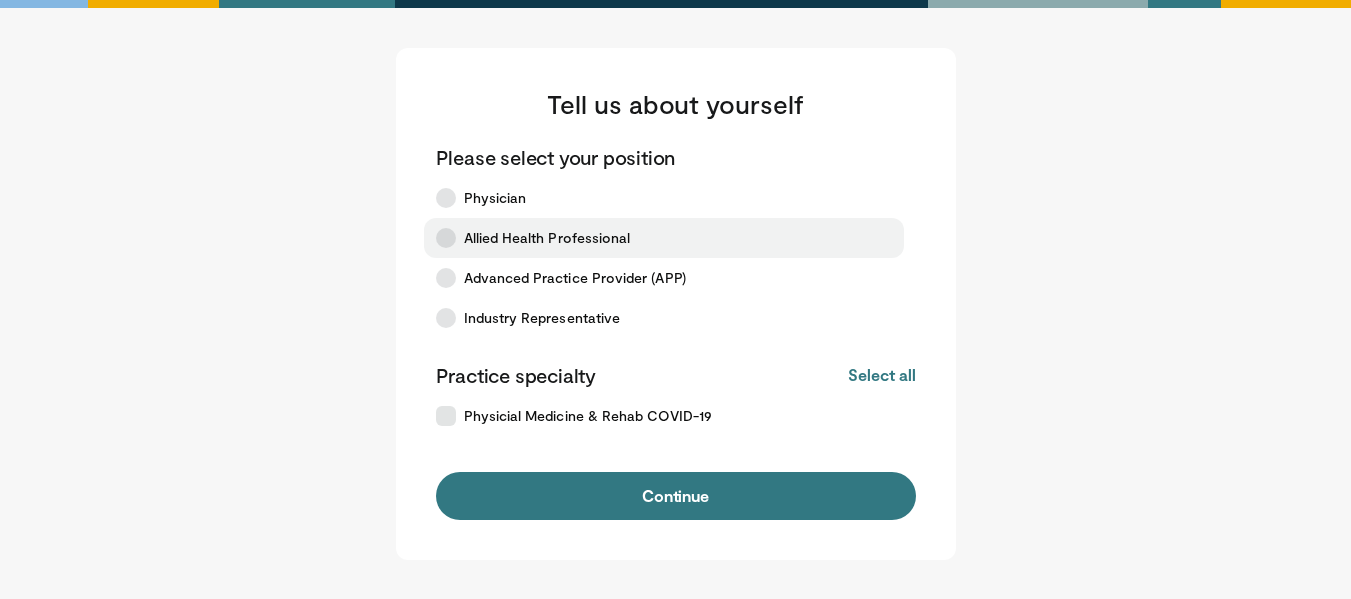 scroll, scrollTop: 159, scrollLeft: 0, axis: vertical 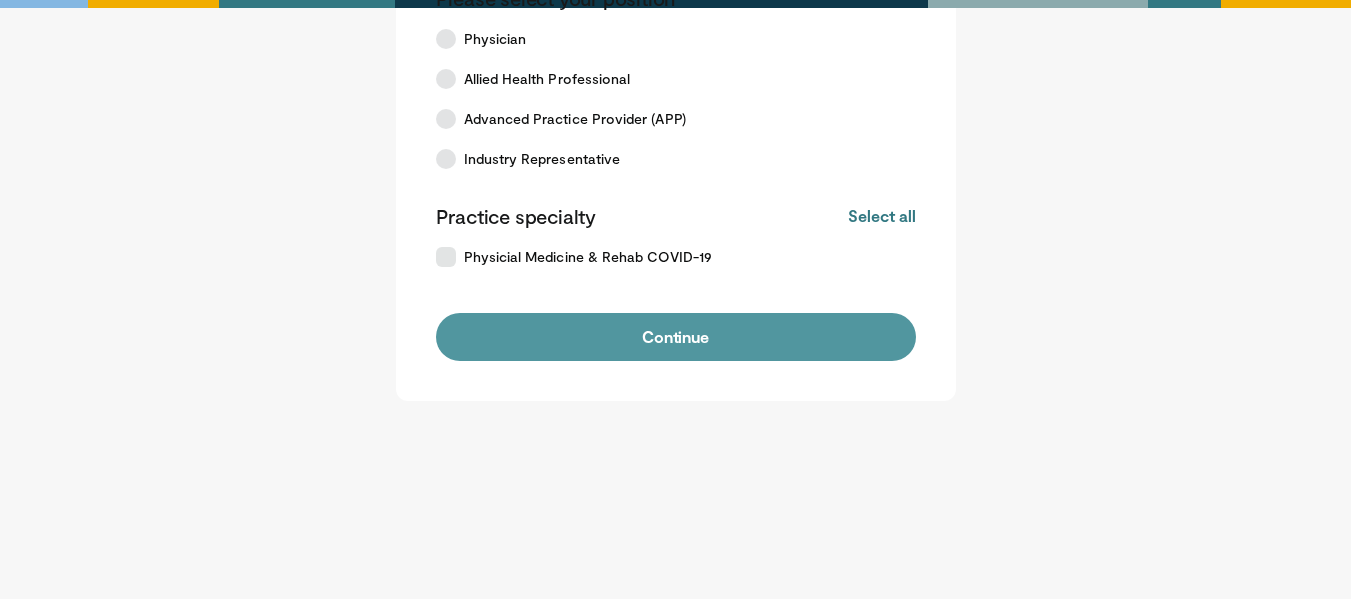 click on "Continue" at bounding box center [676, 337] 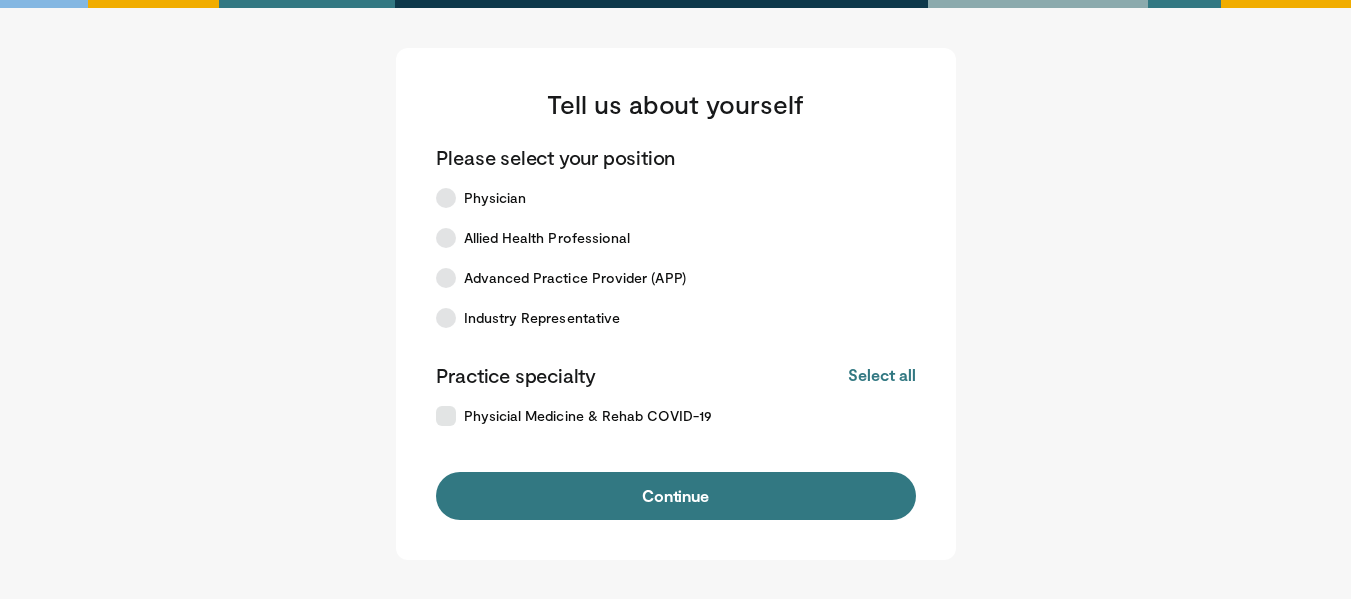 scroll, scrollTop: 0, scrollLeft: 0, axis: both 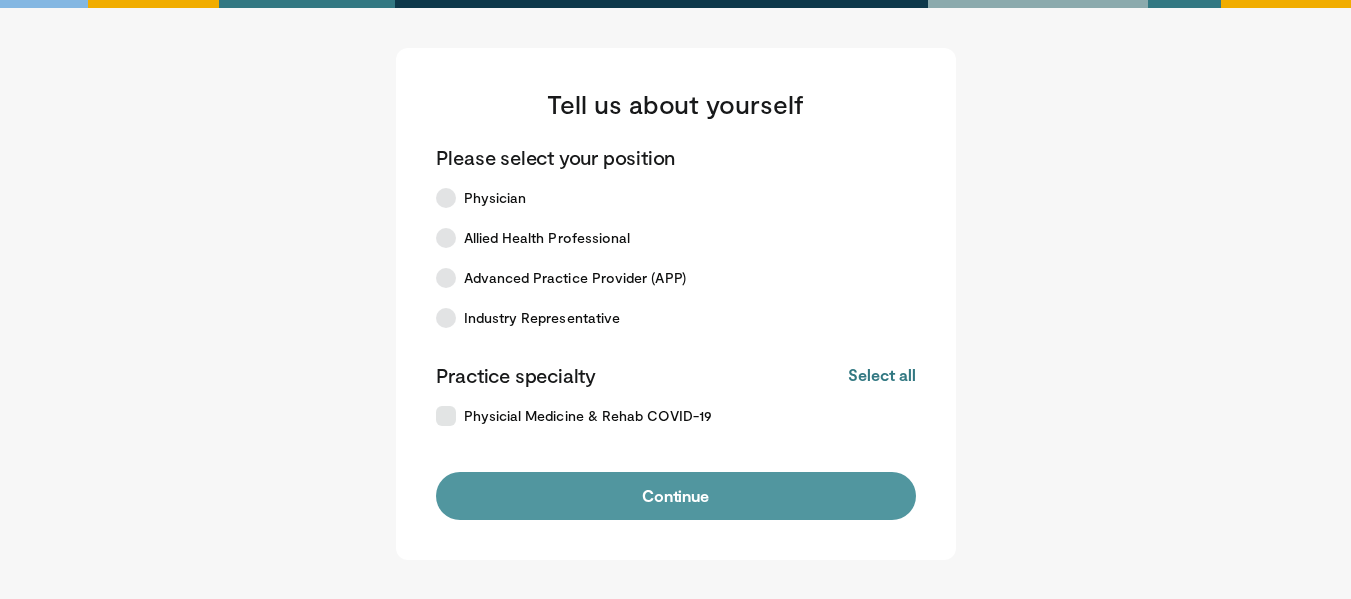 click on "Continue" at bounding box center [676, 496] 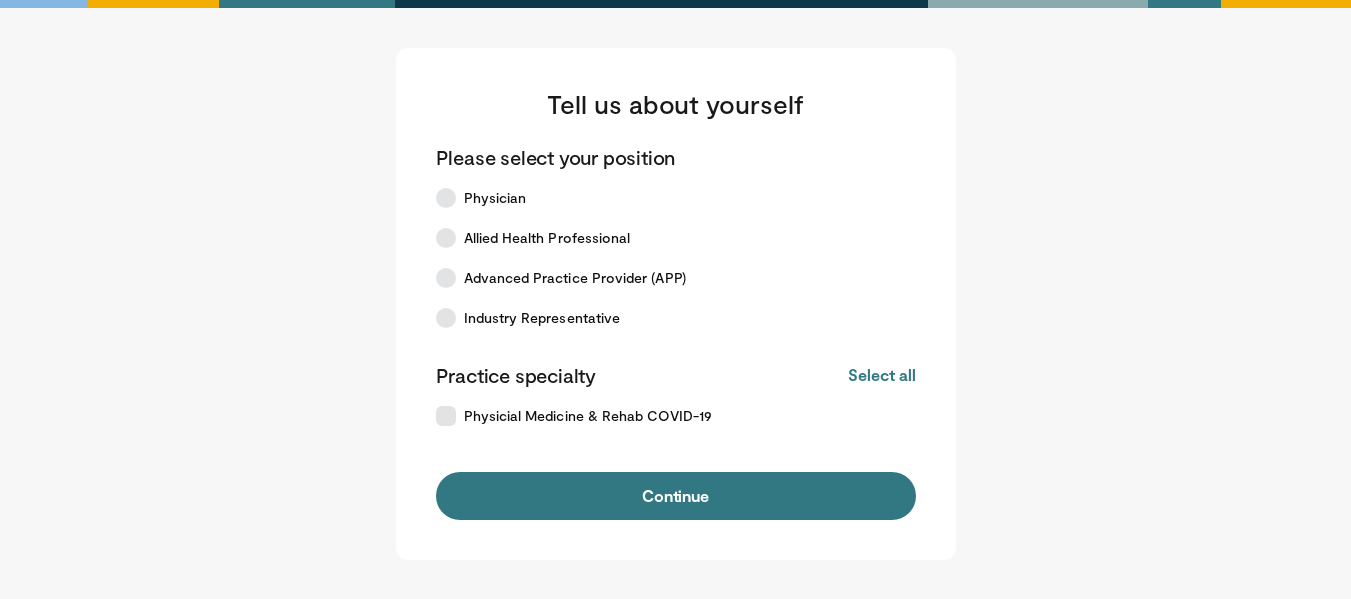 scroll, scrollTop: 159, scrollLeft: 0, axis: vertical 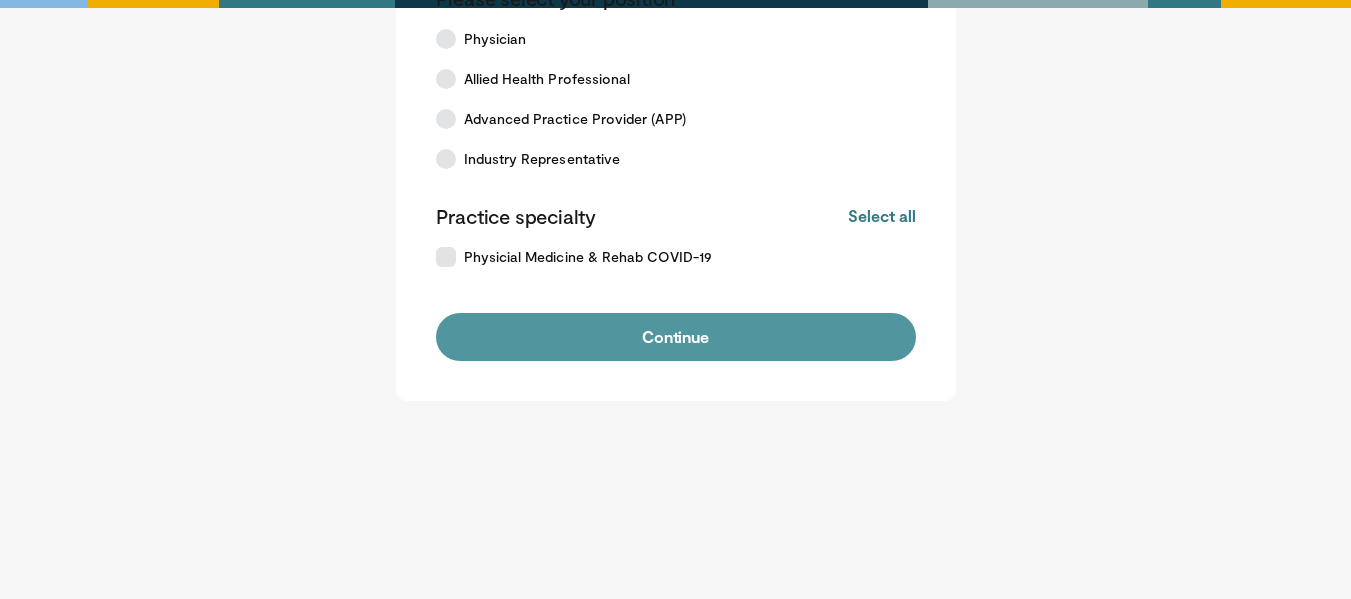 click on "Continue" at bounding box center (676, 337) 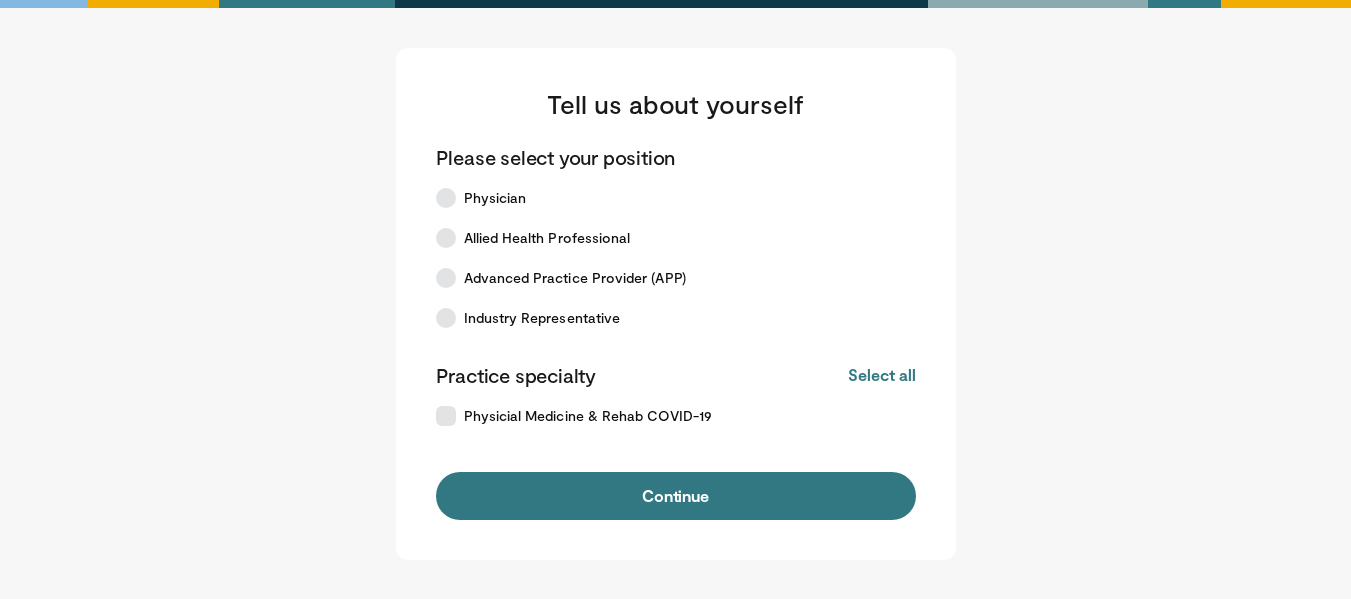 scroll, scrollTop: 0, scrollLeft: 0, axis: both 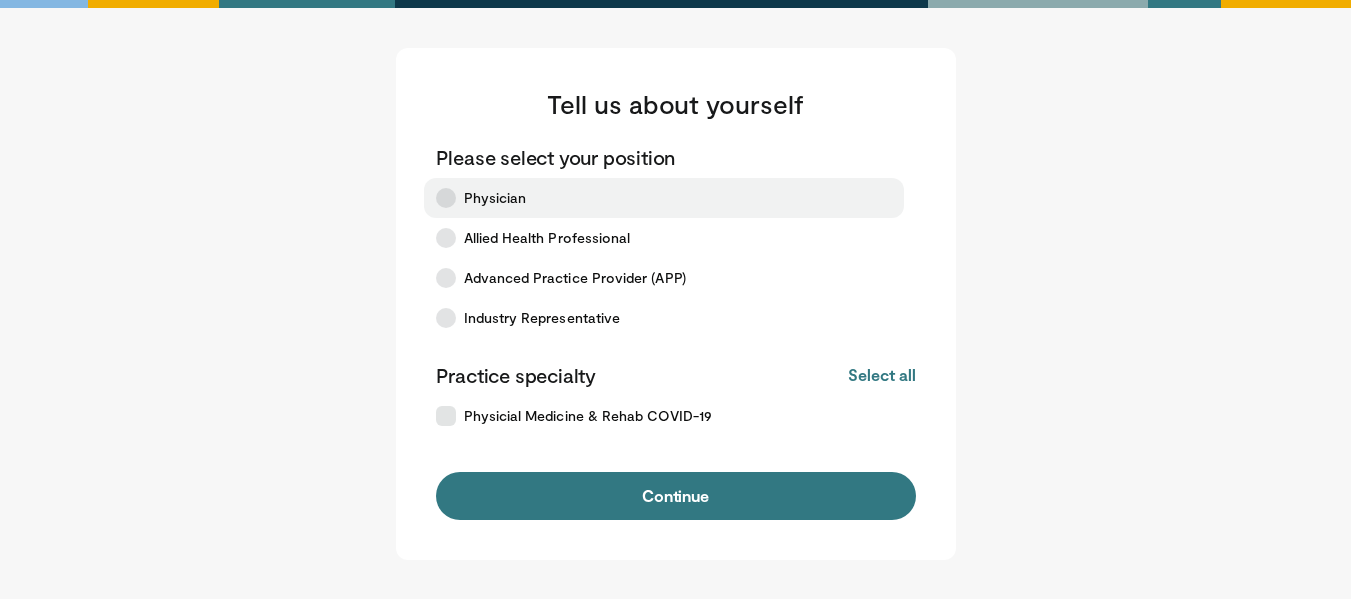 click at bounding box center [446, 198] 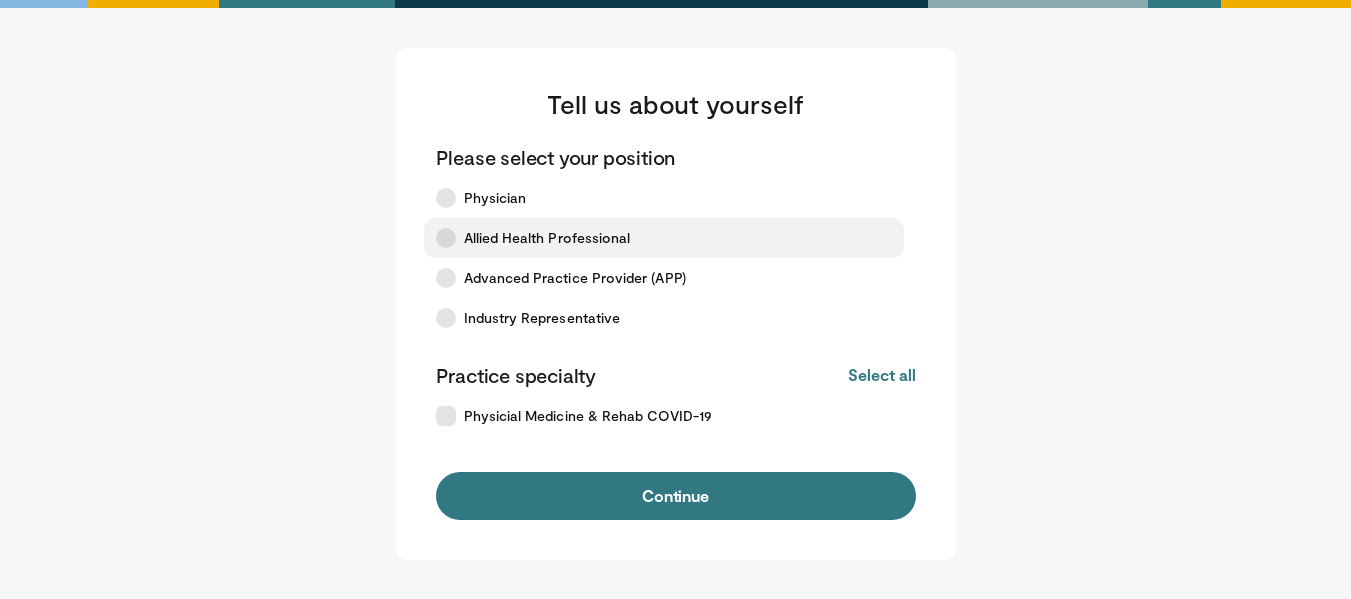 click on "Allied Health Professional" at bounding box center (664, 238) 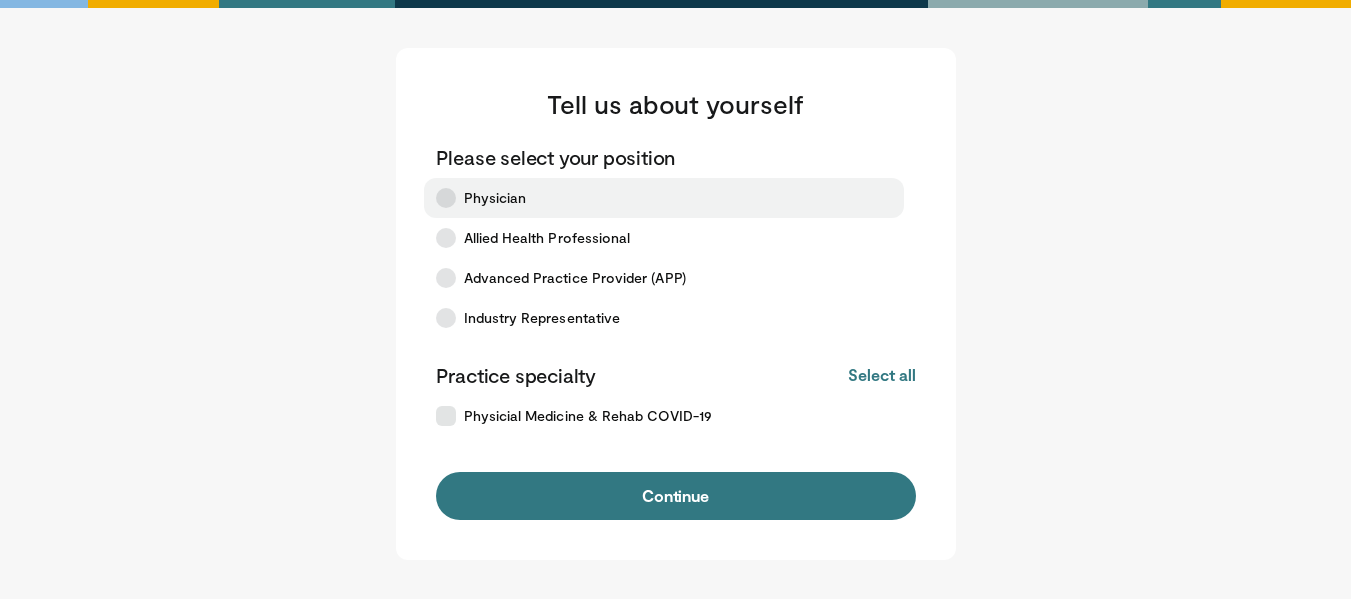 click at bounding box center [446, 198] 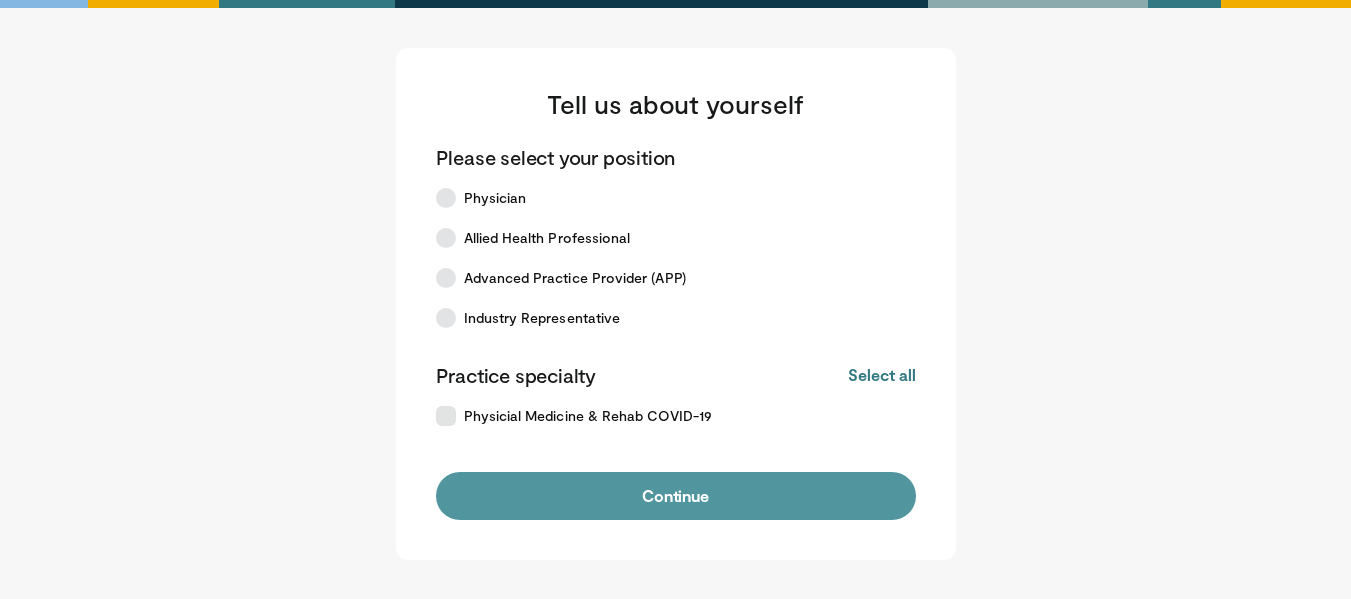 click on "Continue" at bounding box center (676, 496) 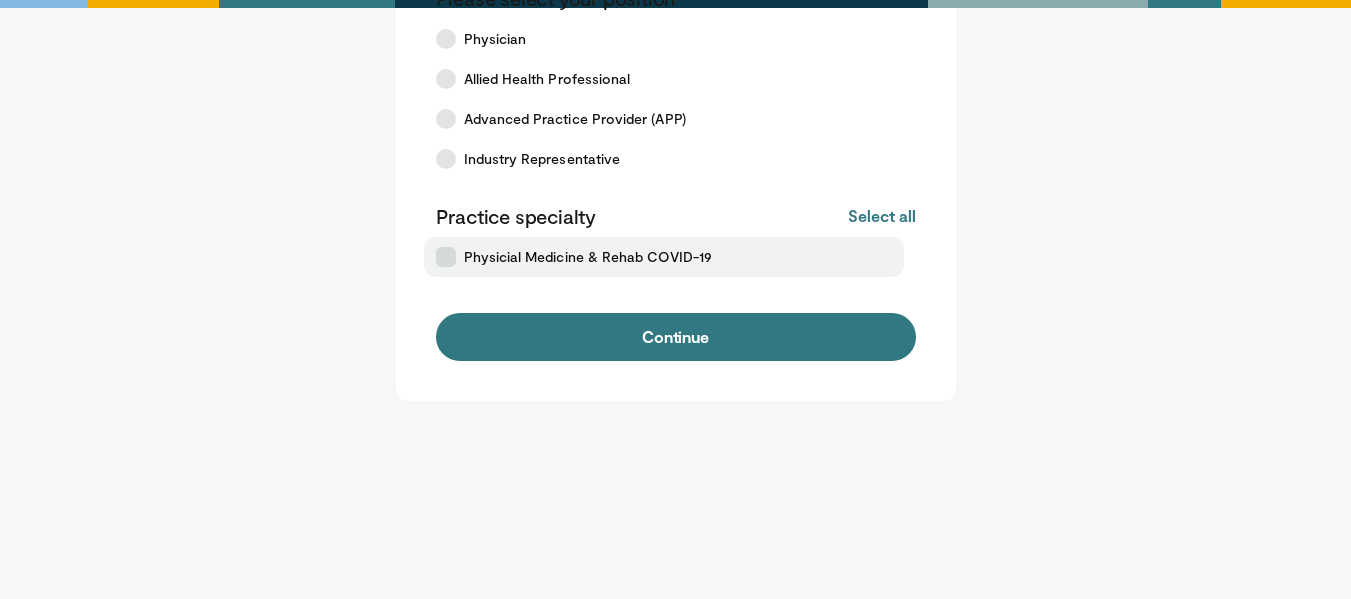 scroll, scrollTop: 0, scrollLeft: 0, axis: both 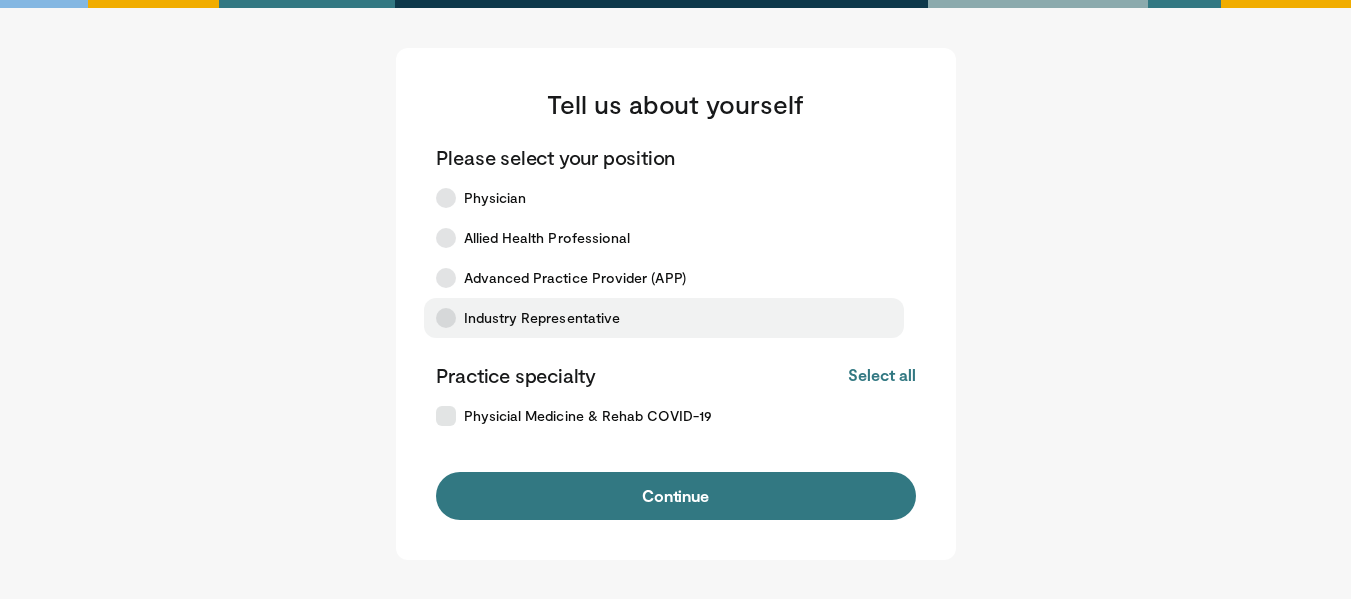 click on "Industry Representative" at bounding box center (664, 318) 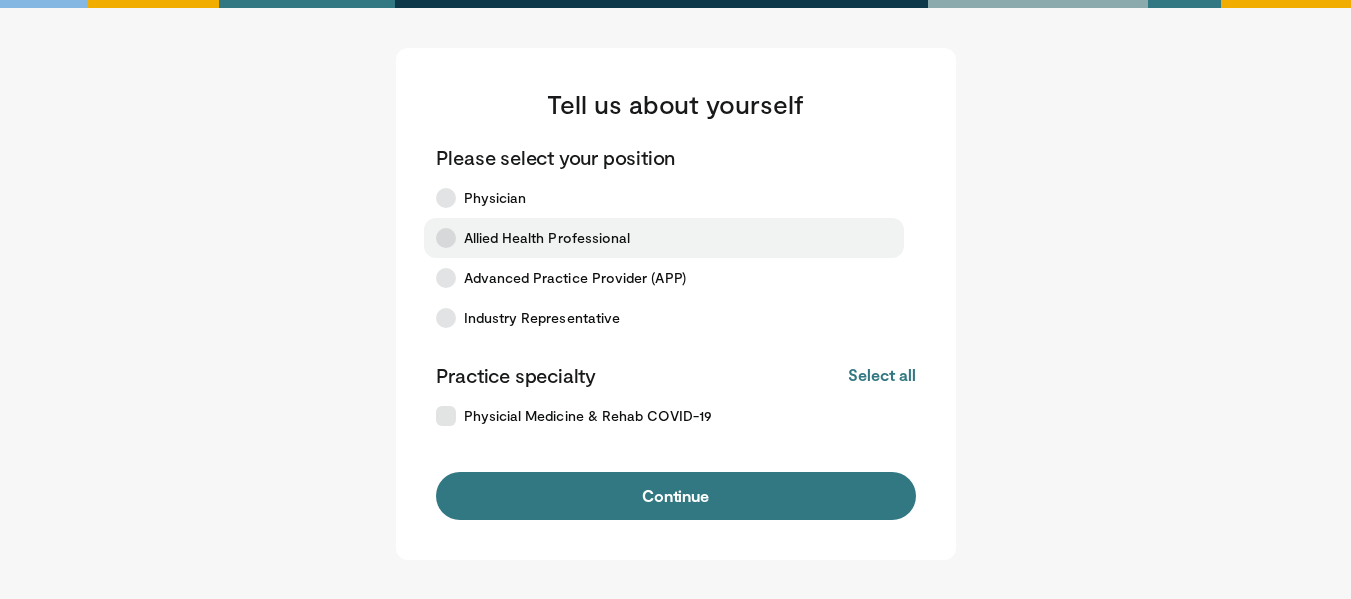 click at bounding box center (446, 238) 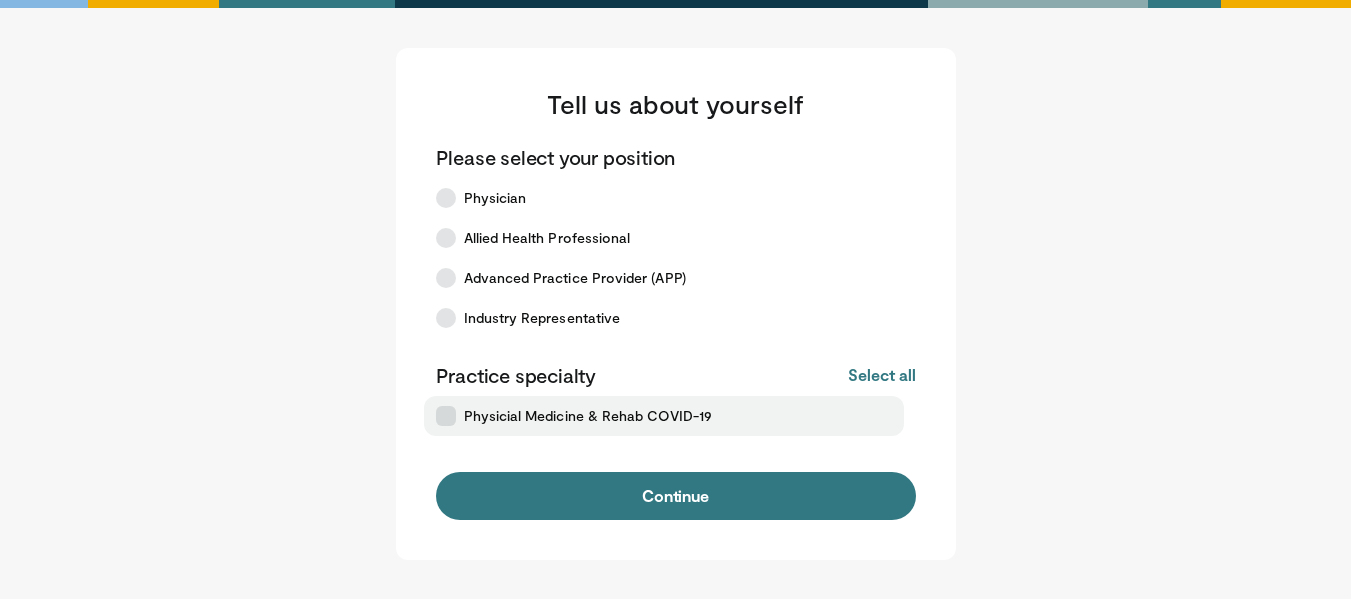 click at bounding box center (446, 416) 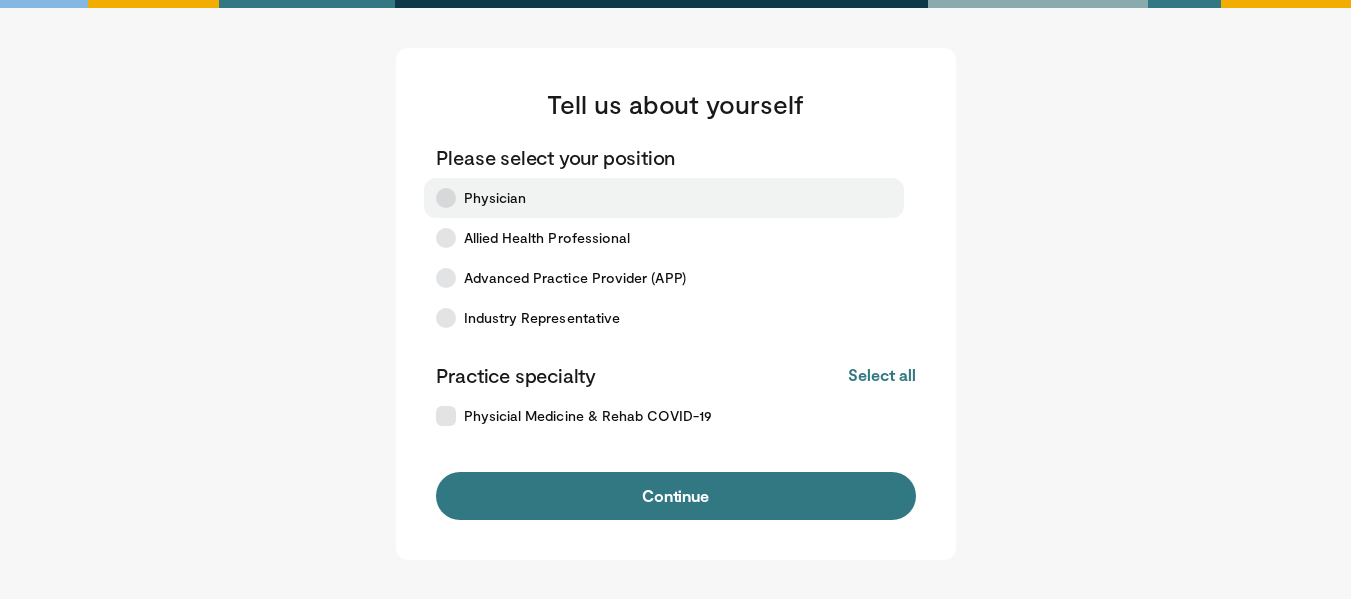 click at bounding box center (446, 198) 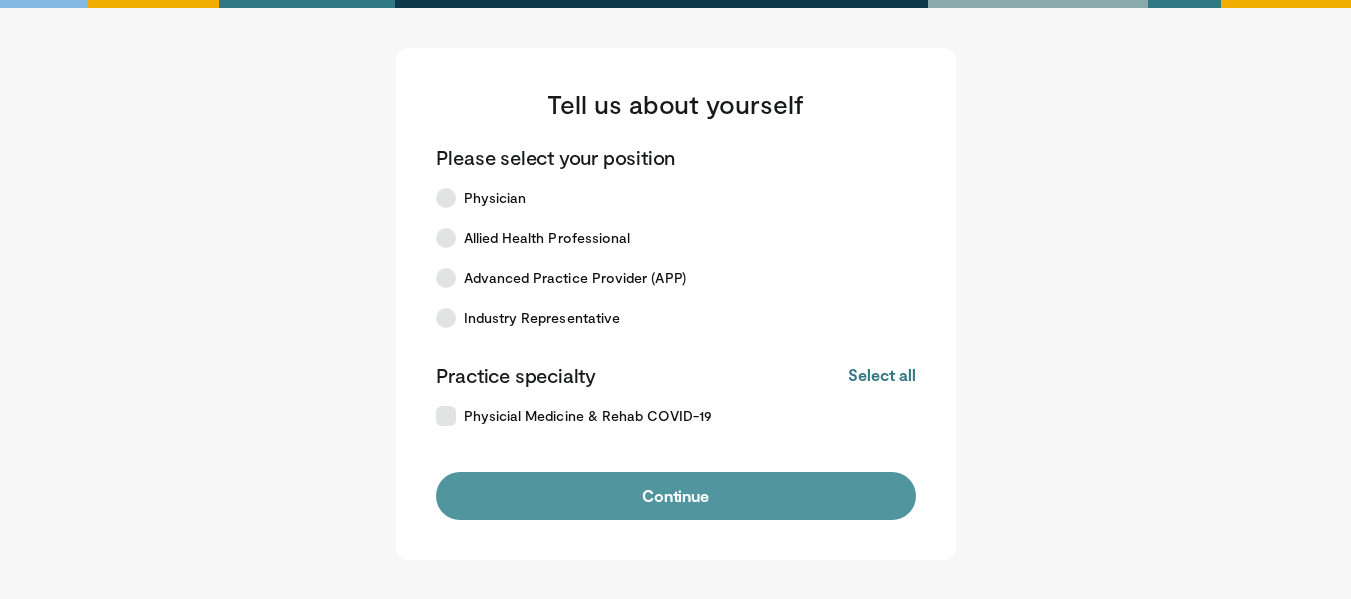 click on "Continue" at bounding box center (676, 496) 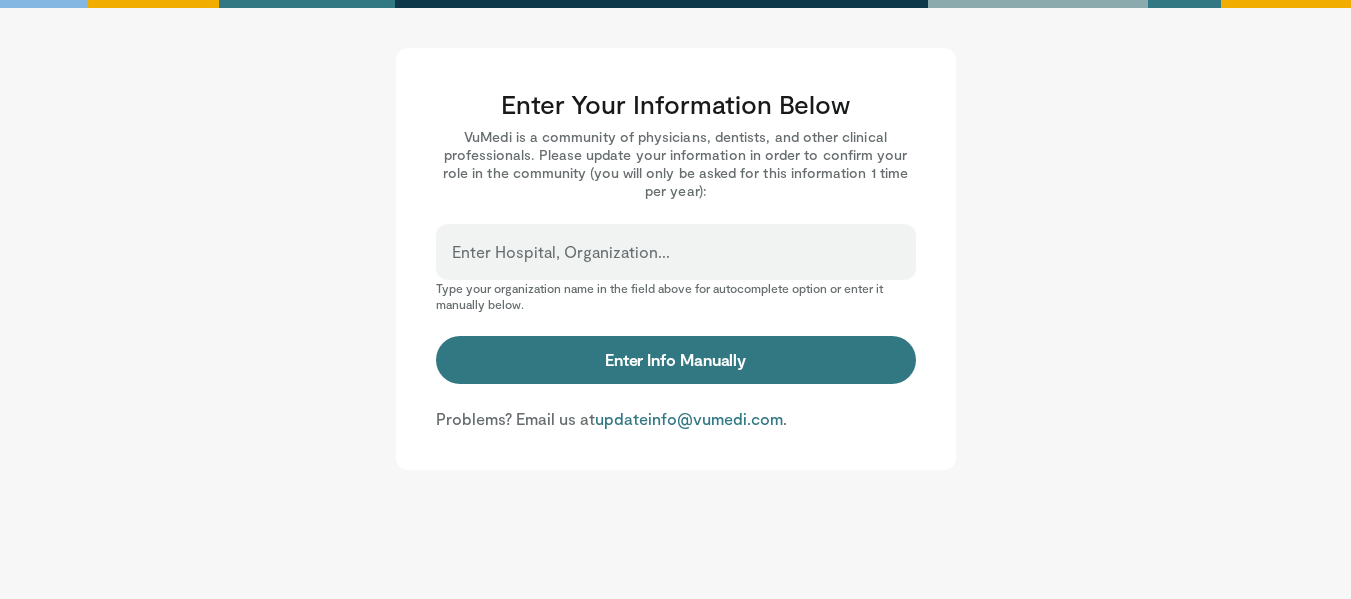 scroll, scrollTop: 0, scrollLeft: 0, axis: both 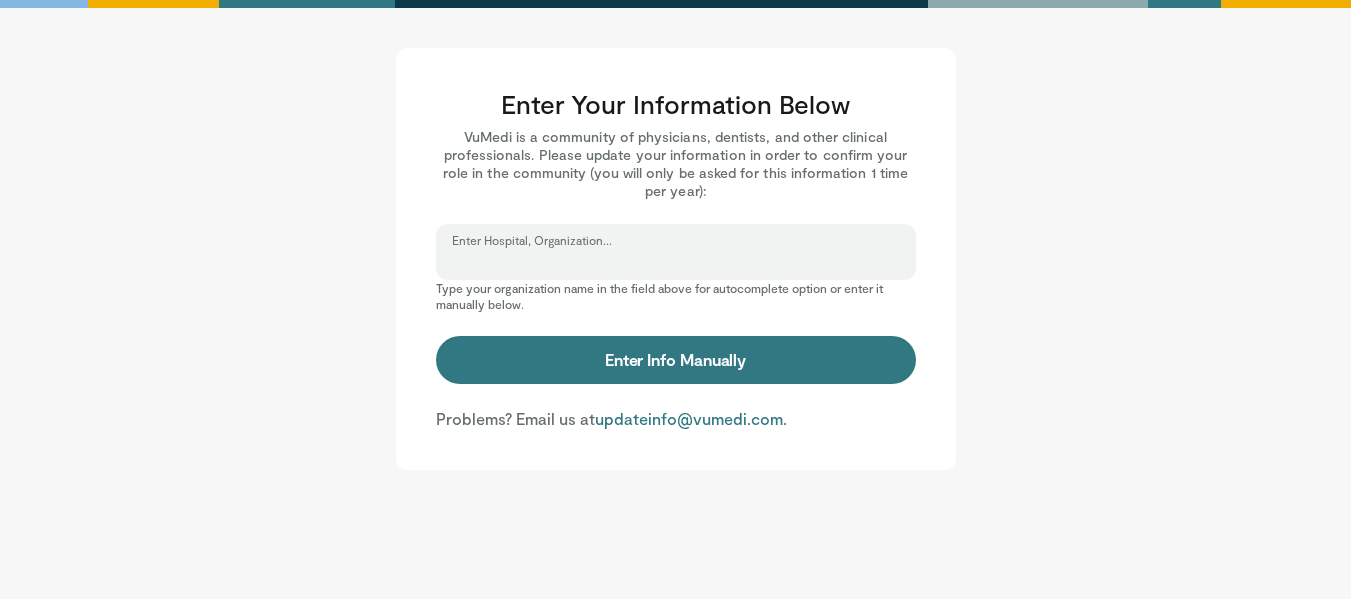 click on "Enter Hospital, Organization..." at bounding box center [676, 261] 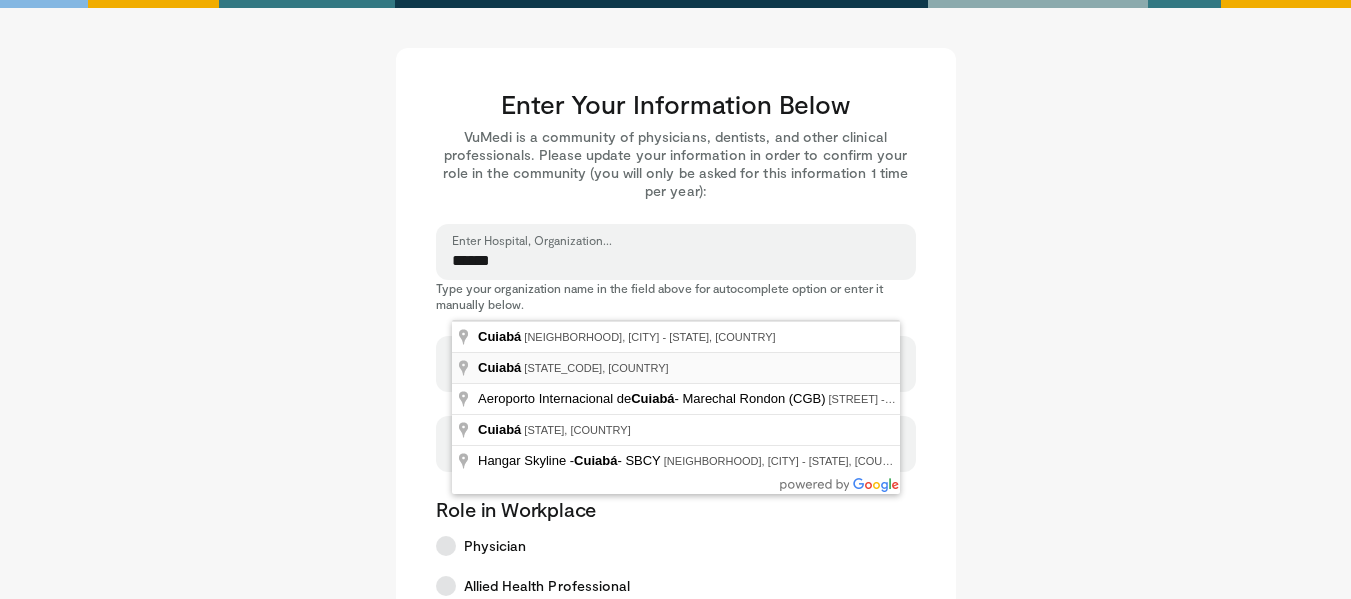 type on "**********" 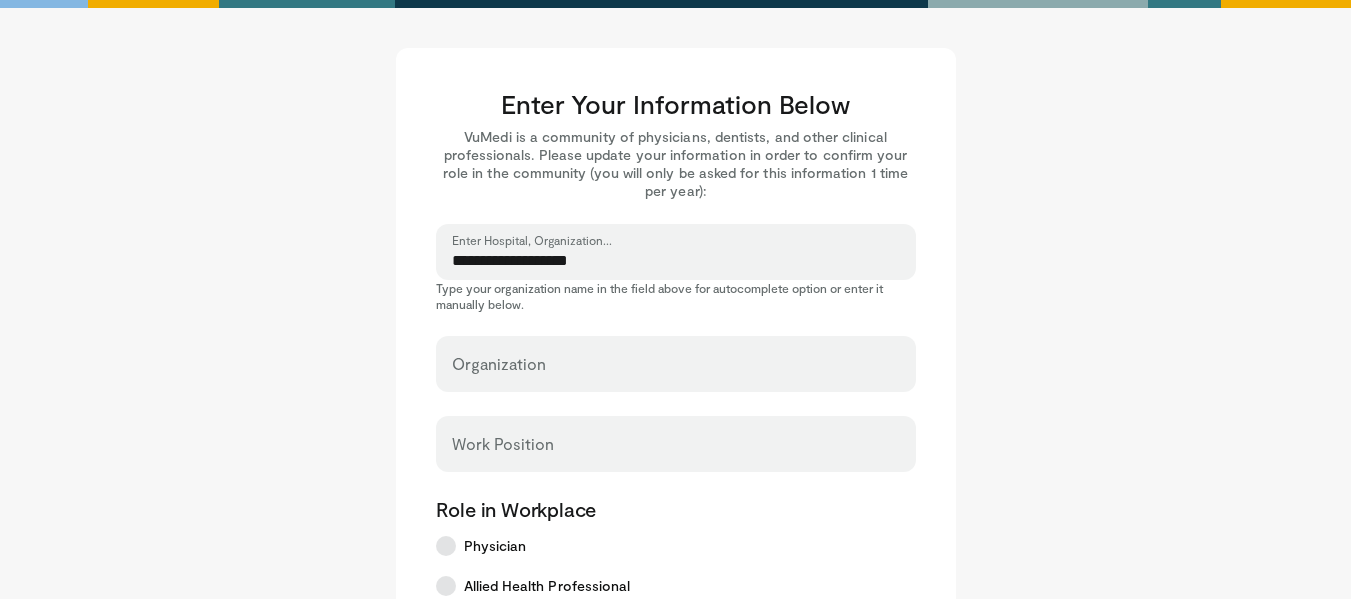 select on "**" 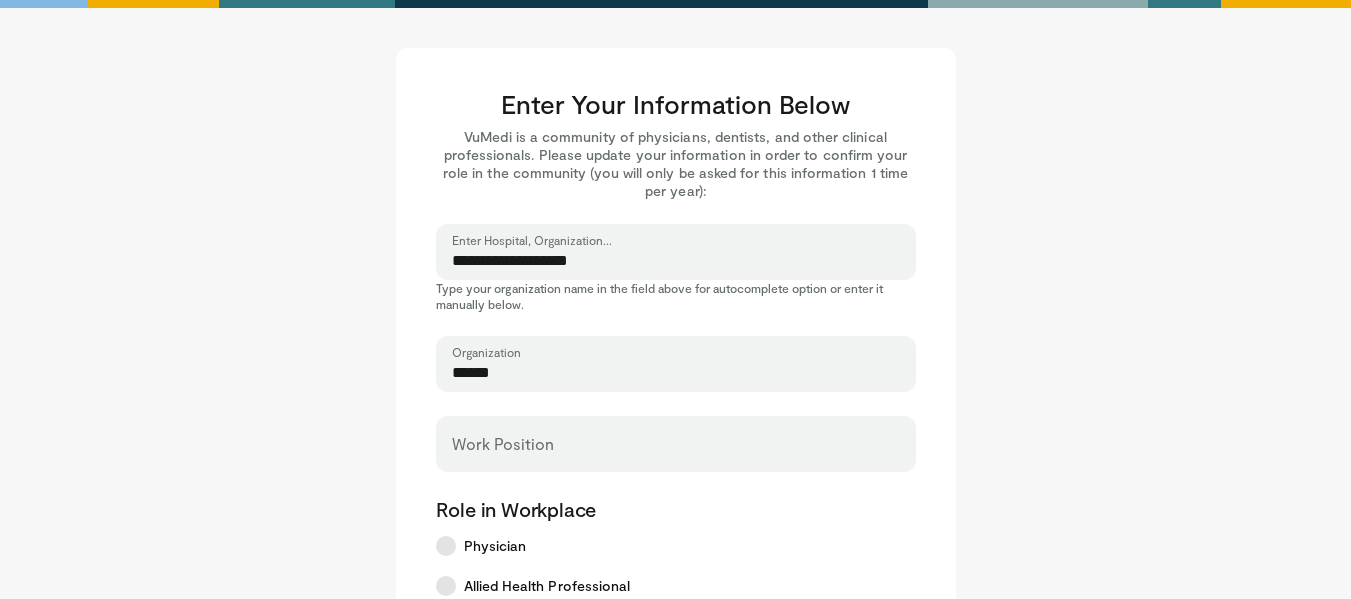 scroll, scrollTop: 100, scrollLeft: 0, axis: vertical 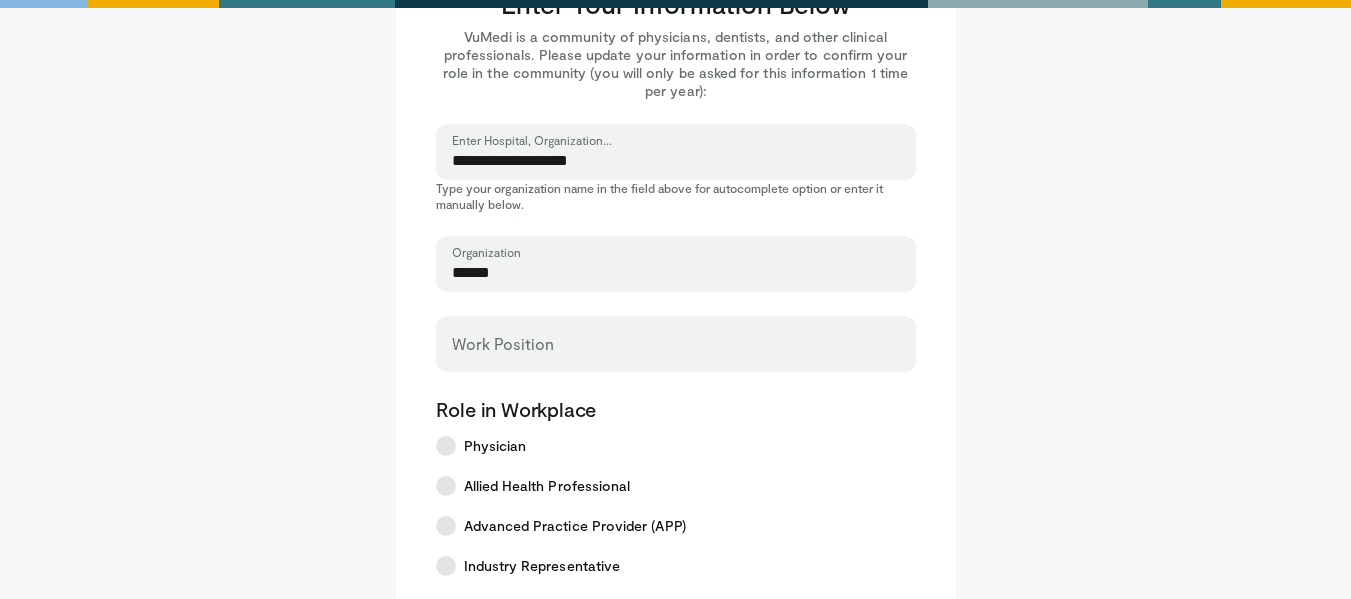 click on "Work Position" at bounding box center [676, 344] 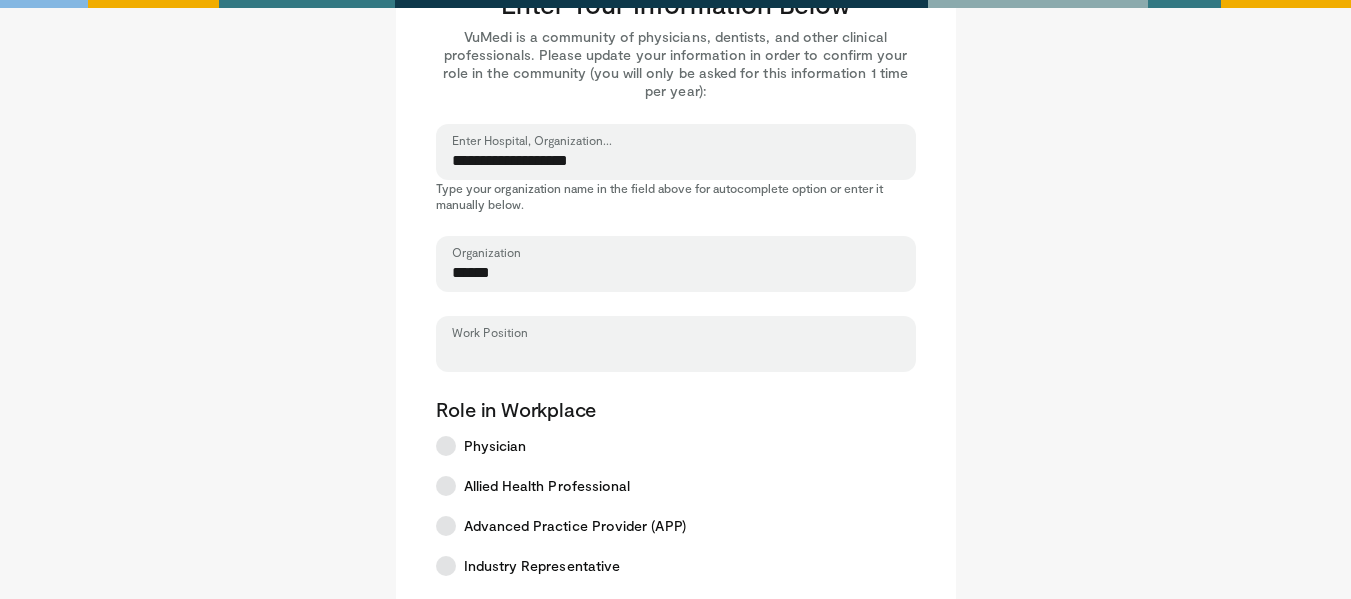 click on "Work Position" at bounding box center (676, 353) 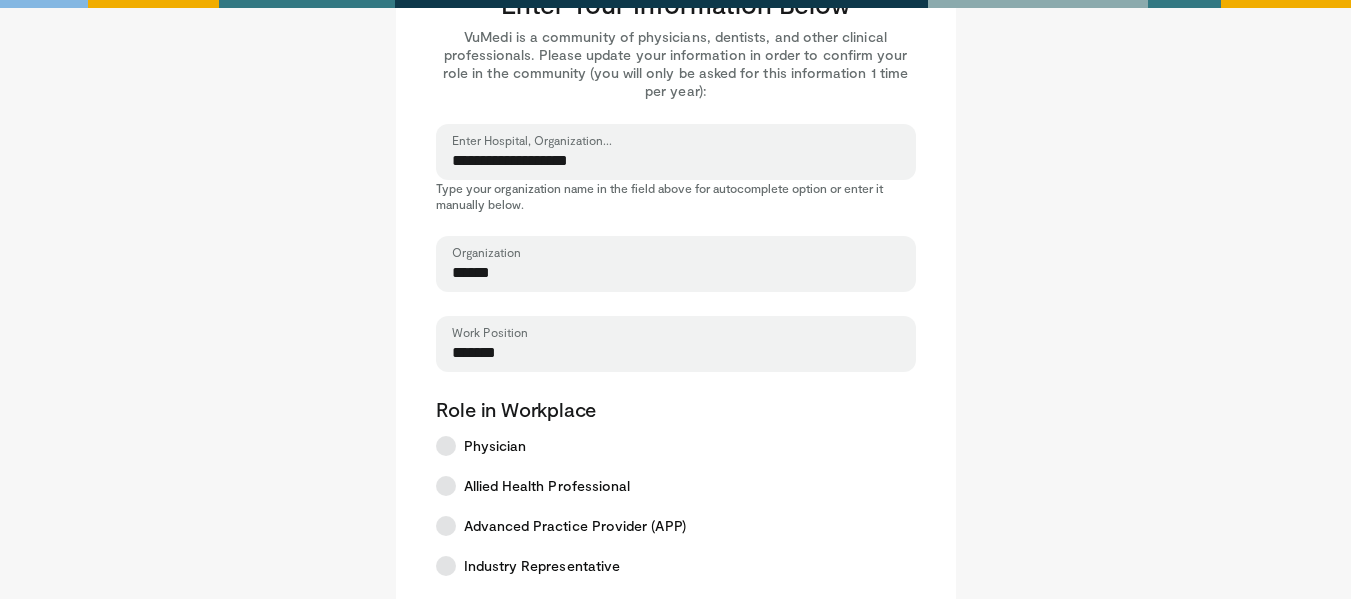 type on "******" 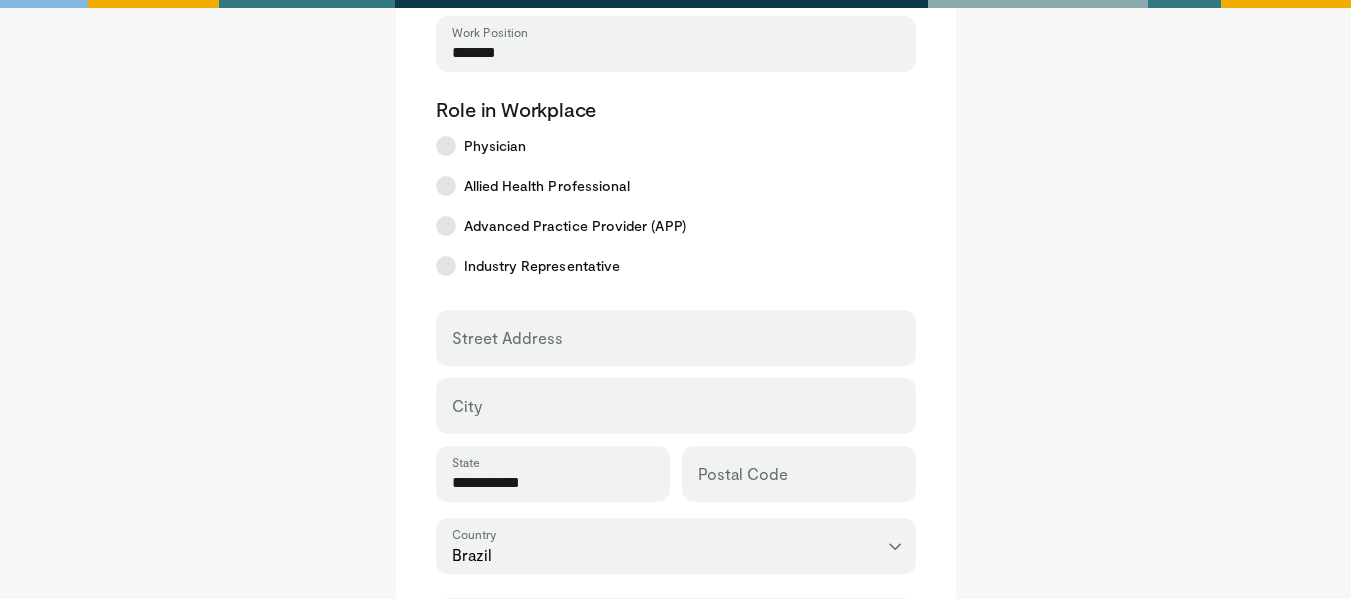 scroll, scrollTop: 500, scrollLeft: 0, axis: vertical 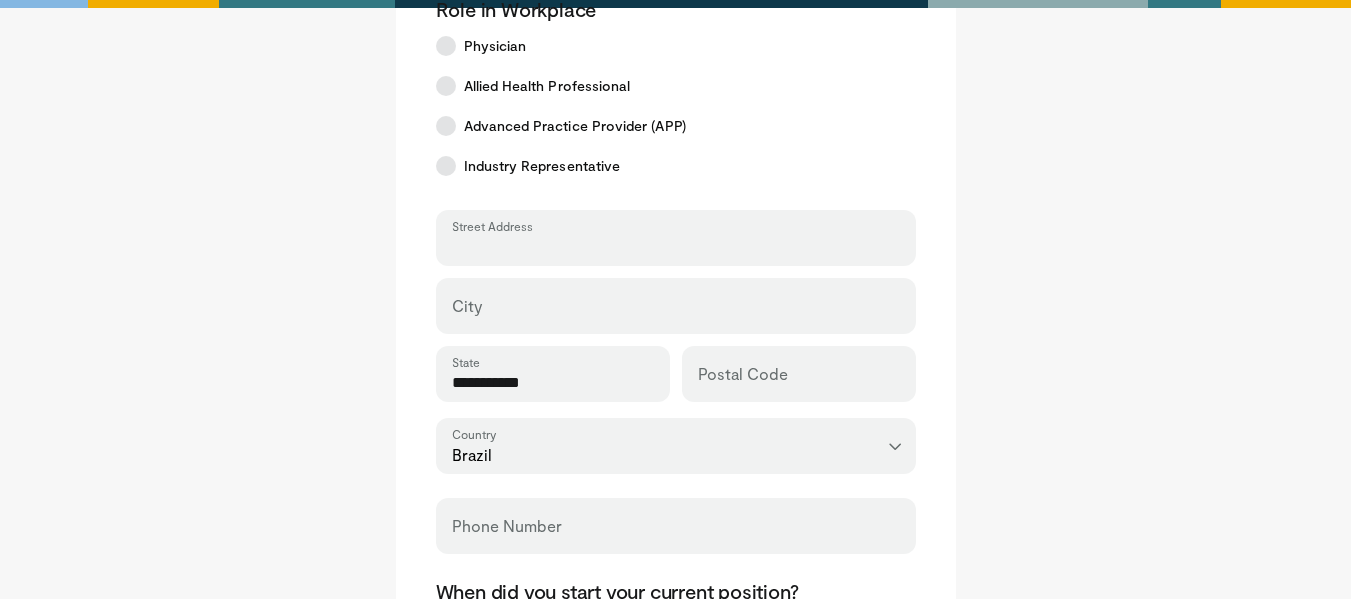 click on "Street Address" at bounding box center [676, 247] 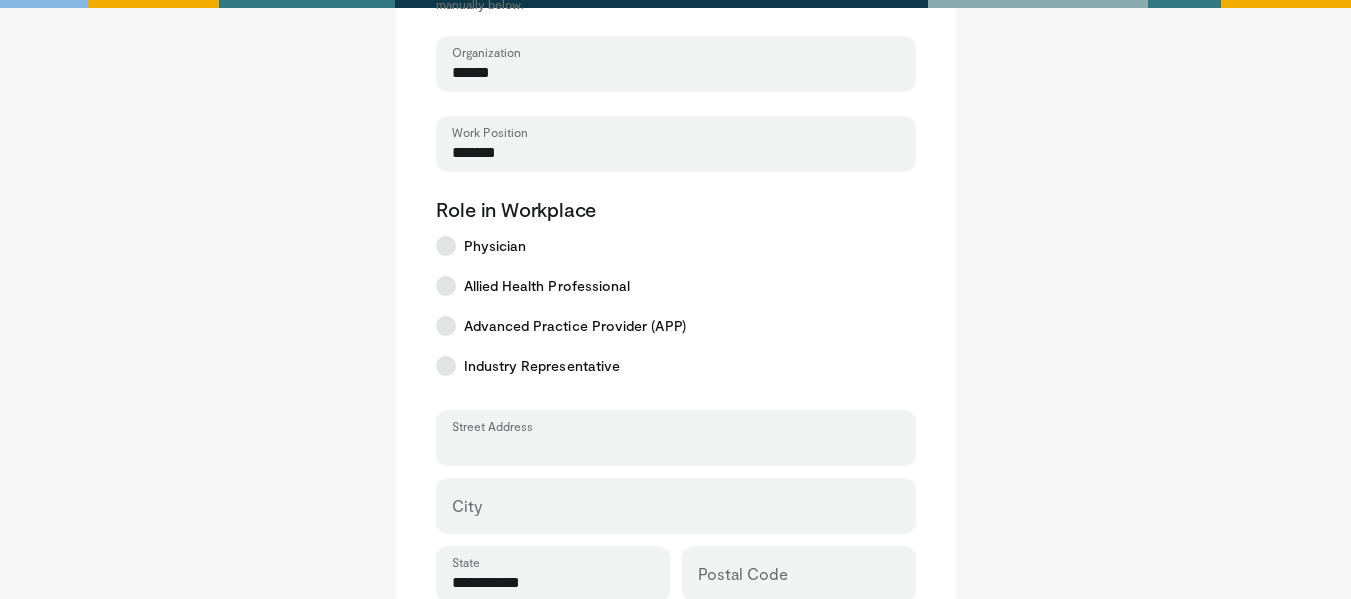 scroll, scrollTop: 0, scrollLeft: 0, axis: both 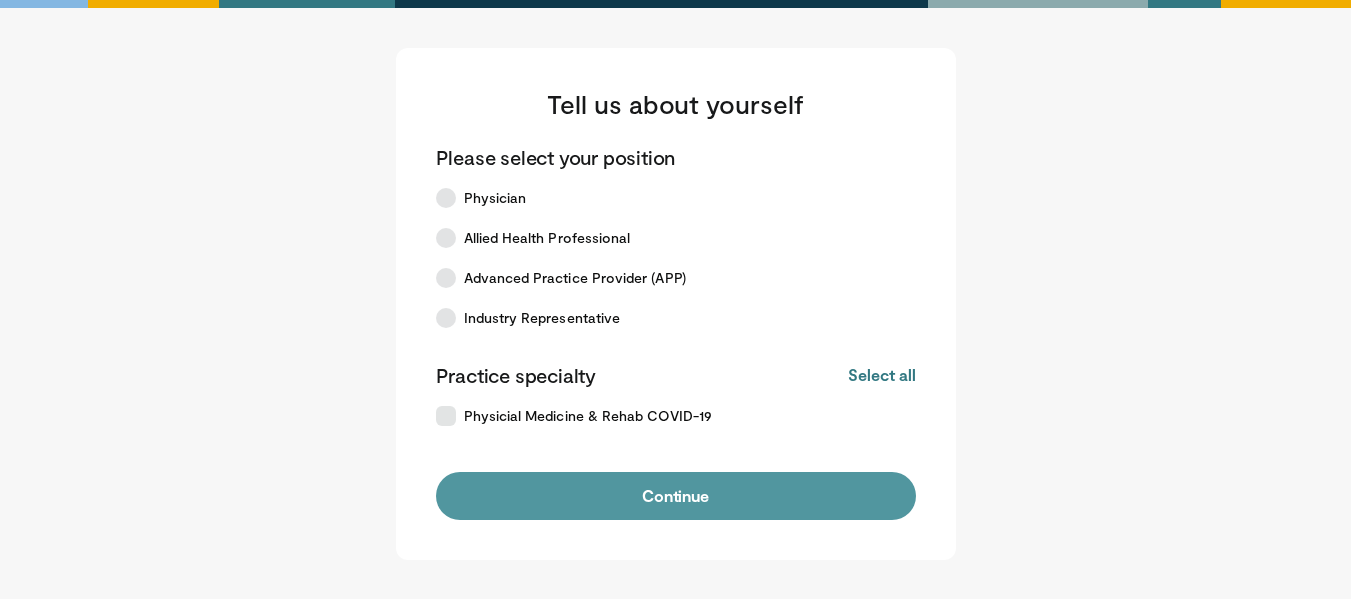 click on "Continue" at bounding box center [676, 496] 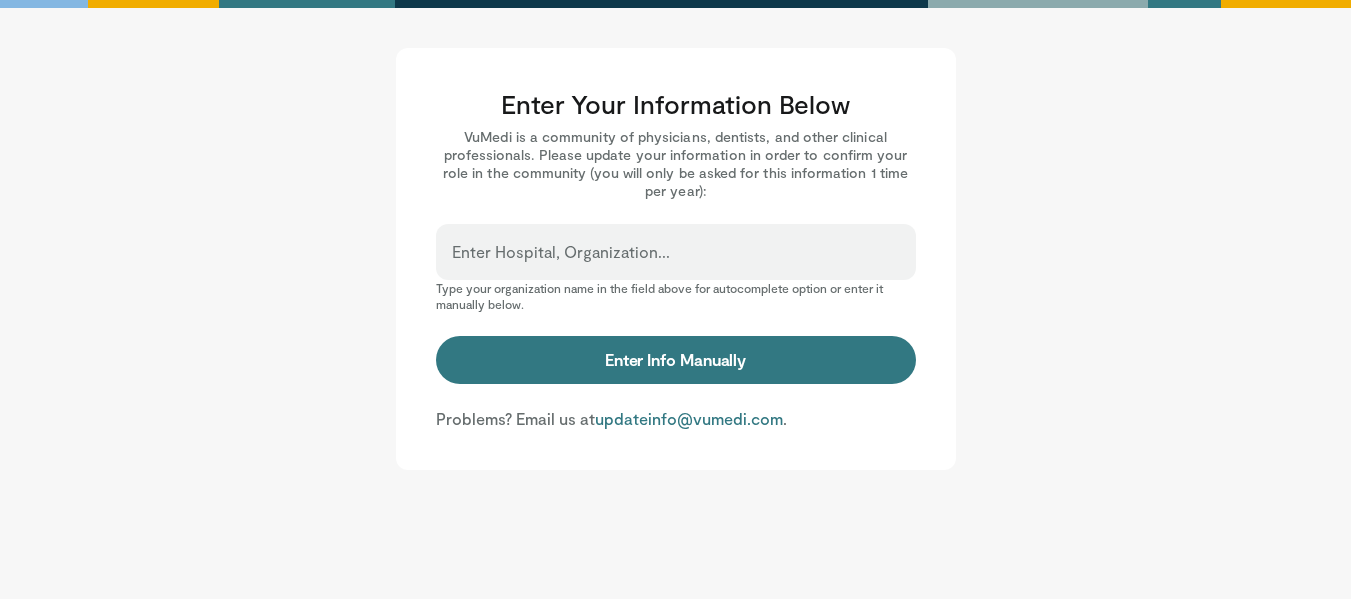 scroll, scrollTop: 0, scrollLeft: 0, axis: both 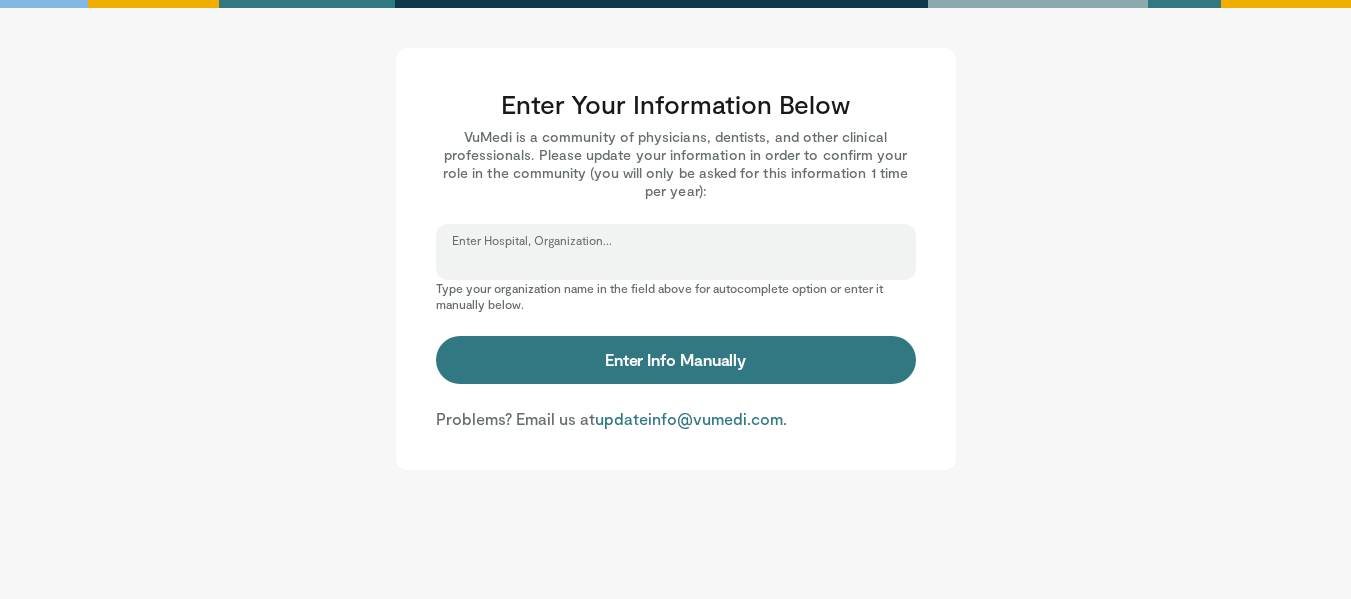 click on "Enter Hospital, Organization..." at bounding box center (676, 261) 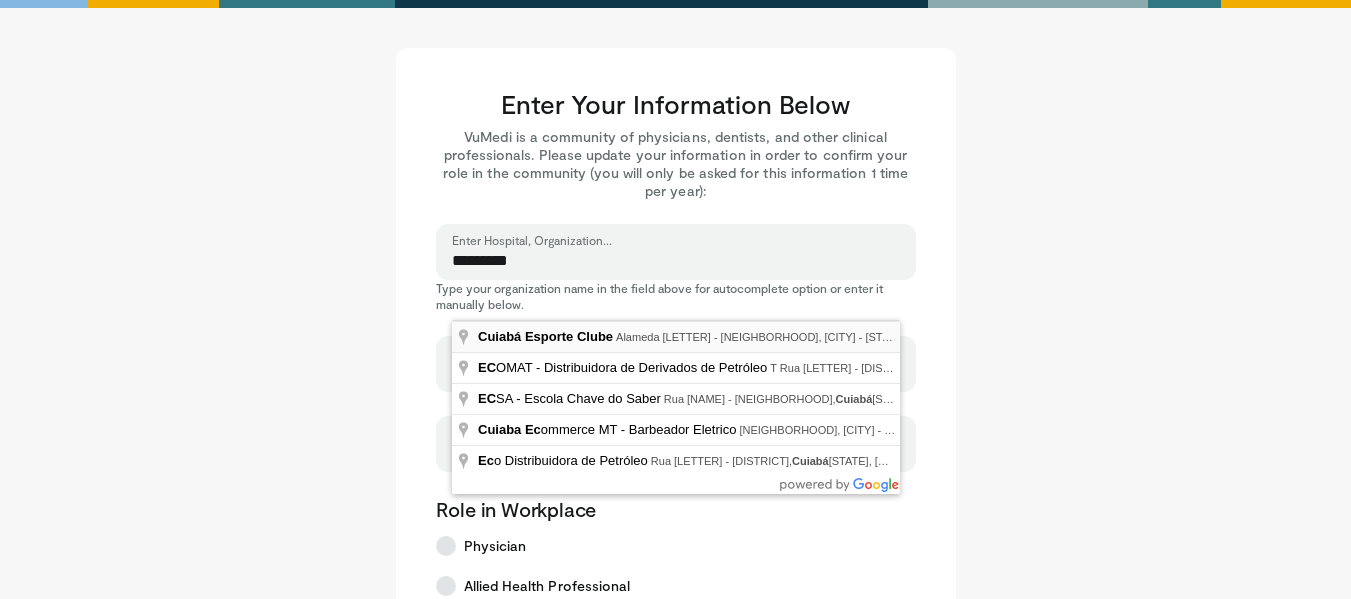type on "**********" 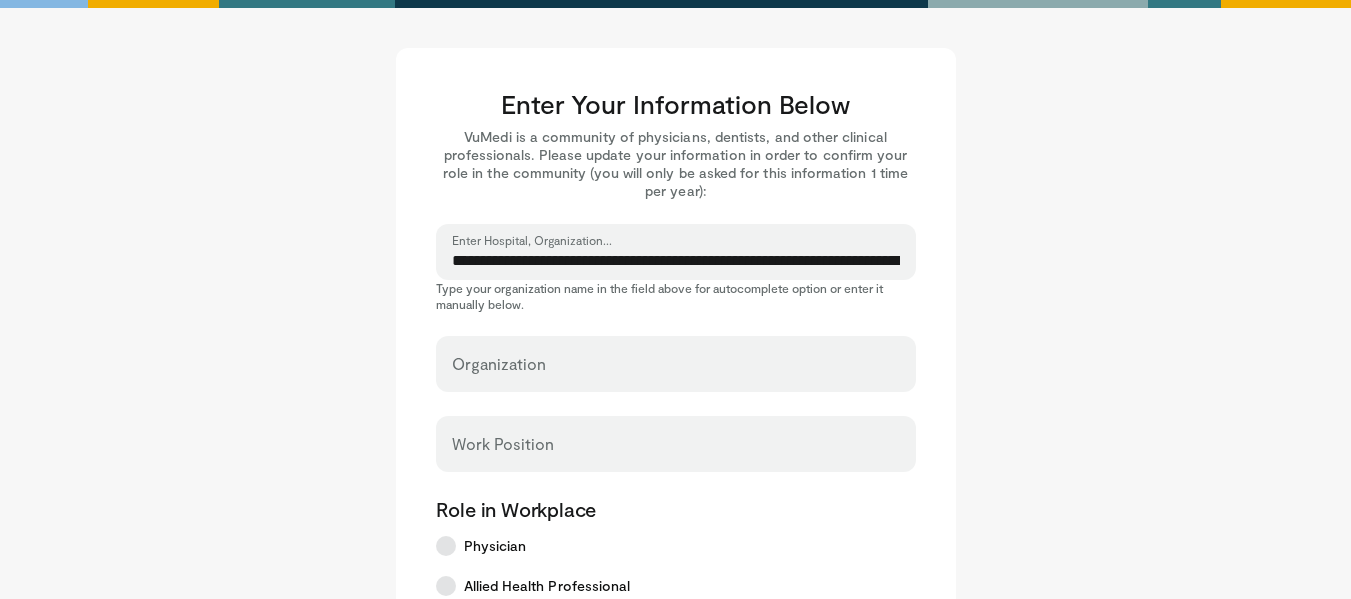 select on "**" 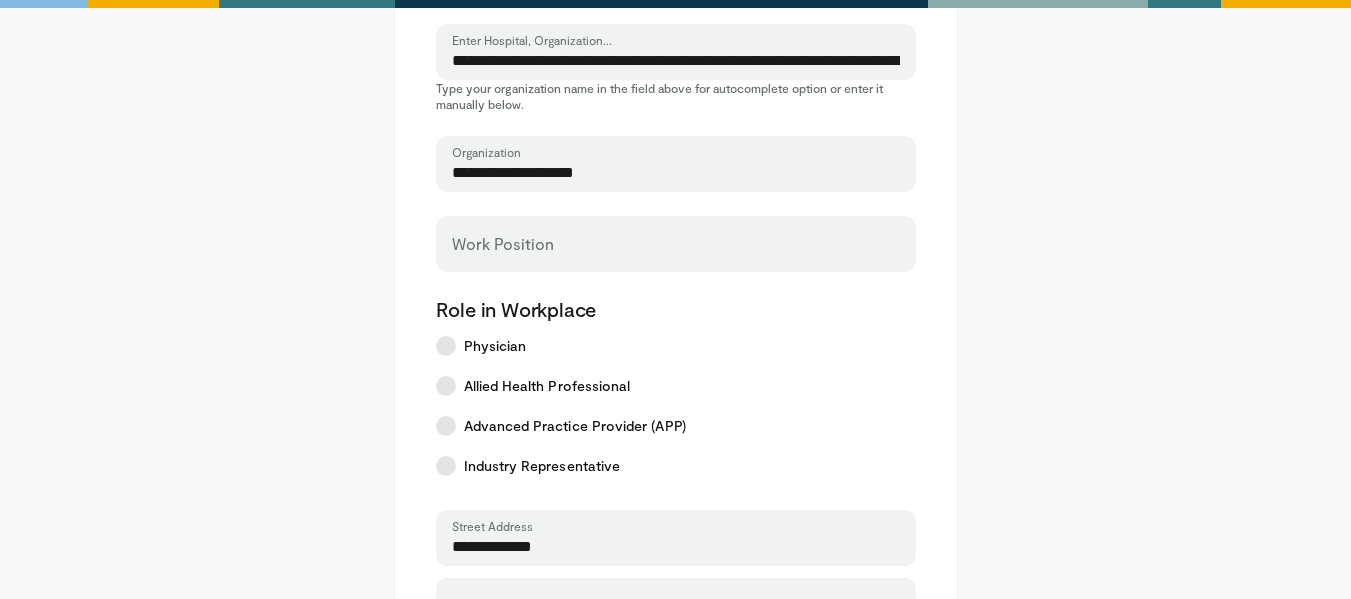 scroll, scrollTop: 500, scrollLeft: 0, axis: vertical 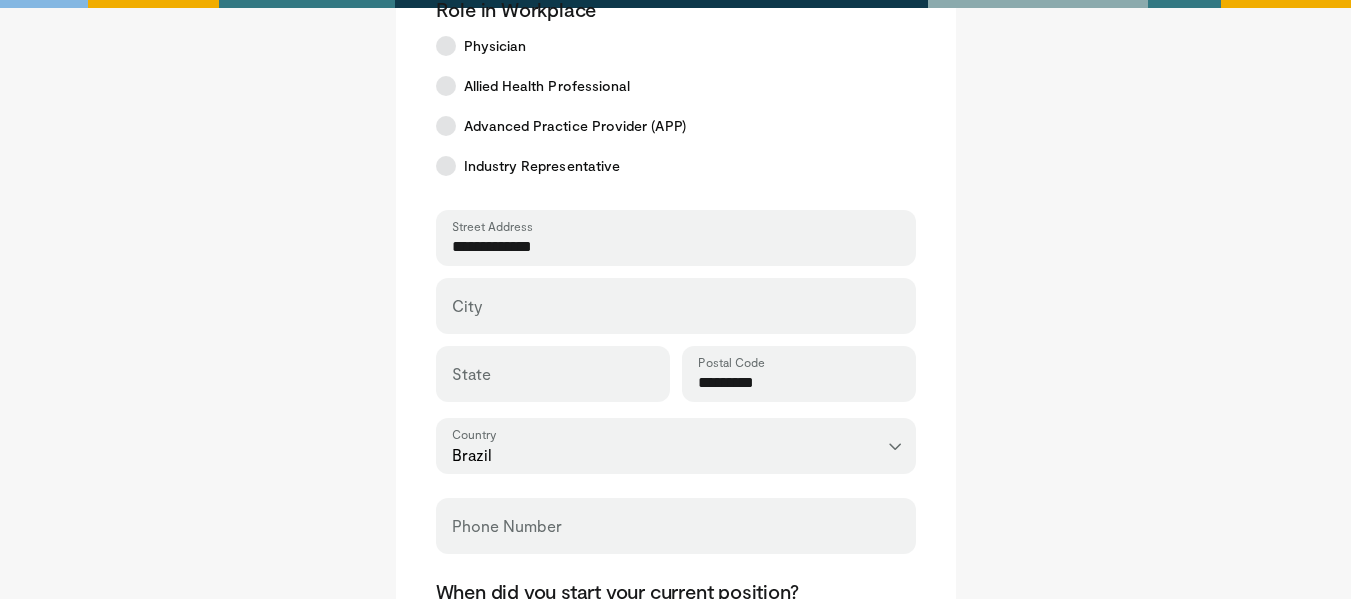 click on "City" at bounding box center (676, 306) 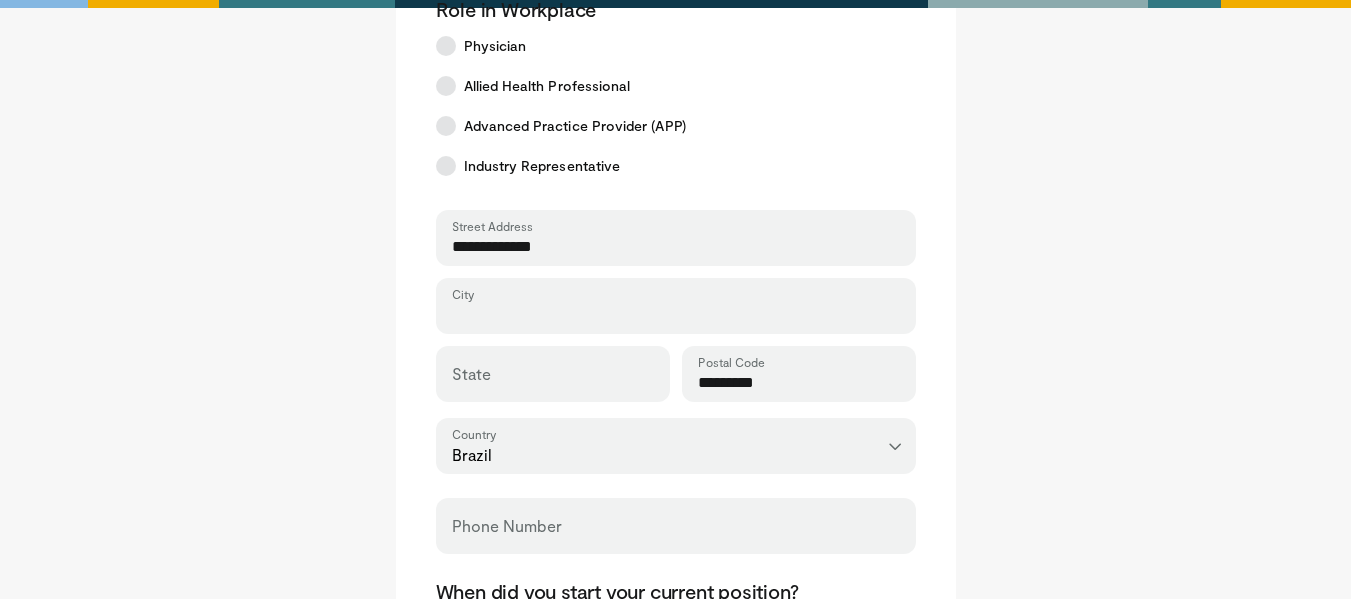 click on "City" at bounding box center (676, 315) 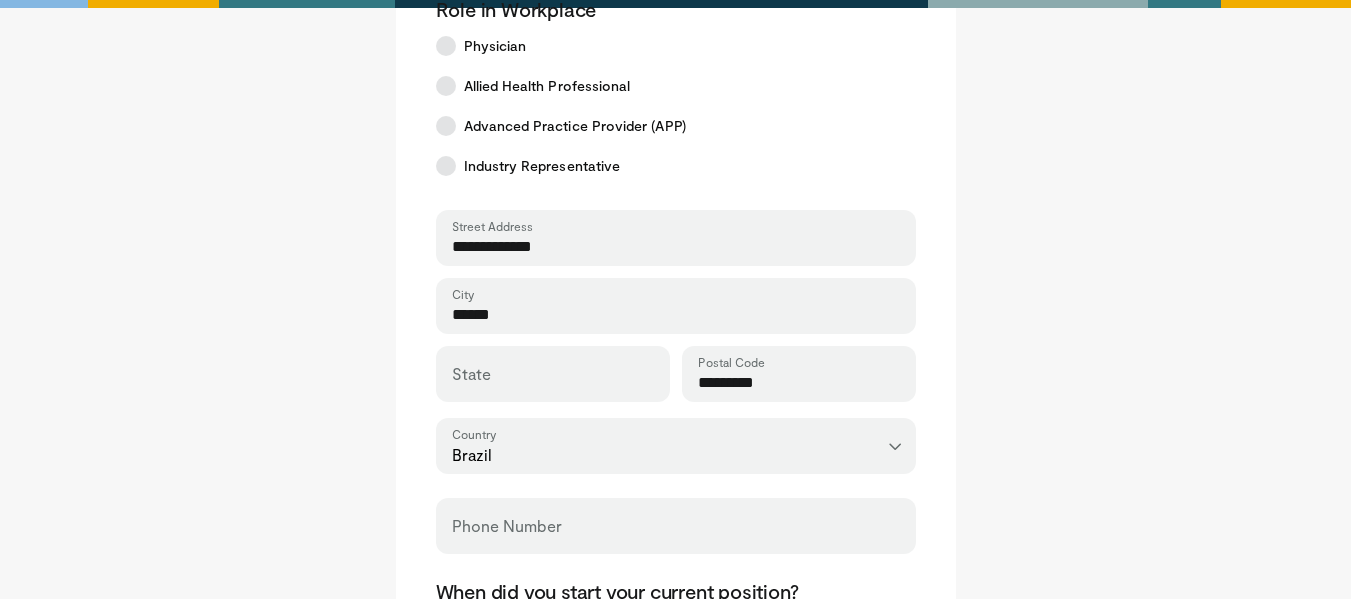 type on "******" 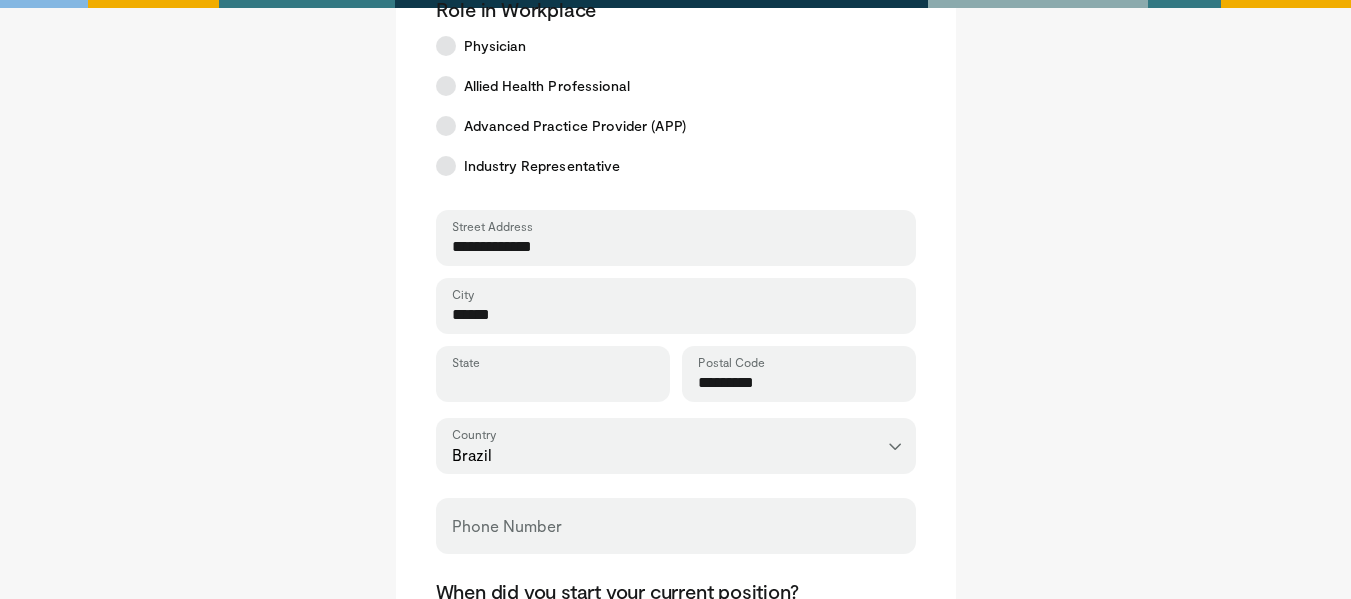 click on "State" at bounding box center (553, 383) 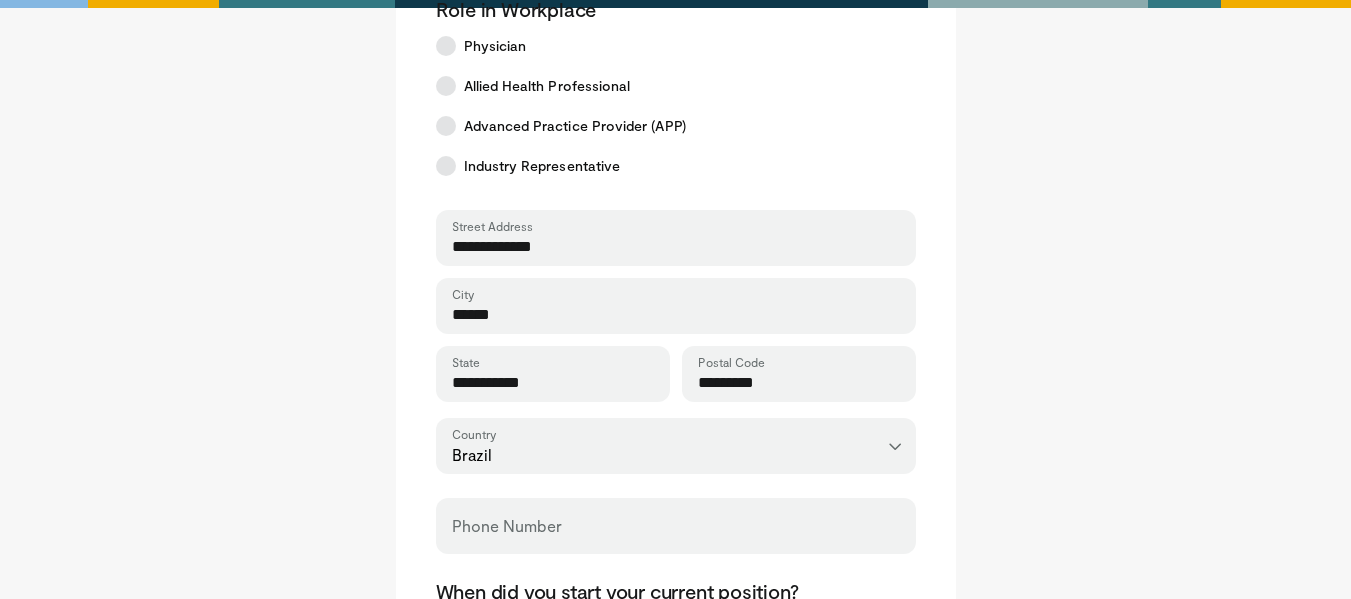 scroll, scrollTop: 800, scrollLeft: 0, axis: vertical 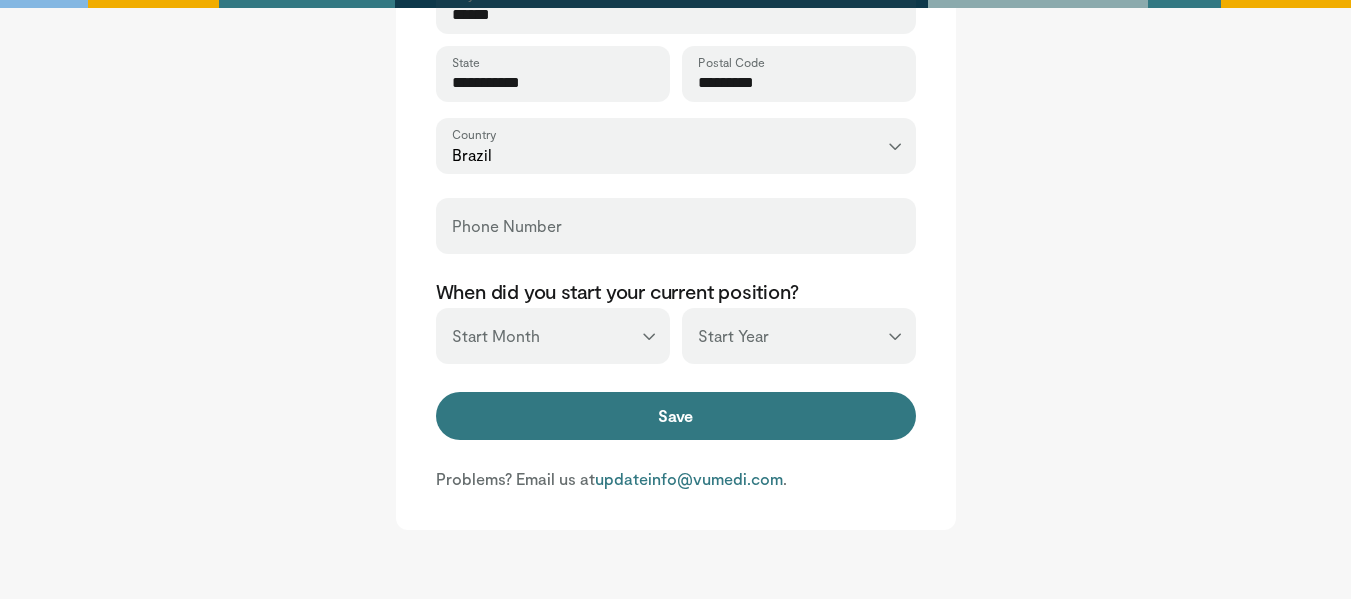 type on "**********" 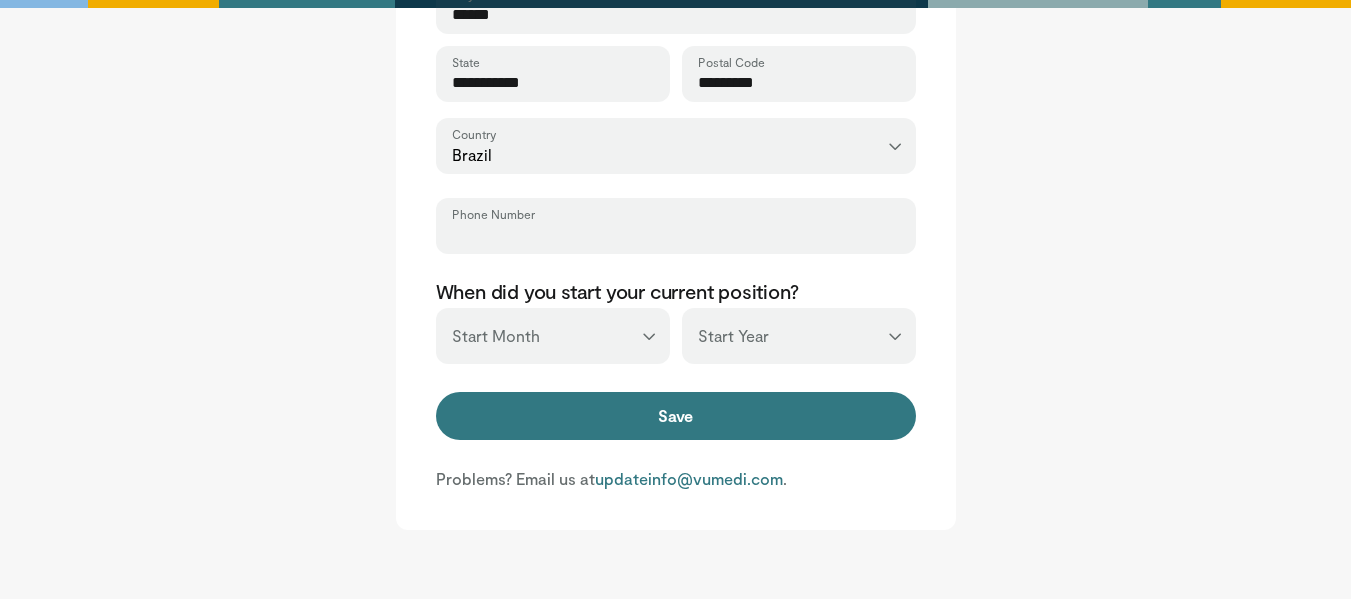 click on "Phone Number" at bounding box center [676, 235] 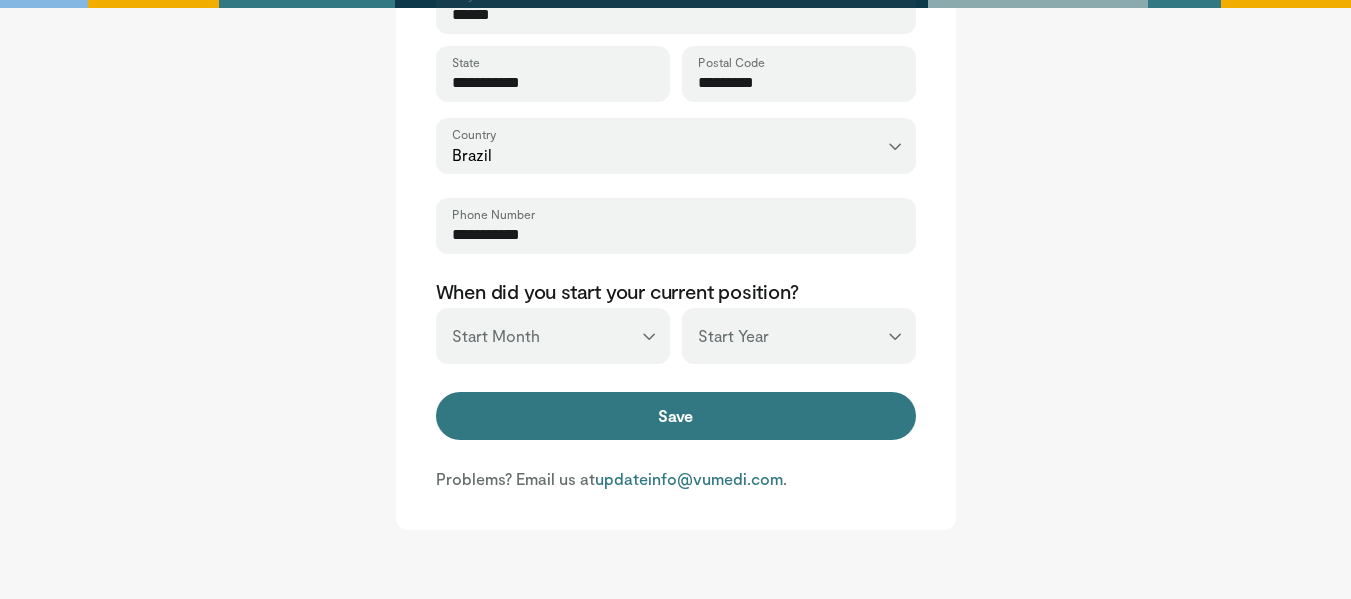 type on "**********" 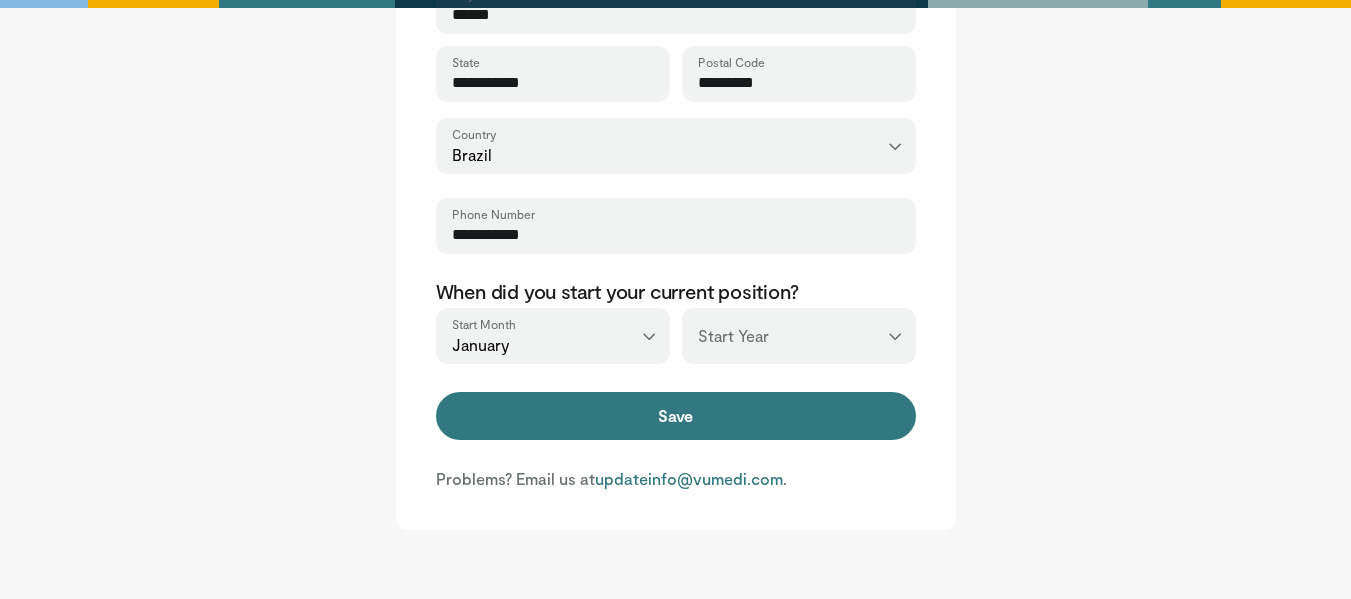 click on "***
****
****
****
****
****
****
****
****
****
****
****
****
****
****
****
****
****
****
****
****
****
****
****
****
****
****
****
****
**** **** **** **** ****" at bounding box center [799, 336] 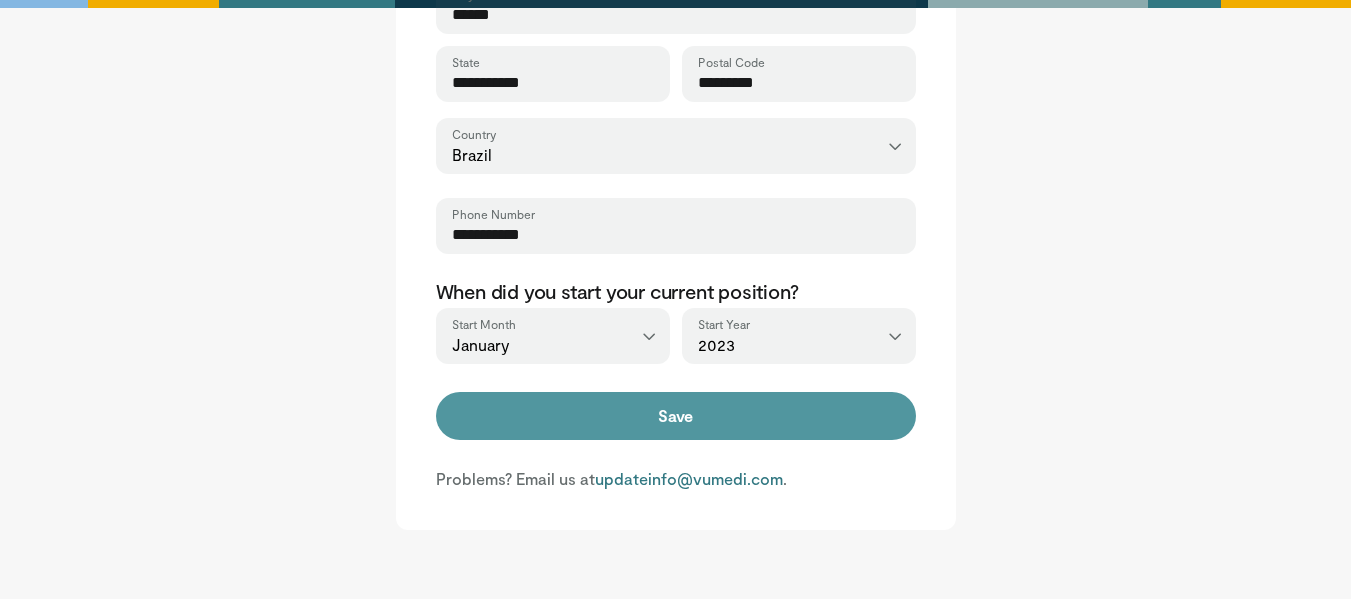 click on "Save" at bounding box center [676, 416] 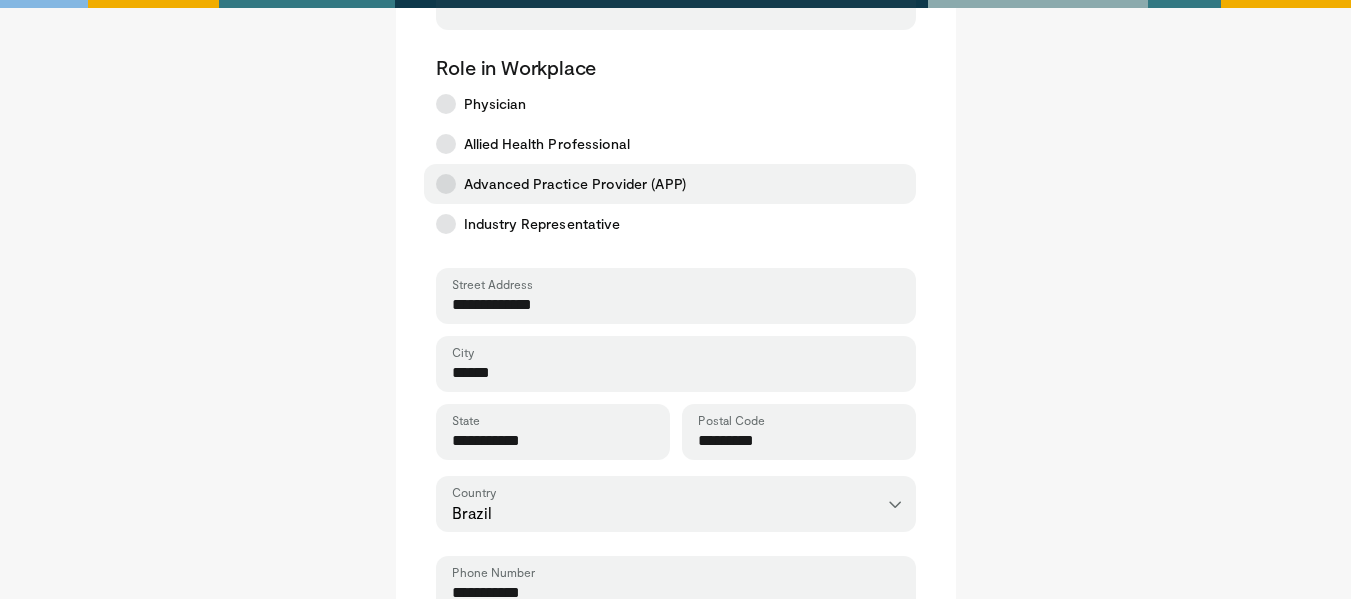 scroll, scrollTop: 242, scrollLeft: 0, axis: vertical 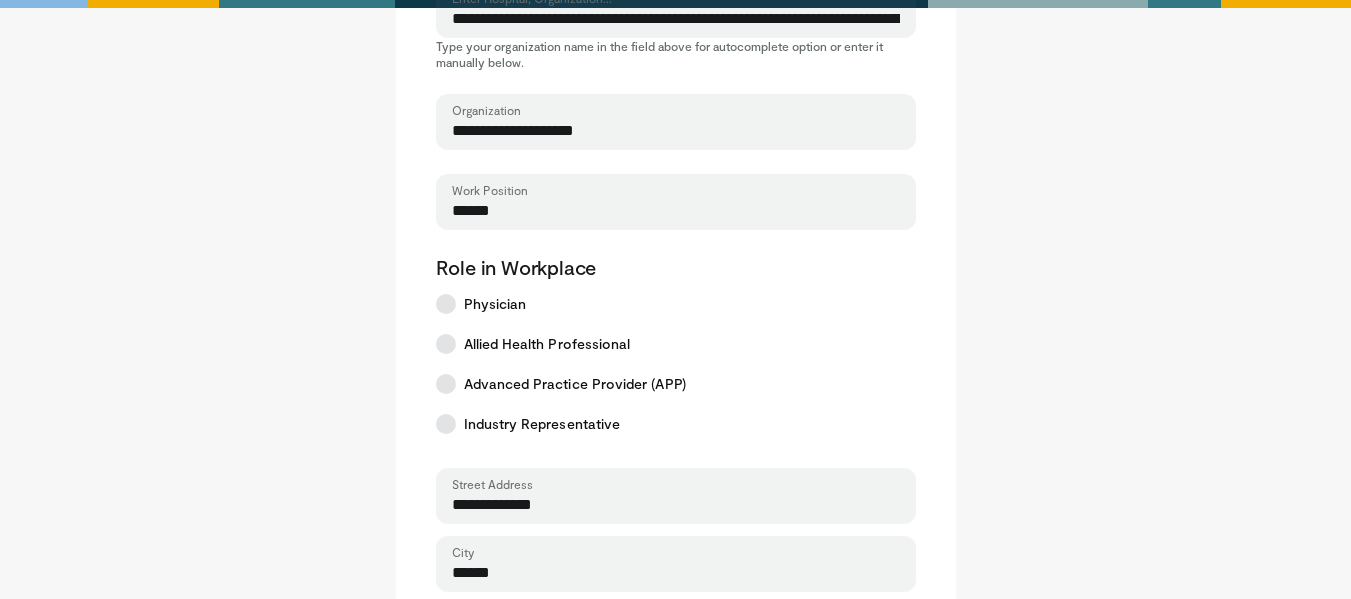 type on "******" 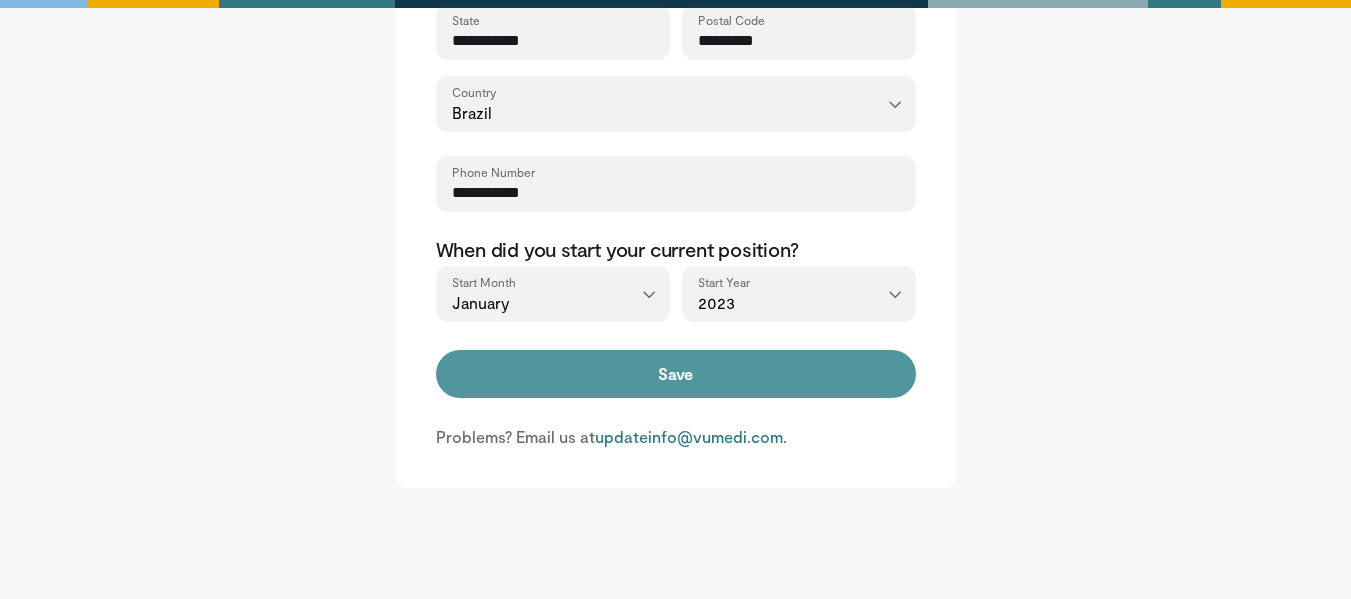 click on "Save" at bounding box center [676, 374] 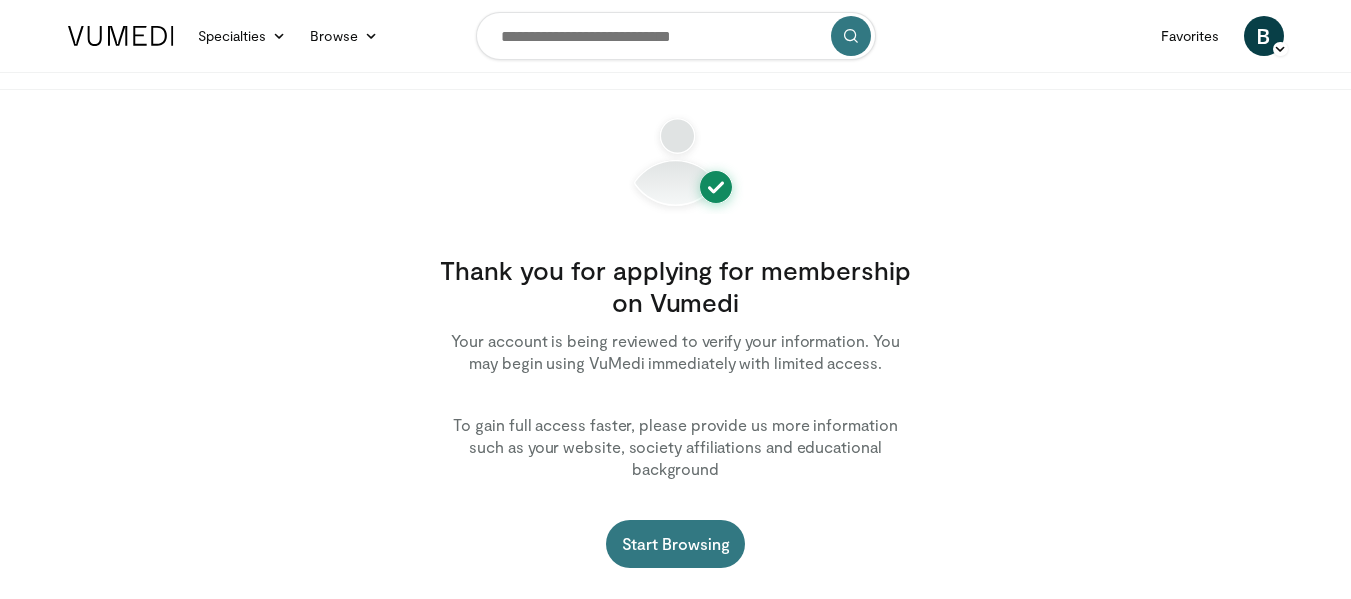 scroll, scrollTop: 0, scrollLeft: 0, axis: both 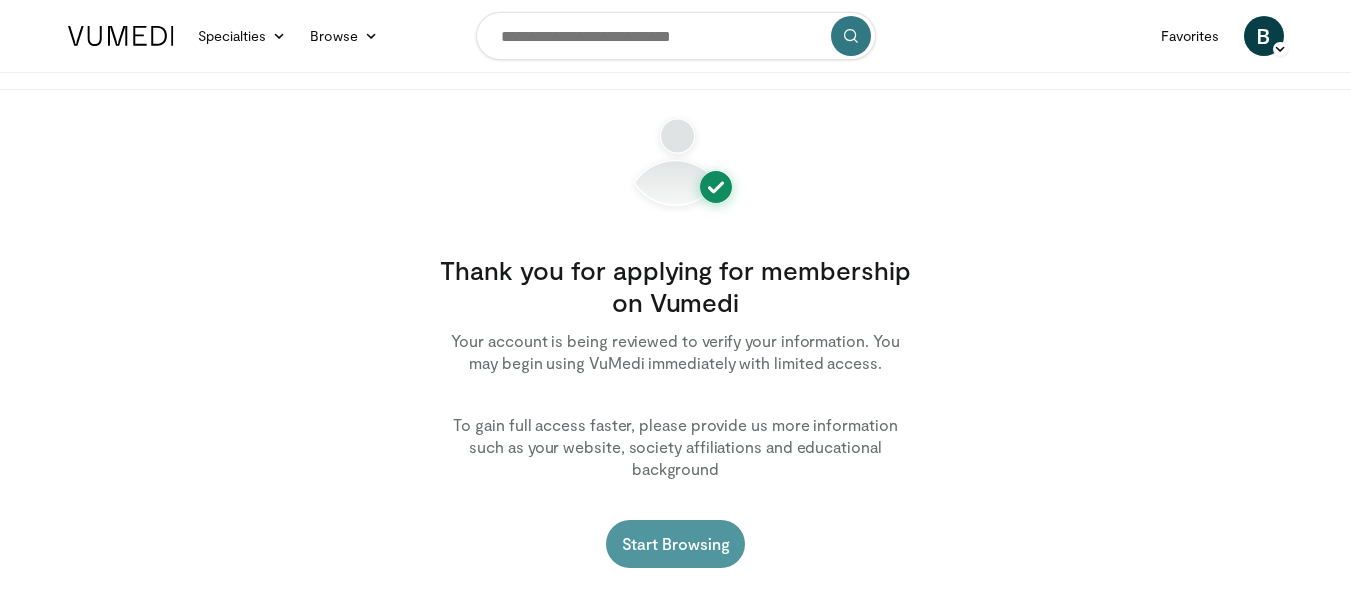 click on "Start Browsing" at bounding box center [676, 544] 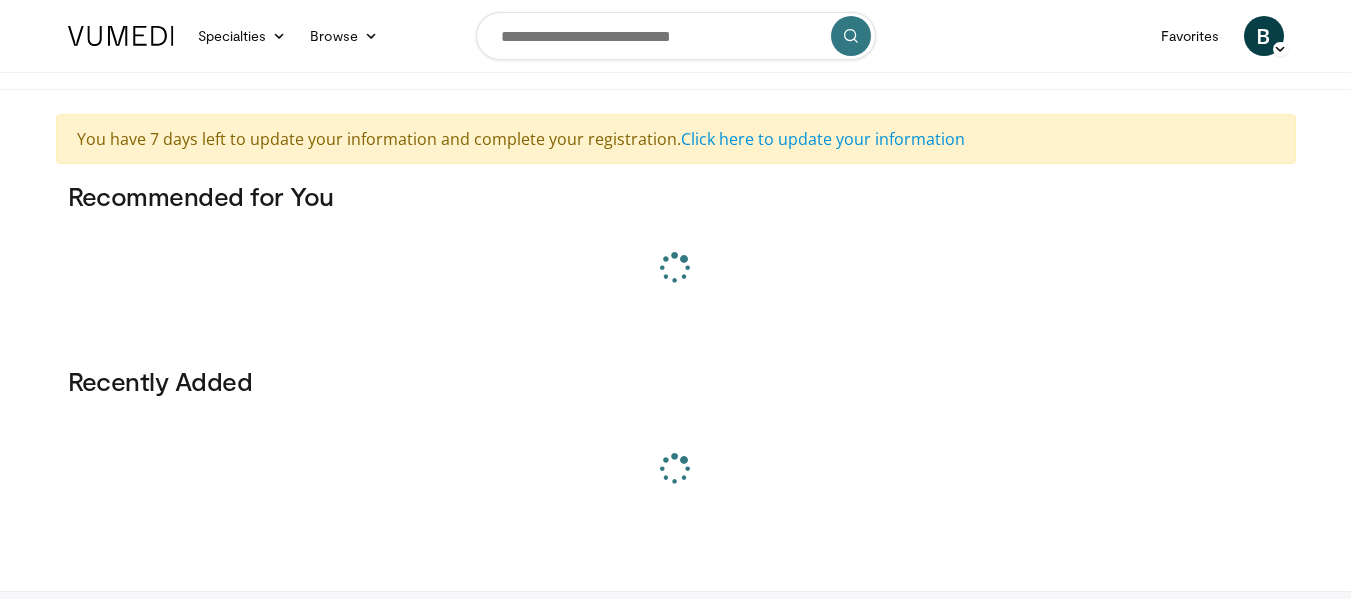 scroll, scrollTop: 0, scrollLeft: 0, axis: both 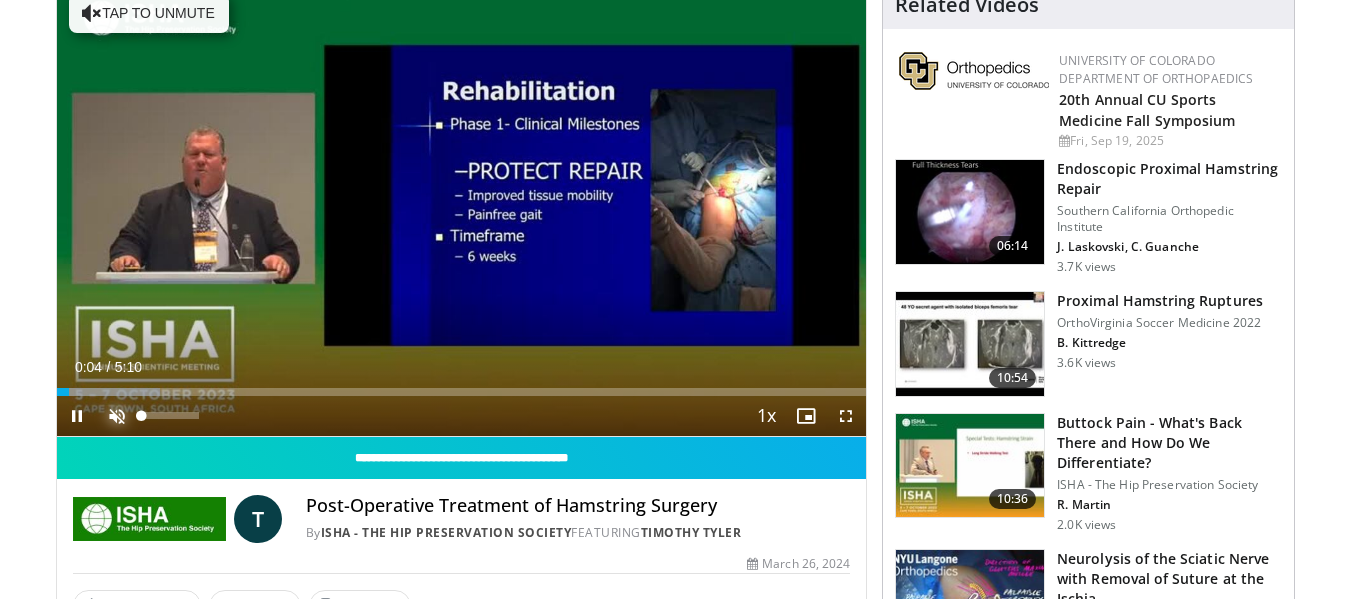 click at bounding box center [117, 416] 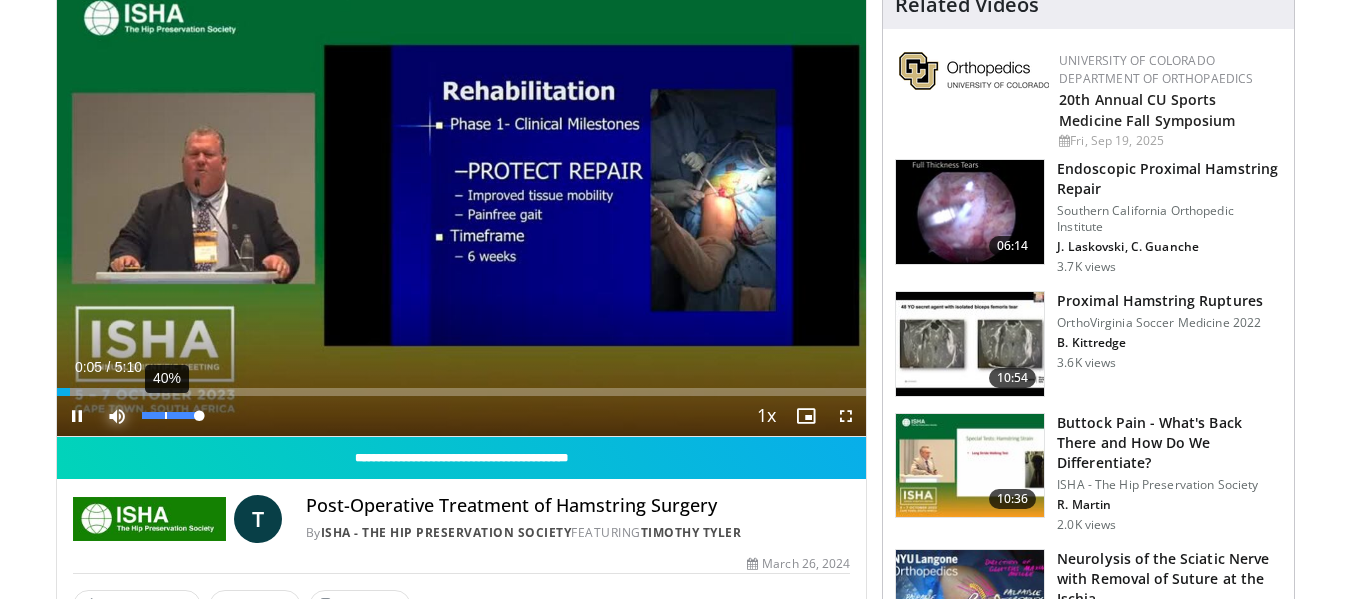 click on "40%" at bounding box center (170, 415) 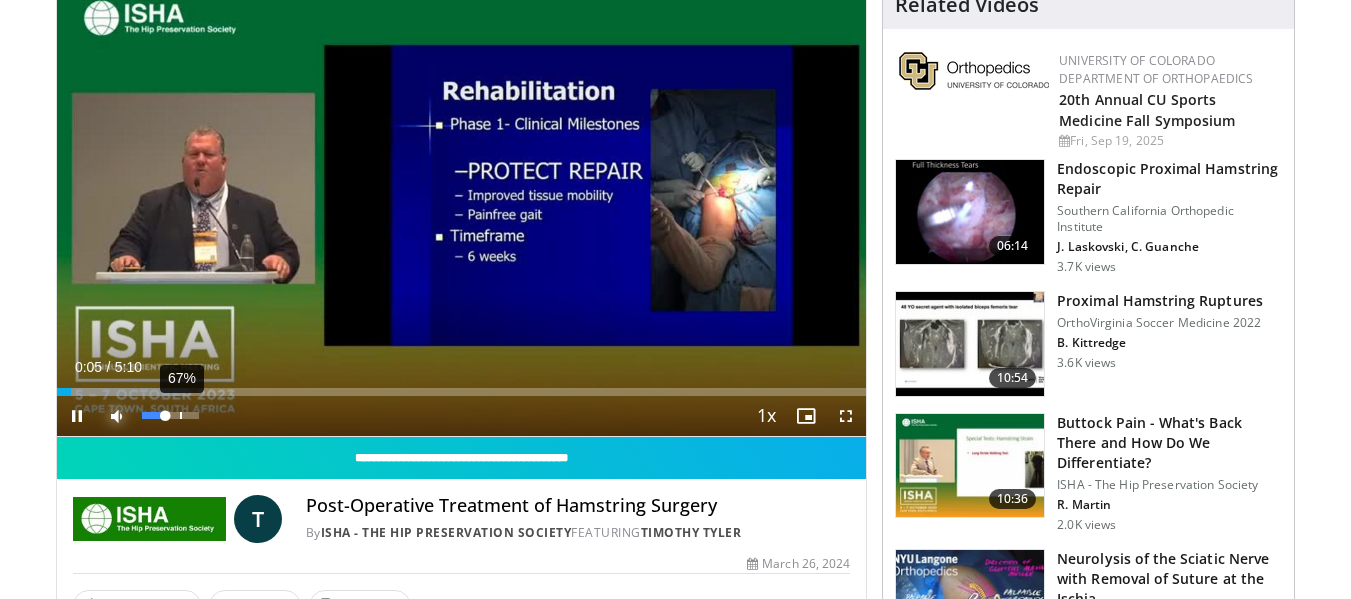 click on "67%" at bounding box center [170, 415] 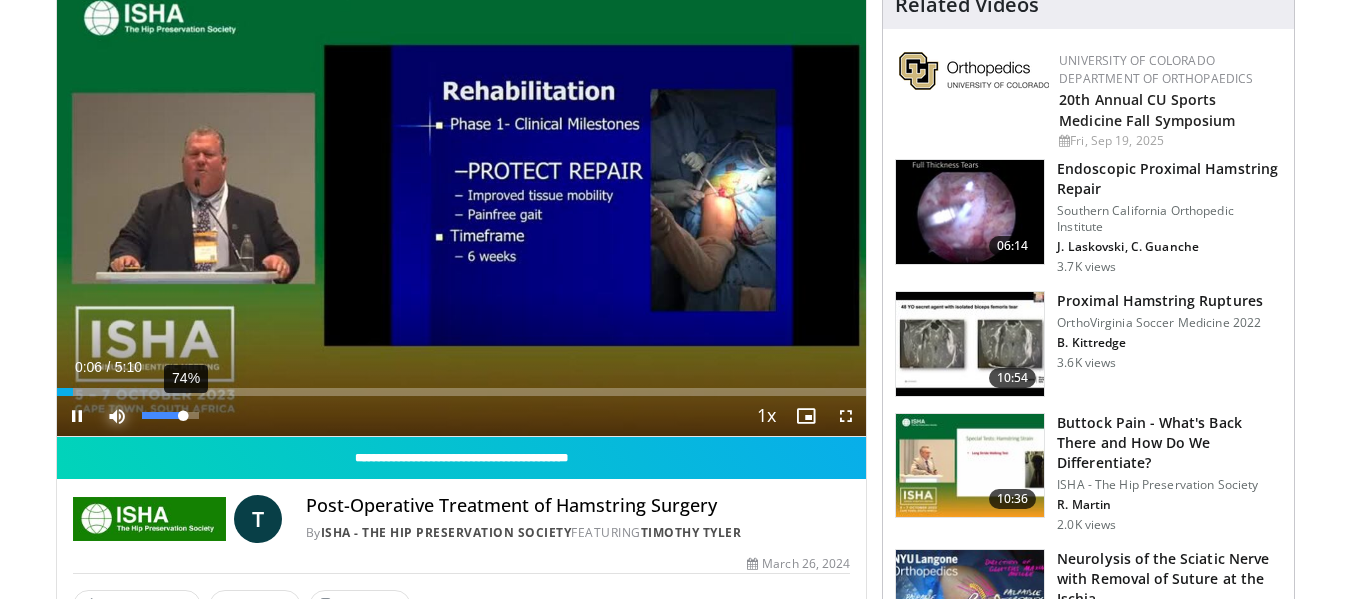 type 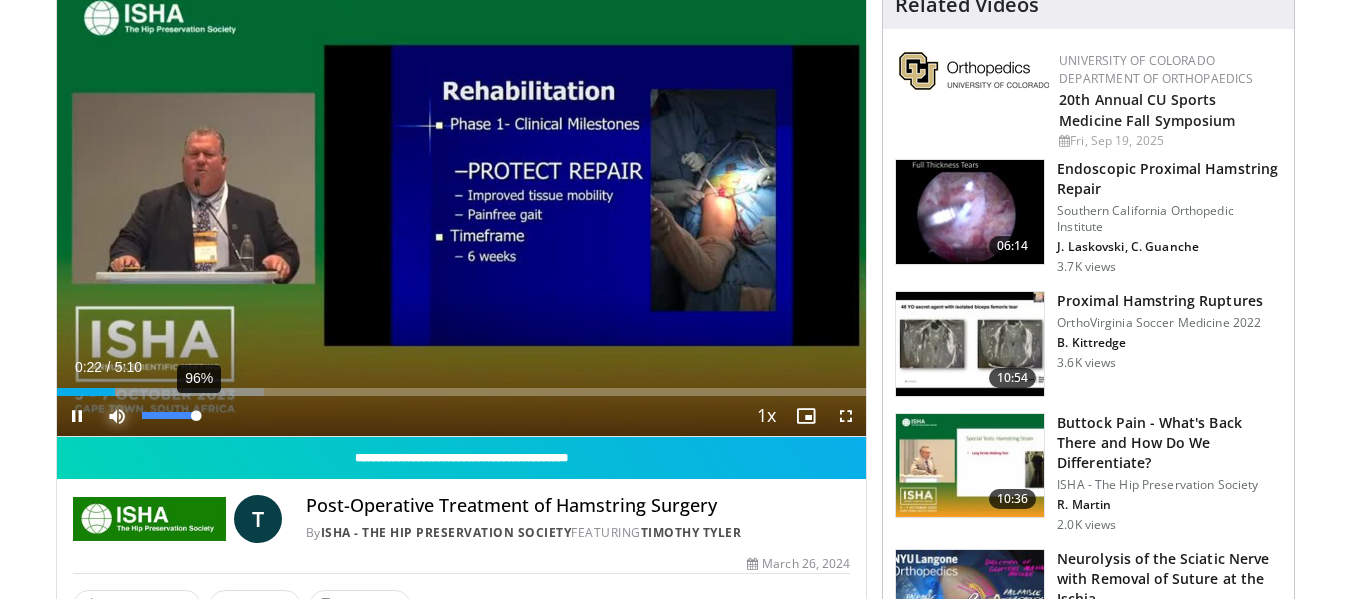 click on "**********" at bounding box center (462, 209) 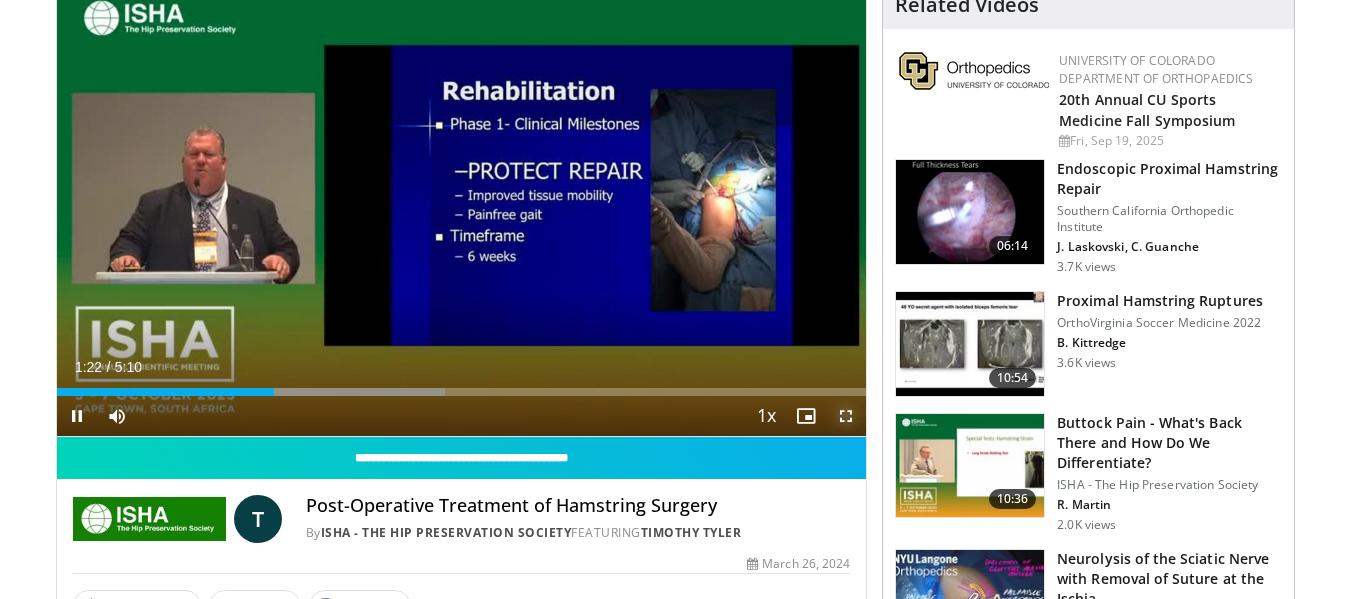 click at bounding box center (846, 416) 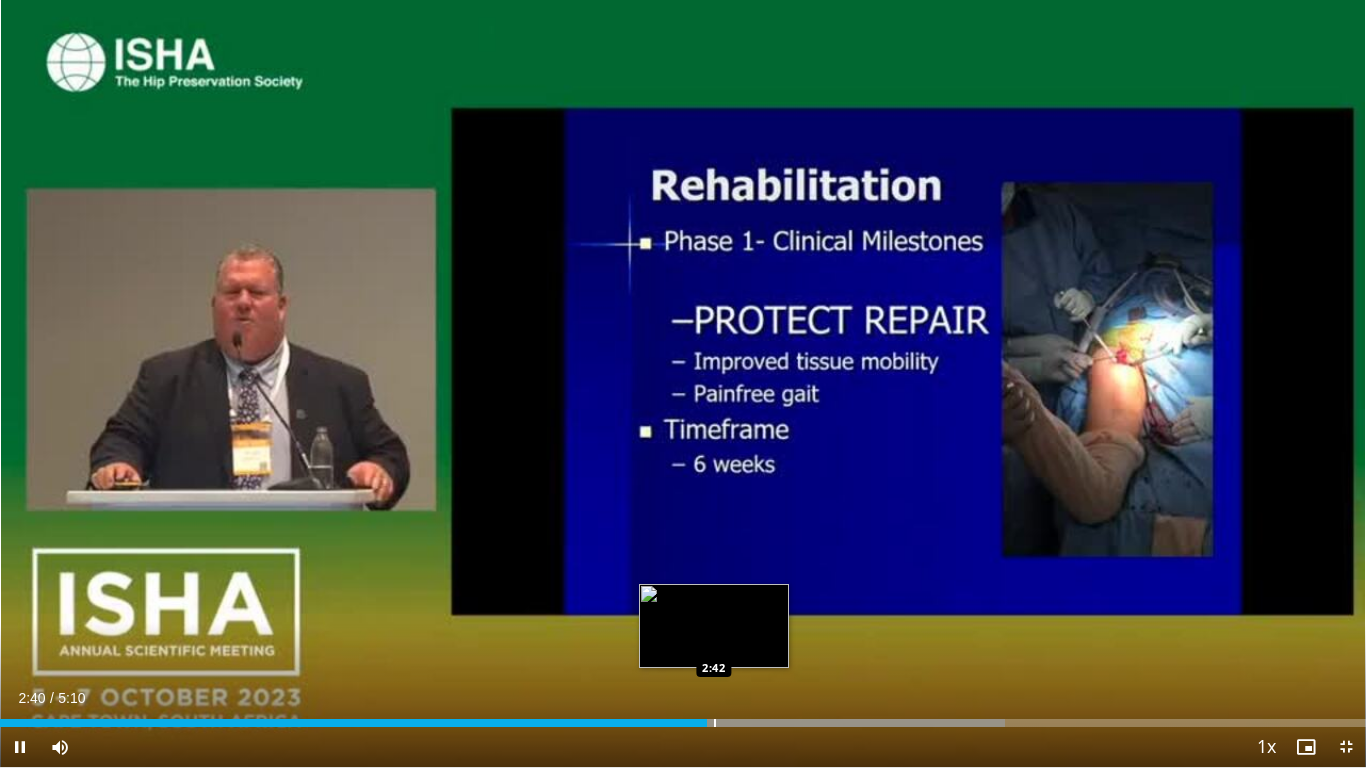 click at bounding box center [715, 723] 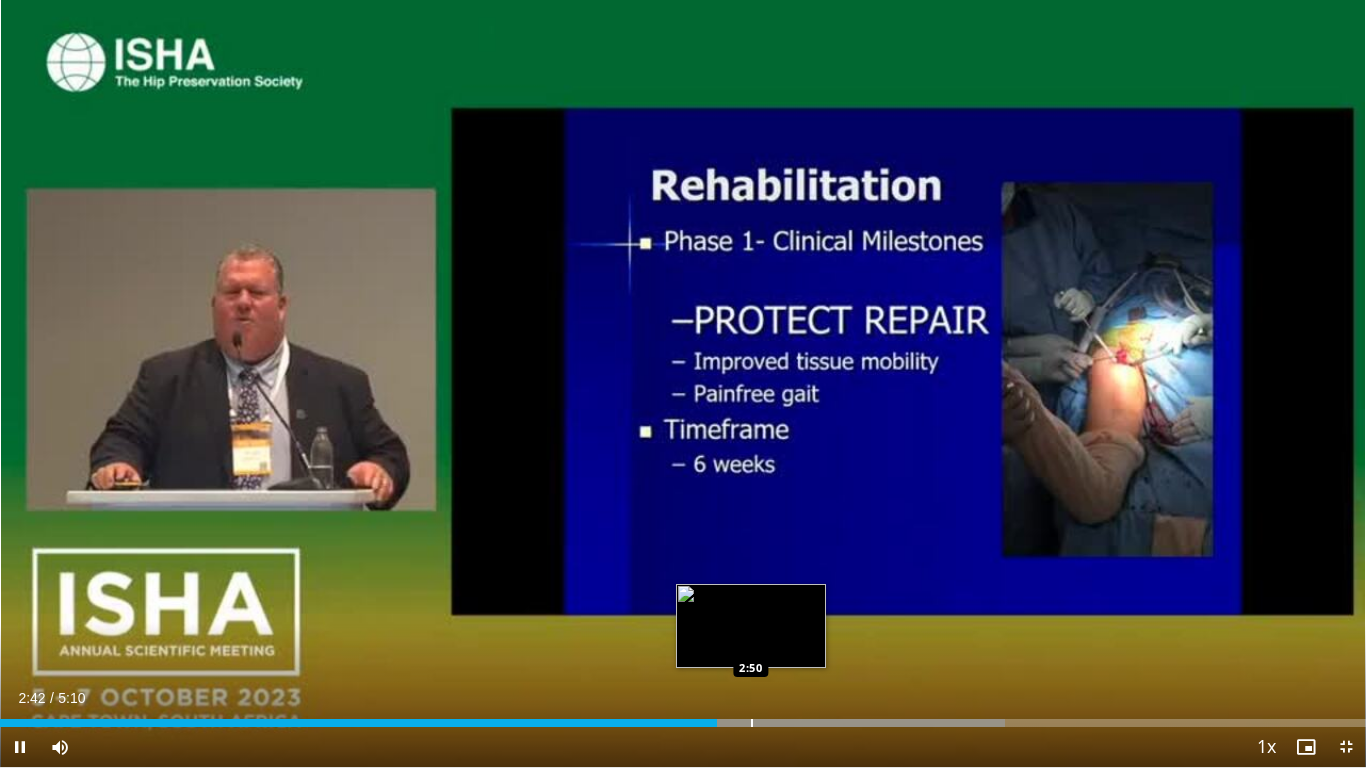 click at bounding box center (752, 723) 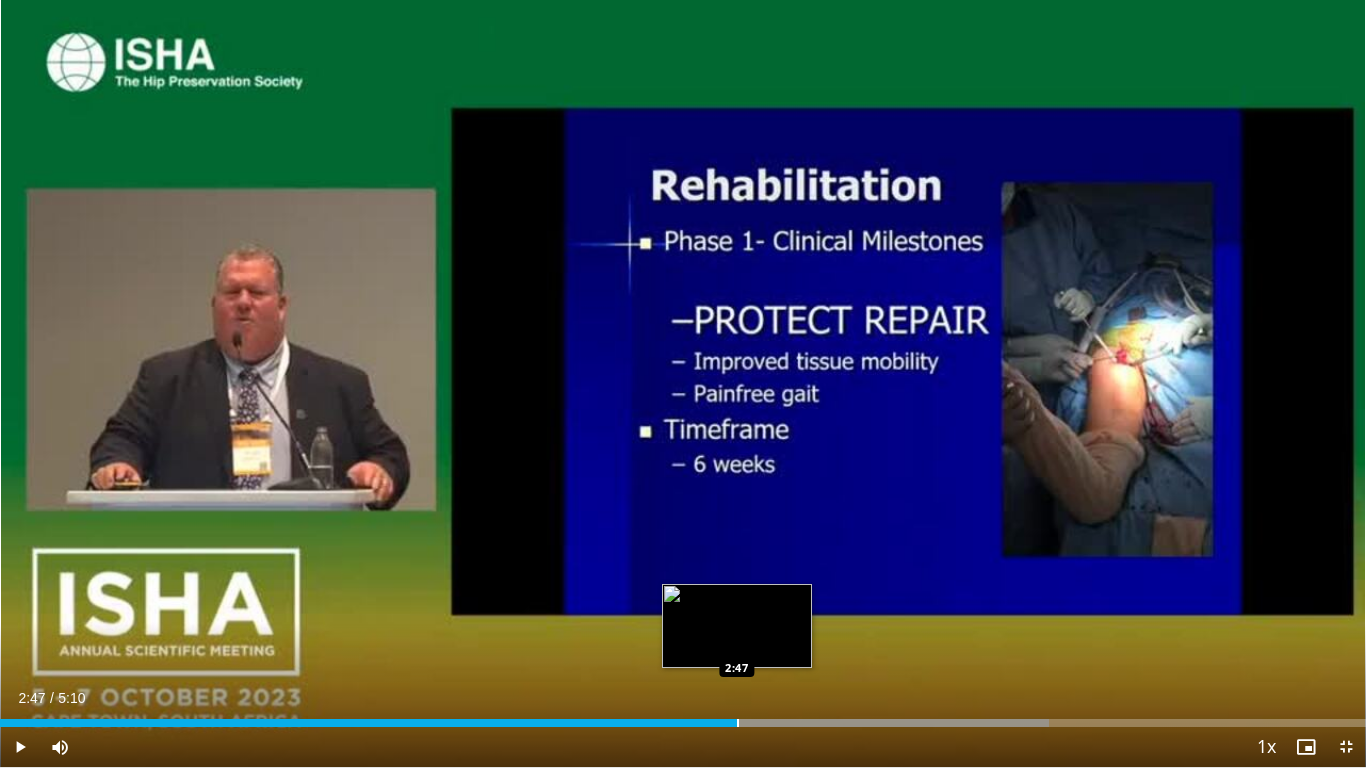 click at bounding box center [738, 723] 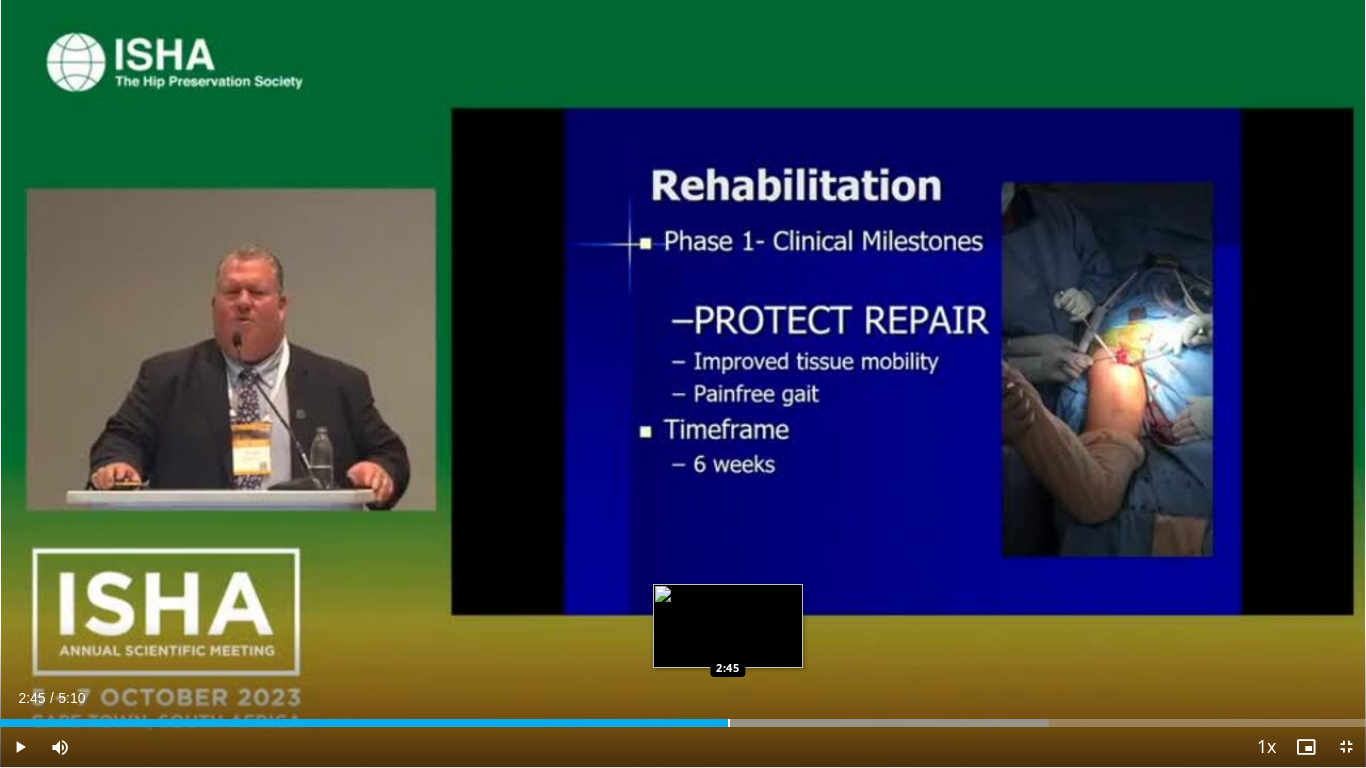 click at bounding box center (729, 723) 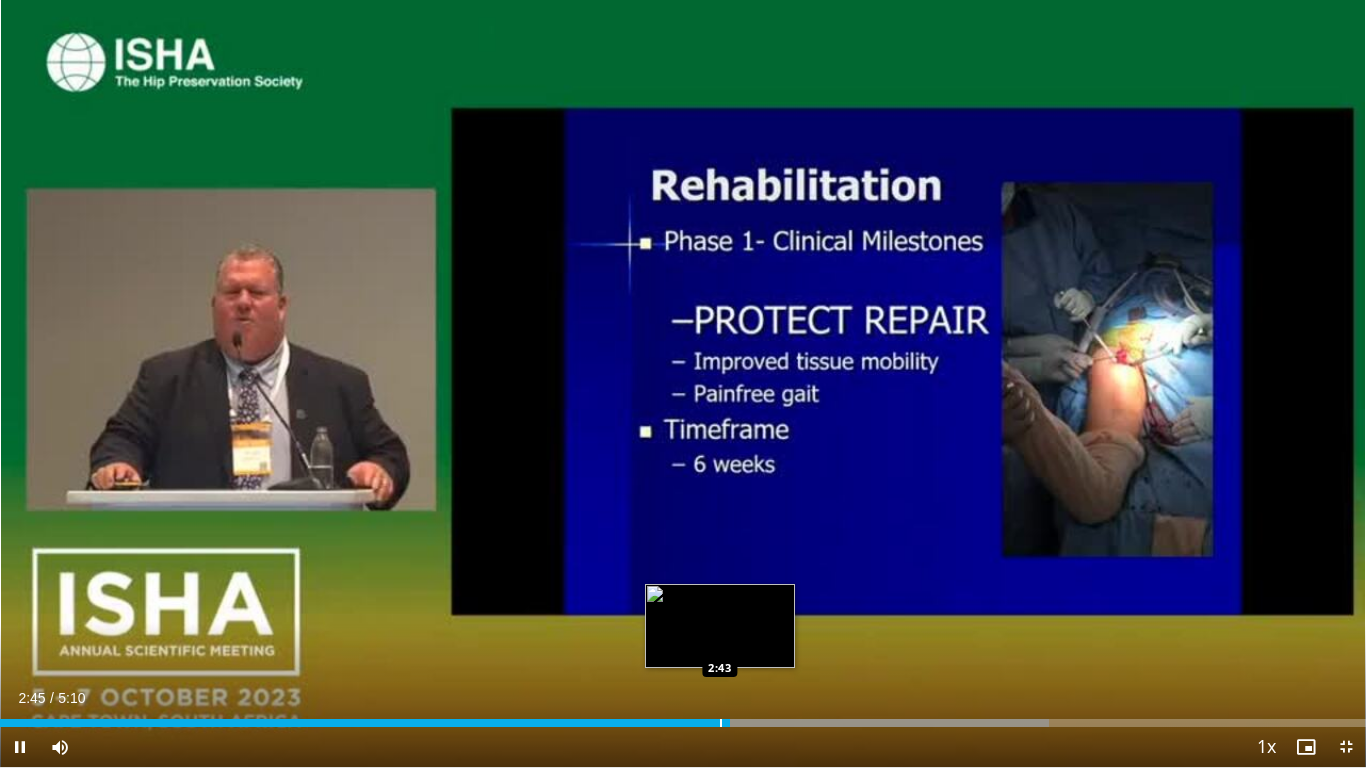 click at bounding box center (721, 723) 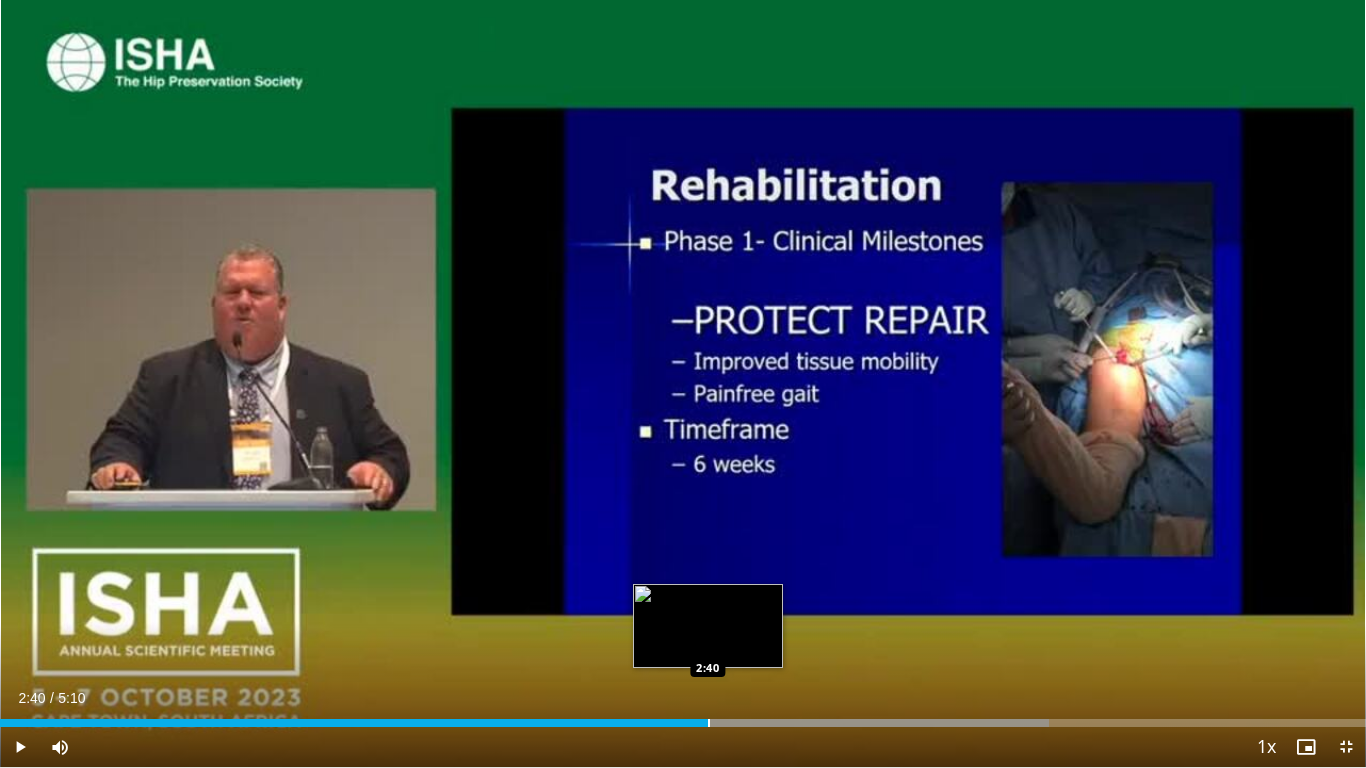 click at bounding box center (709, 723) 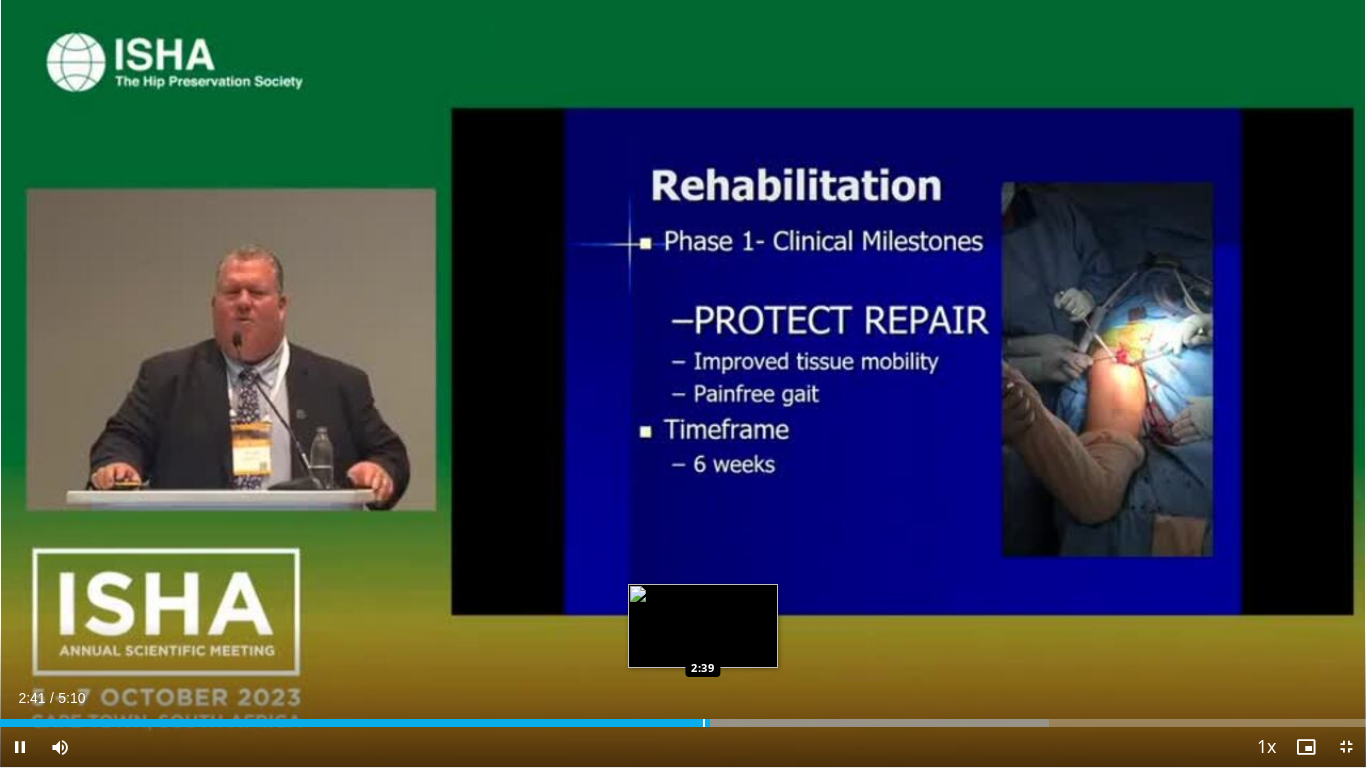 click at bounding box center (704, 723) 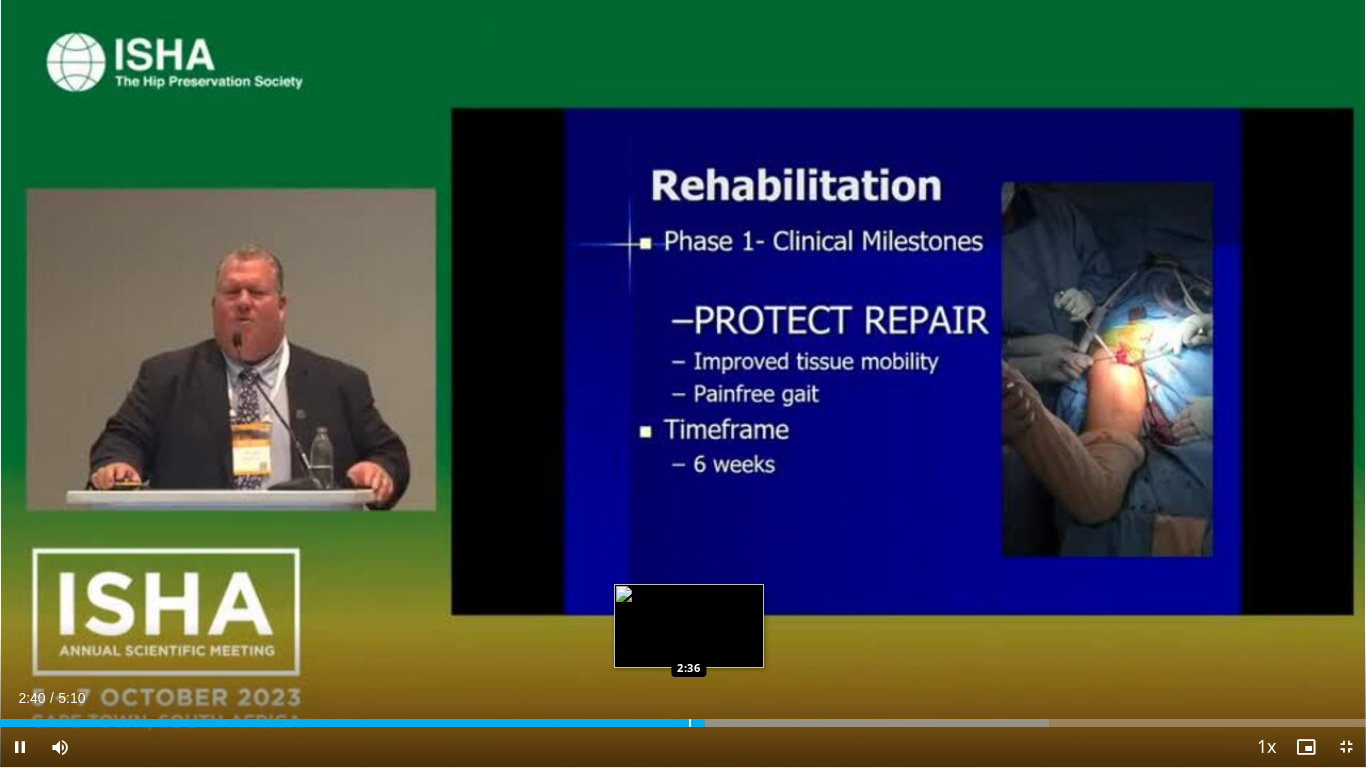 click at bounding box center (690, 723) 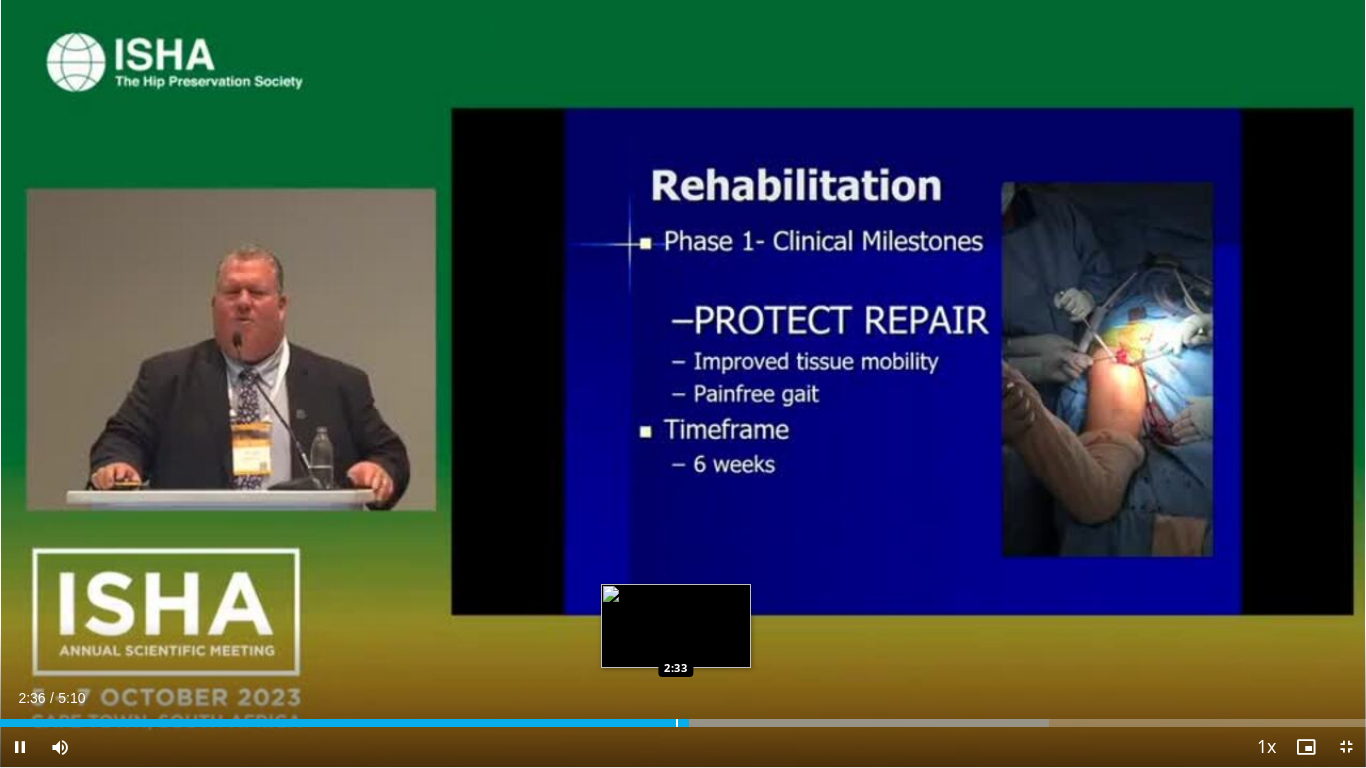 click at bounding box center (677, 723) 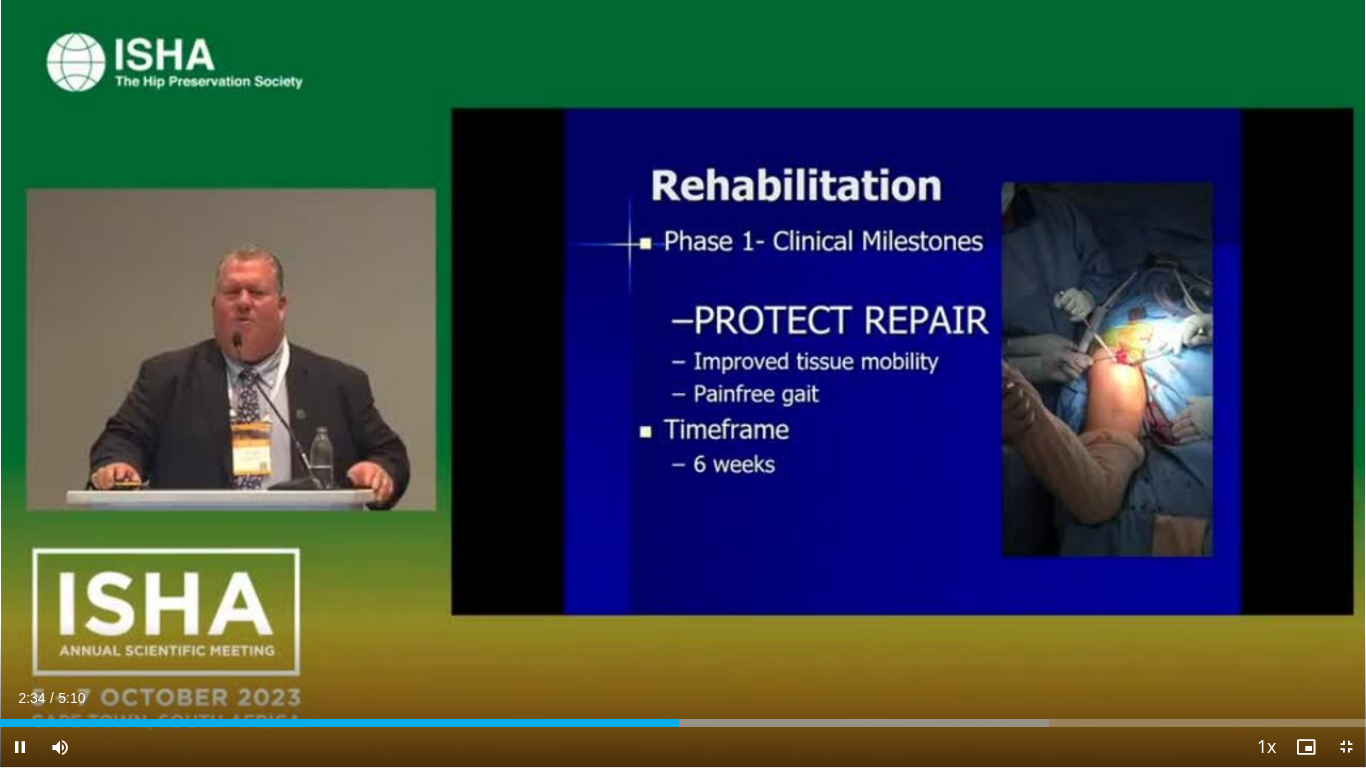 click on "Current Time  2:34 / Duration  5:10 Pause Skip Backward Skip Forward Mute 100% Loaded :  76.77% 2:34 2:33 Stream Type  LIVE Seek to live, currently behind live LIVE   1x Playback Rate 0.5x 0.75x 1x , selected 1.25x 1.5x 1.75x 2x Chapters Chapters Descriptions descriptions off , selected Captions captions settings , opens captions settings dialog captions off , selected Audio Track en (Main) , selected Exit Fullscreen Enable picture-in-picture mode" at bounding box center (683, 747) 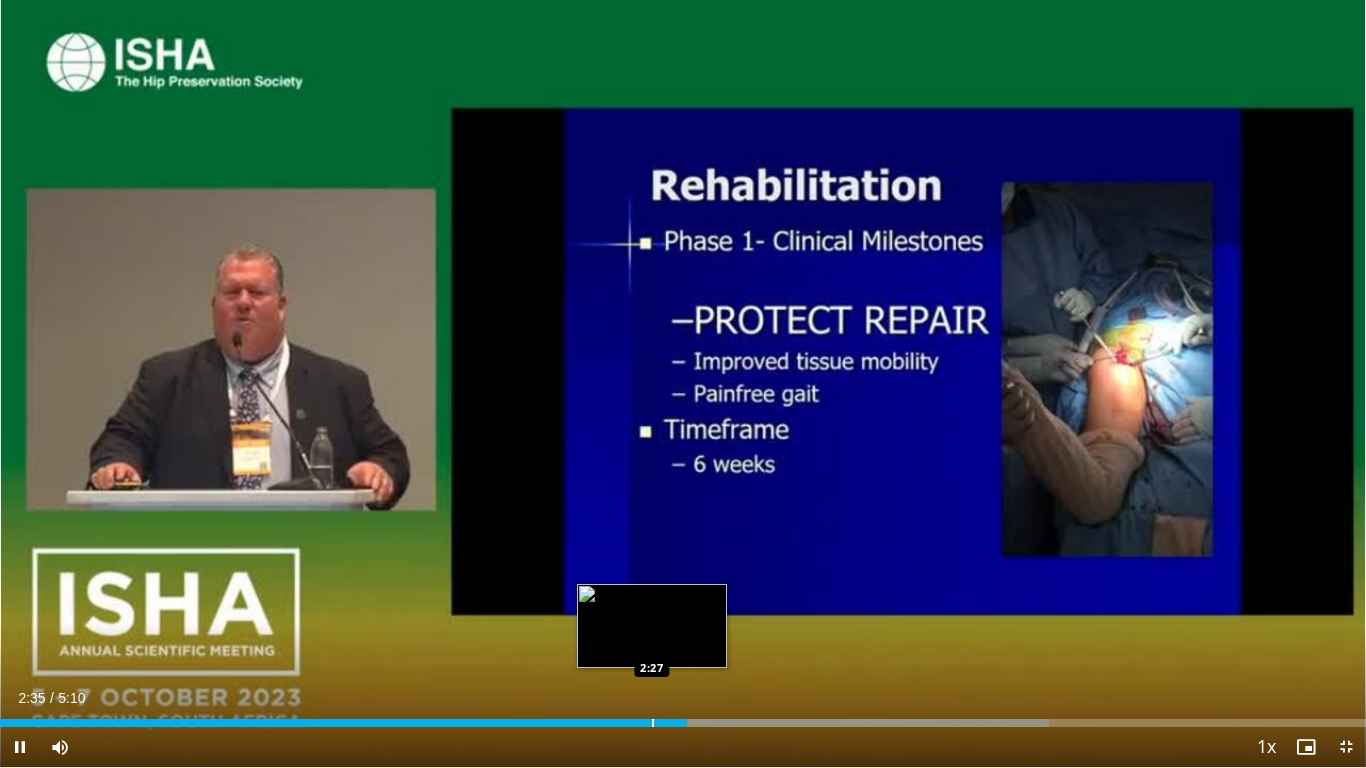 click at bounding box center [653, 723] 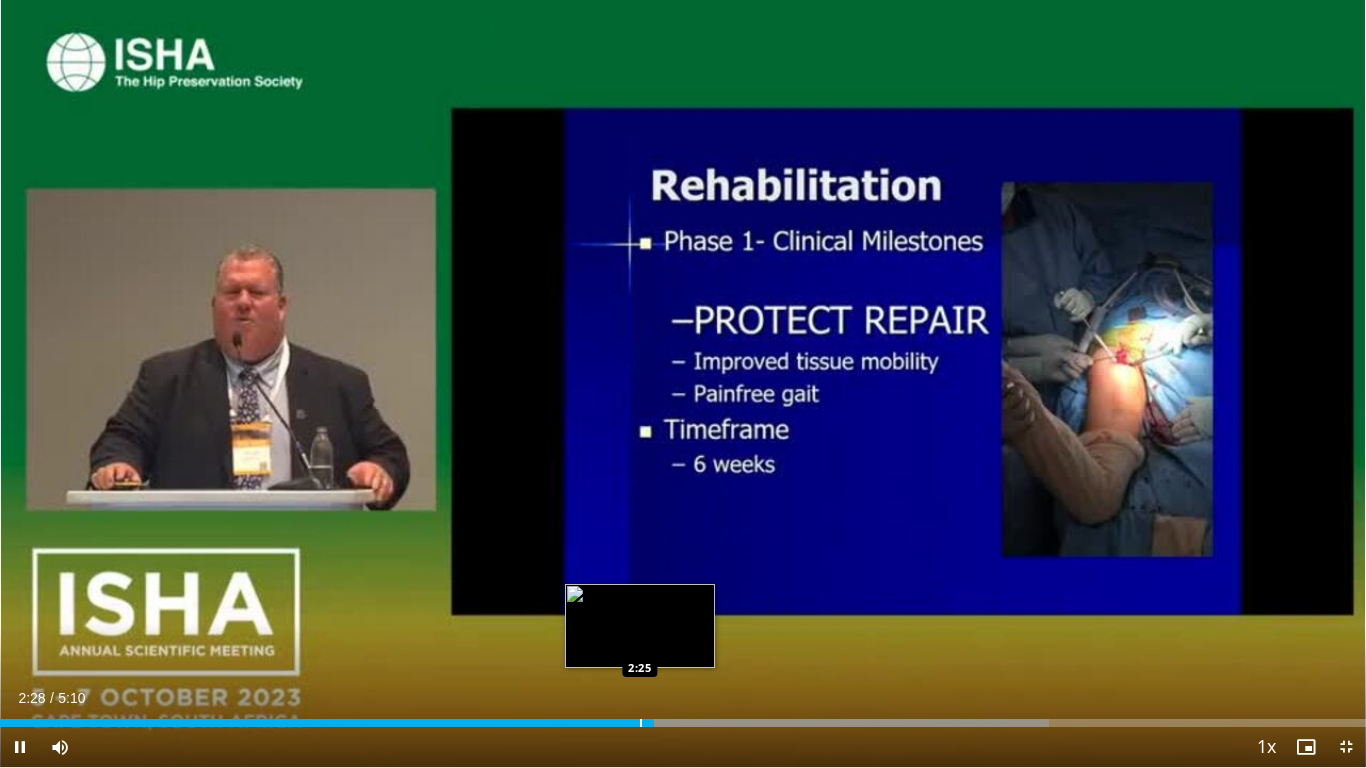 click at bounding box center (641, 723) 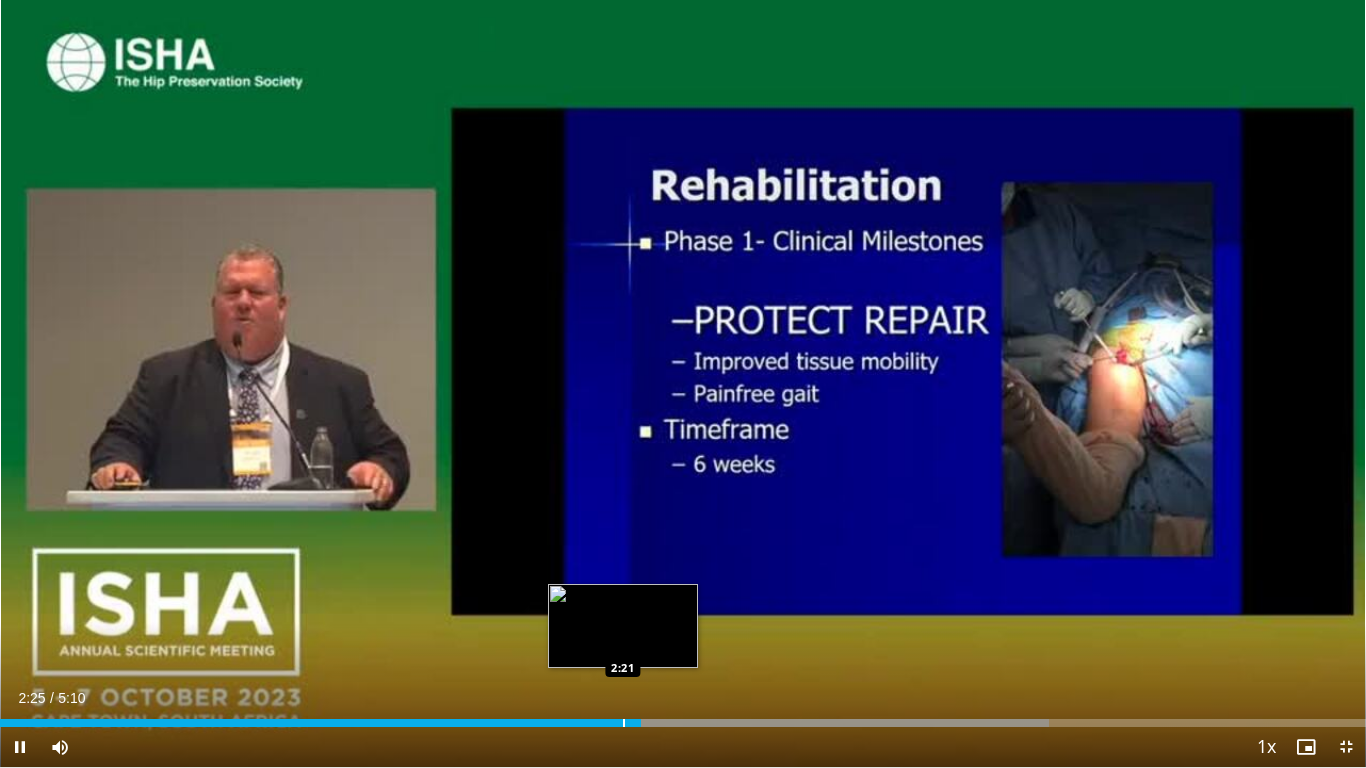 click at bounding box center (624, 723) 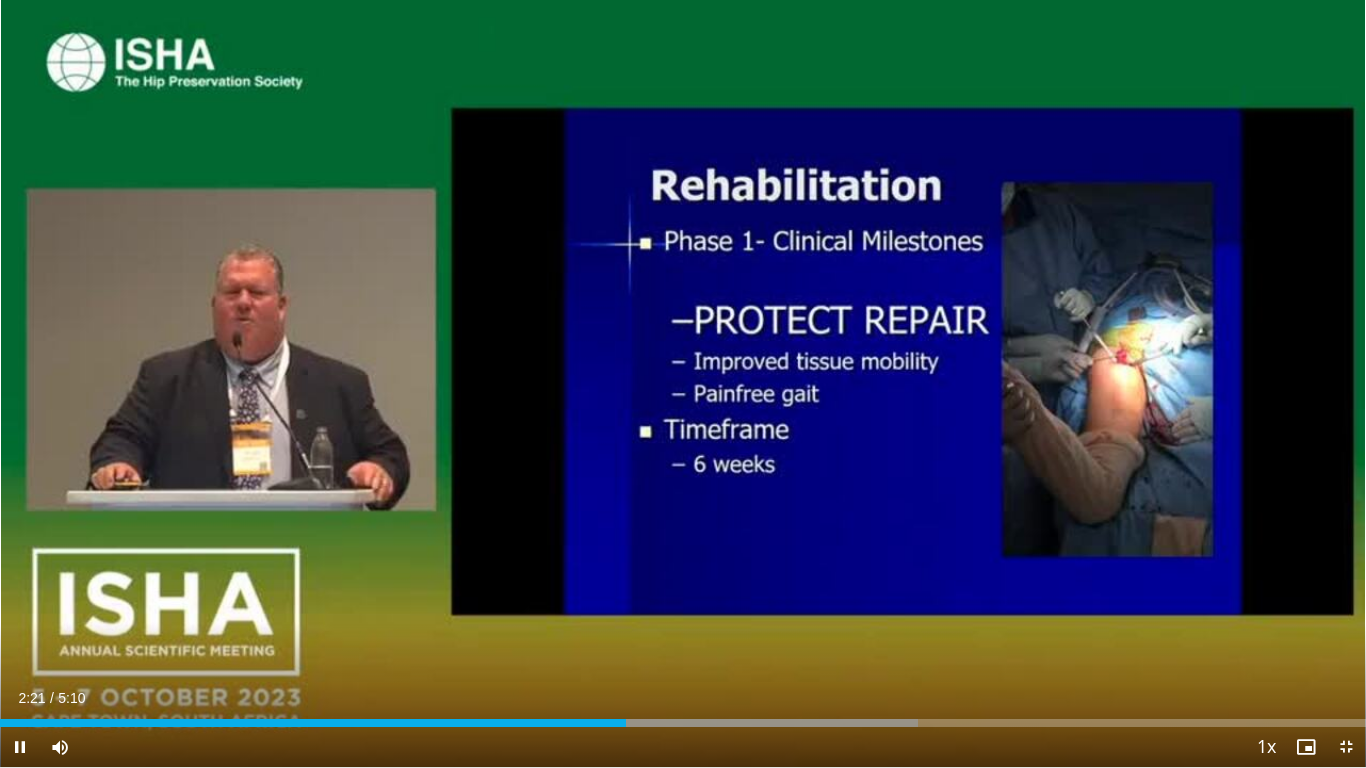 click on "Current Time  2:21 / Duration  5:10 Pause Skip Backward Skip Forward Mute 100% Loaded :  67.17% 2:22 2:18 Stream Type  LIVE Seek to live, currently behind live LIVE   1x Playback Rate 0.5x 0.75x 1x , selected 1.25x 1.5x 1.75x 2x Chapters Chapters Descriptions descriptions off , selected Captions captions settings , opens captions settings dialog captions off , selected Audio Track en (Main) , selected Exit Fullscreen Enable picture-in-picture mode" at bounding box center [683, 747] 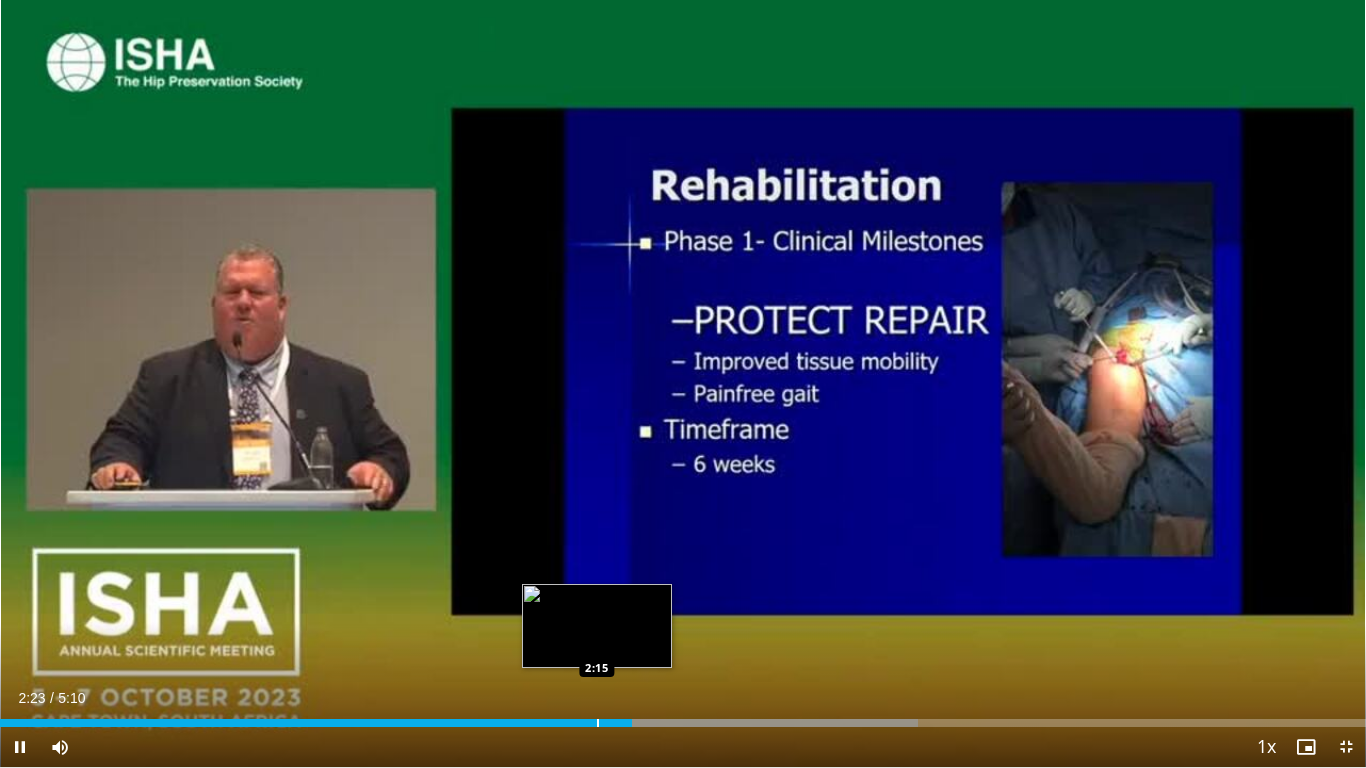 click at bounding box center [598, 723] 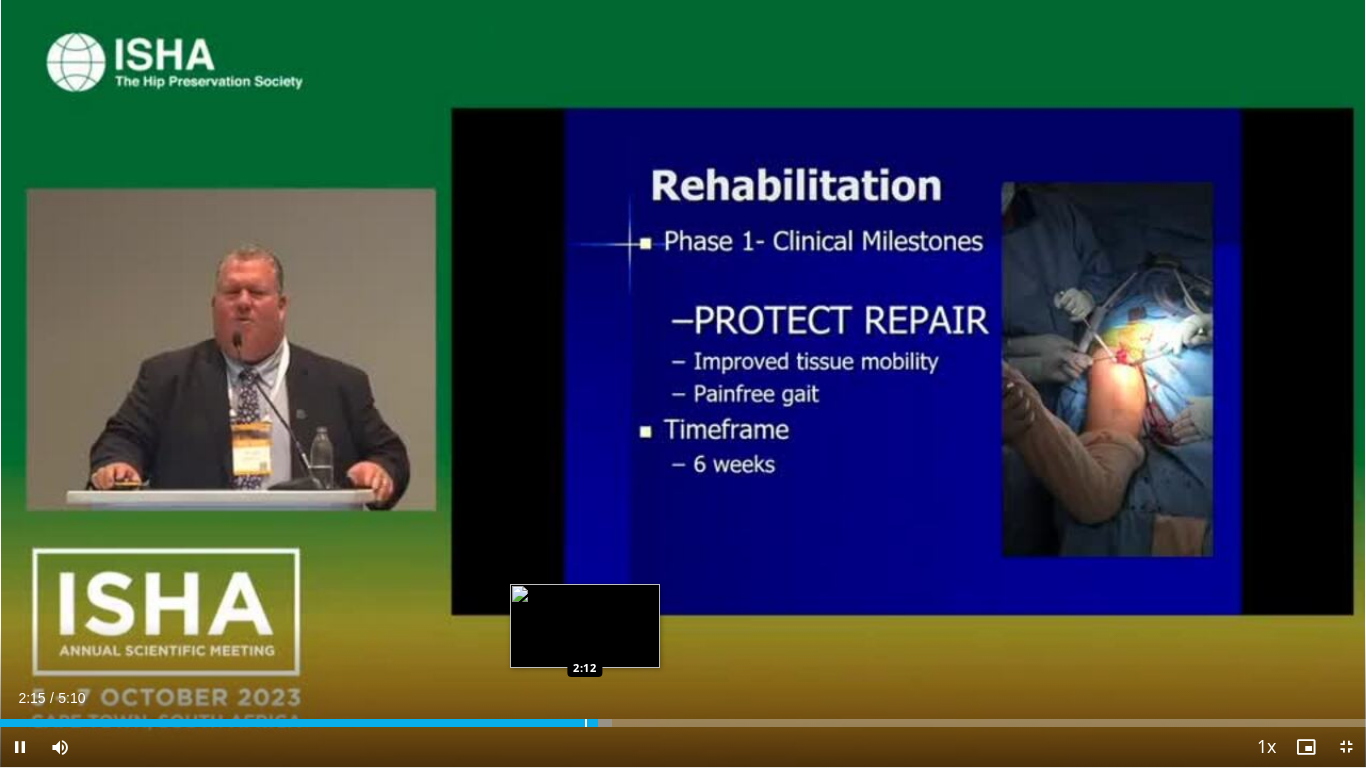 click on "Loaded :  44.77% 2:15 2:12" at bounding box center [683, 723] 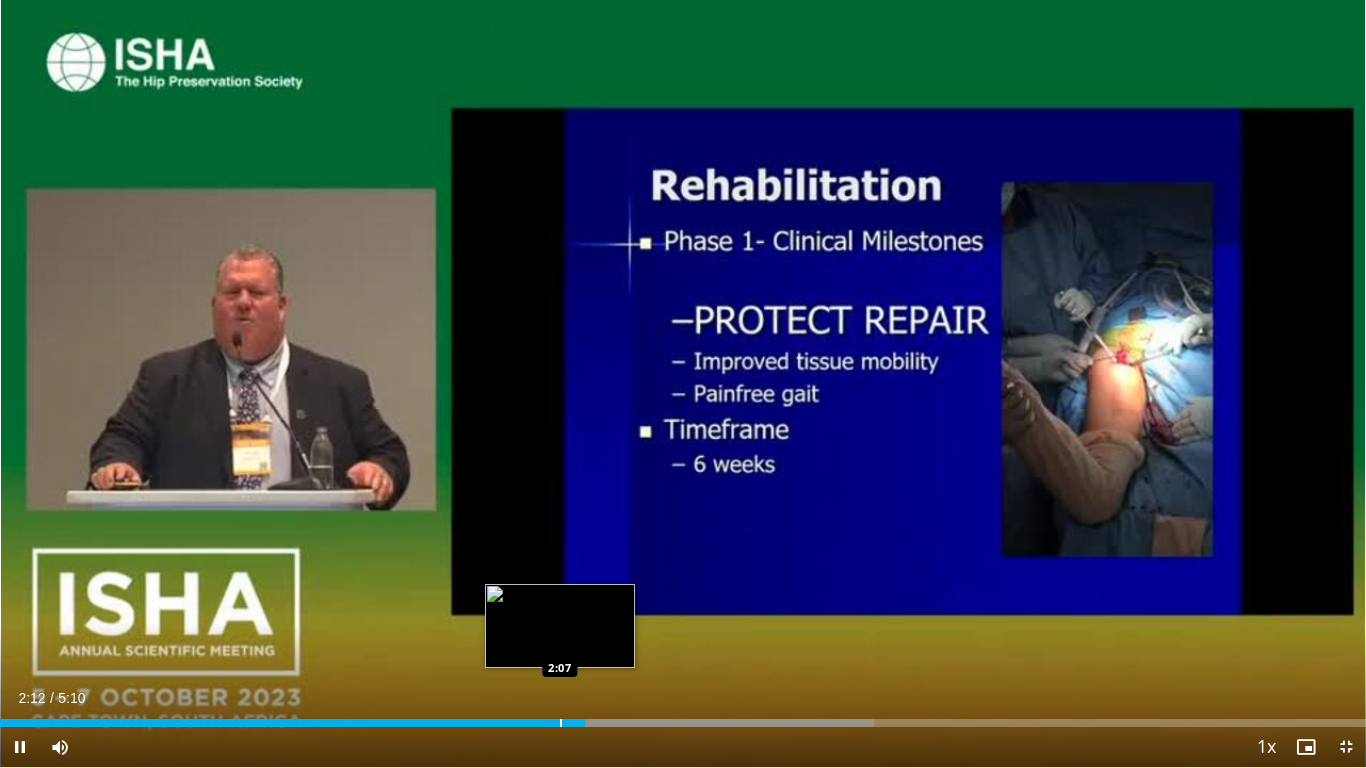 click at bounding box center (561, 723) 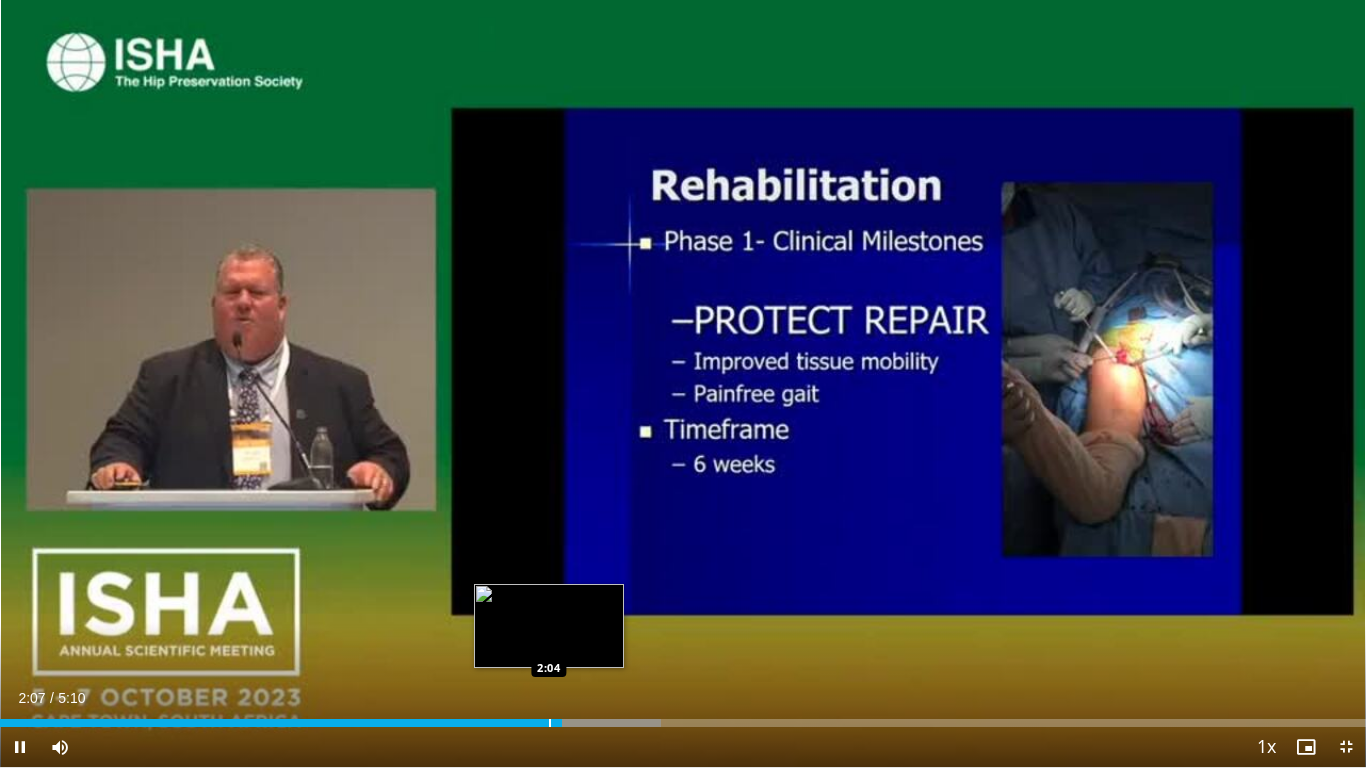 click on "10 seconds
Tap to unmute" at bounding box center [683, 383] 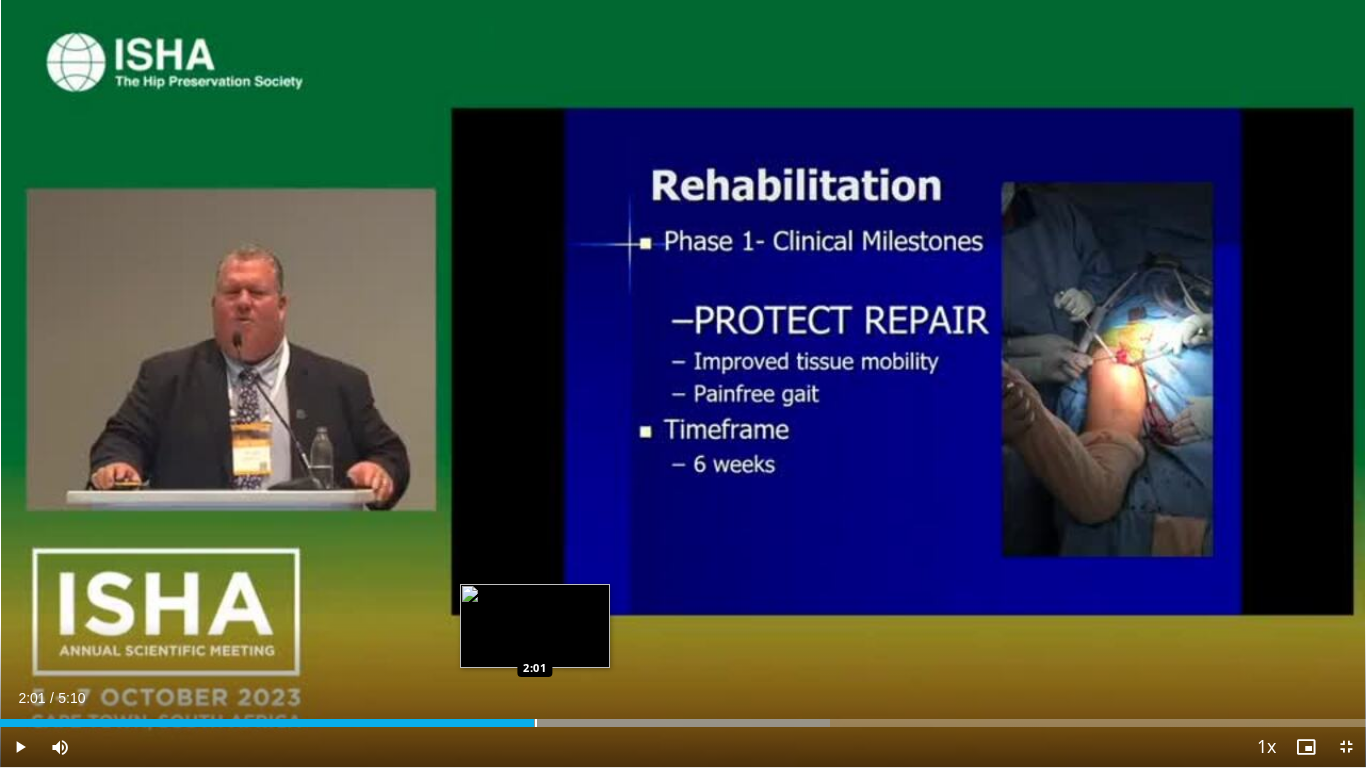 click on "Loaded :  60.77% 2:01 2:01" at bounding box center [683, 723] 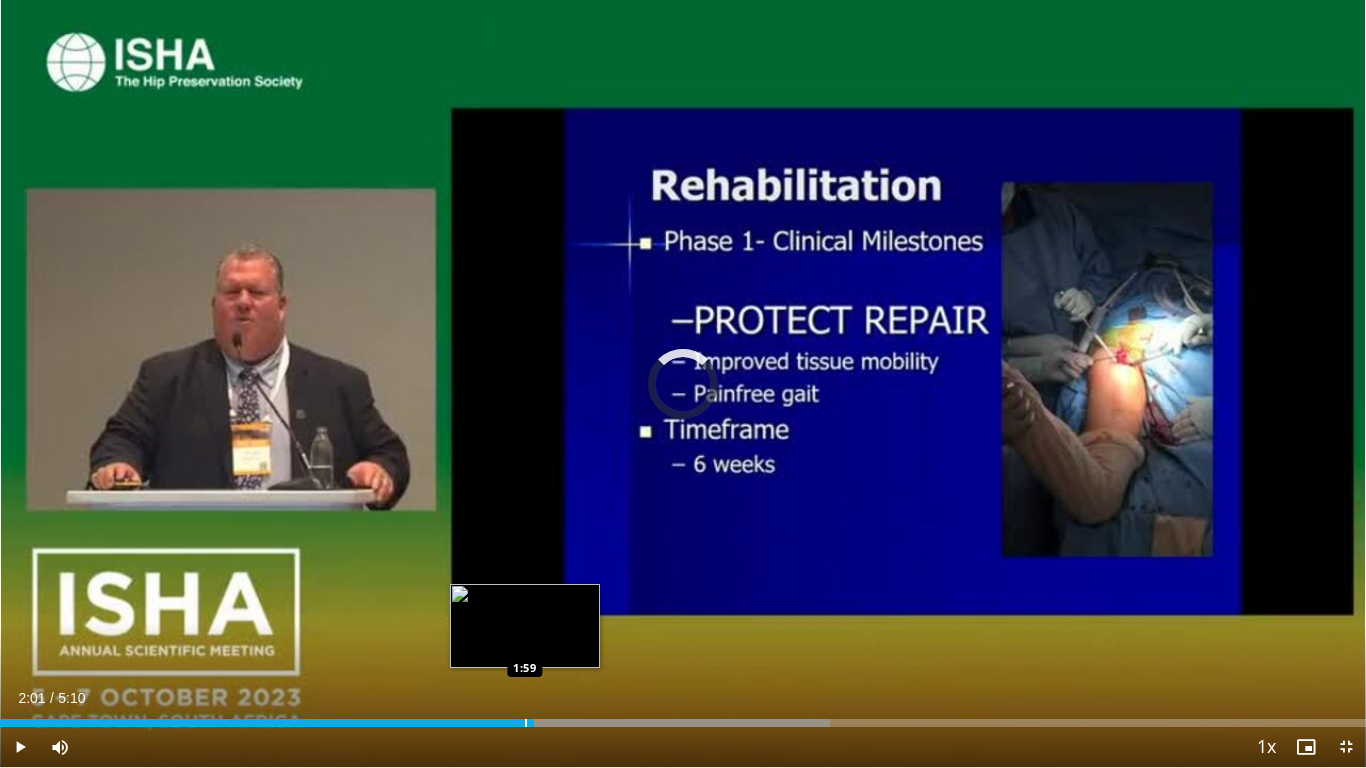click on "2:01" at bounding box center [267, 723] 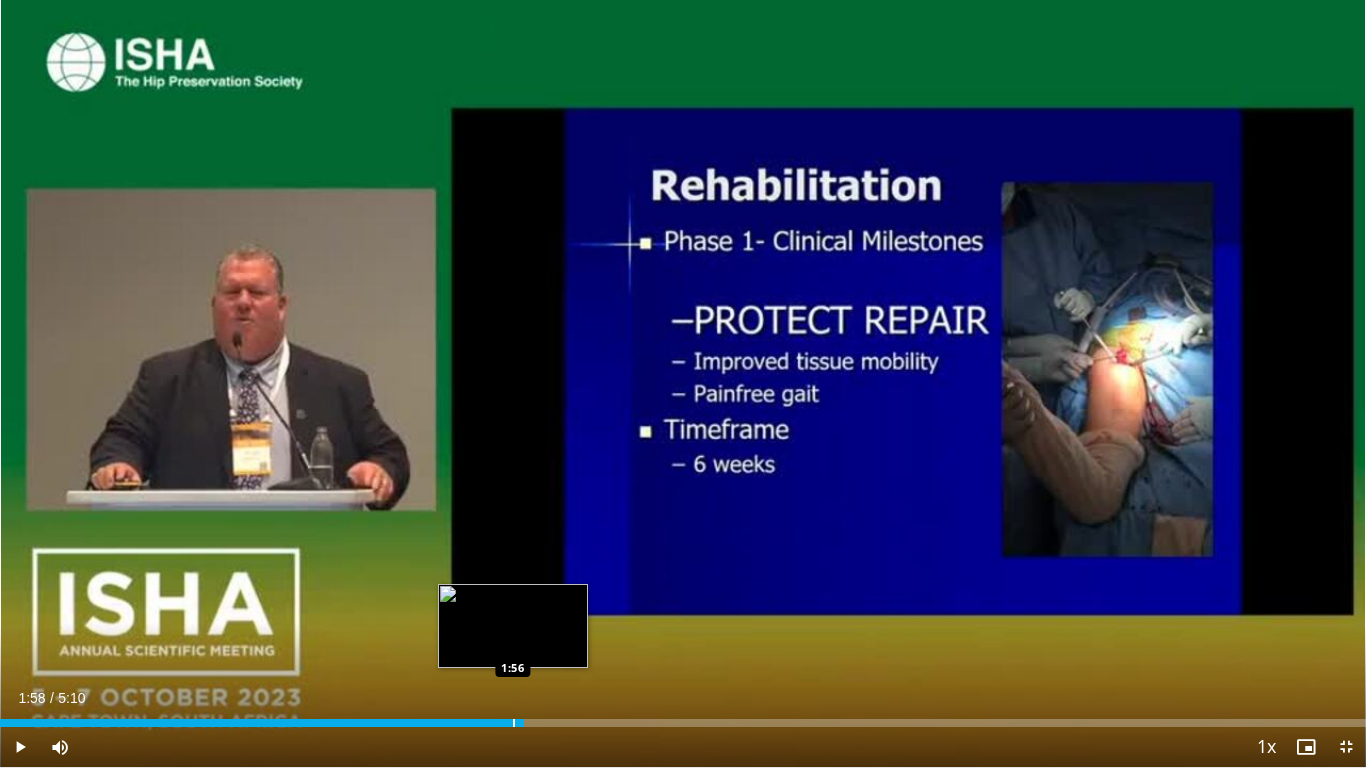 click at bounding box center (514, 723) 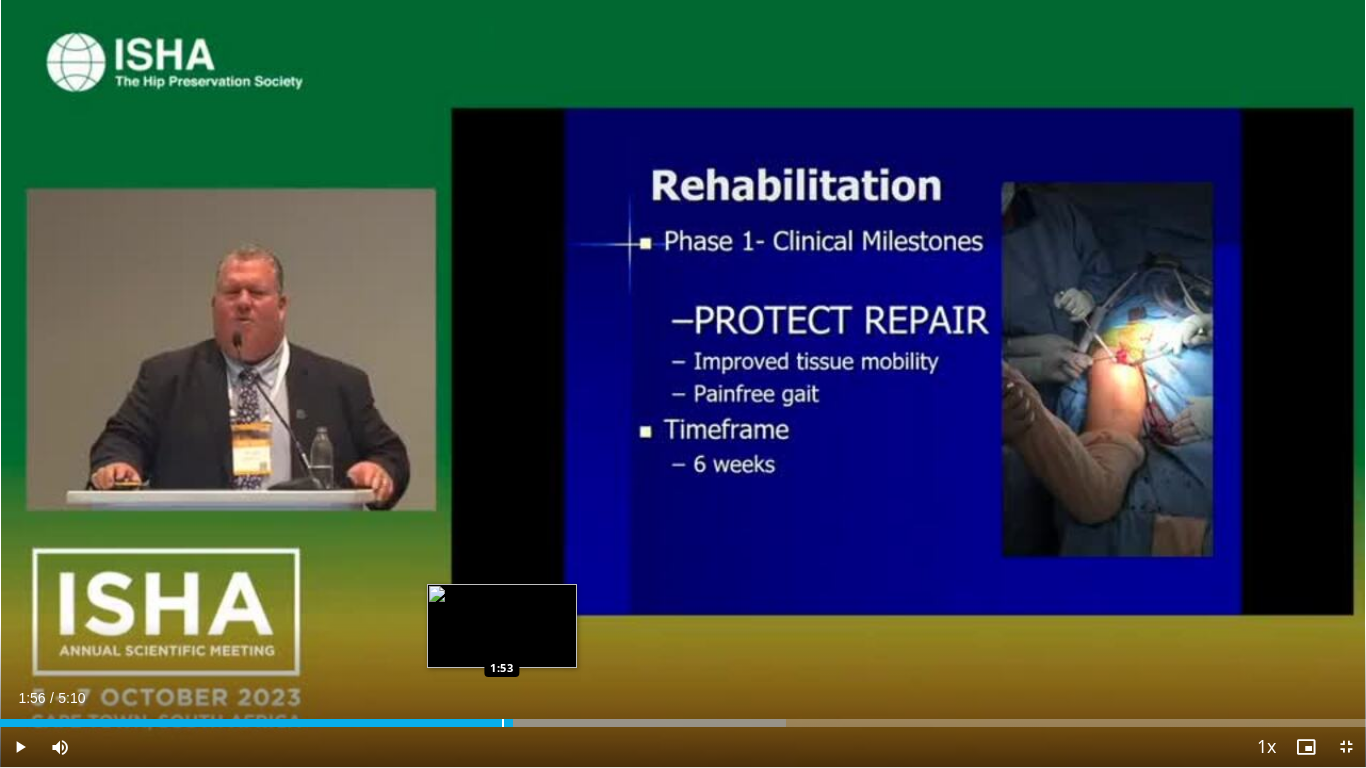 click at bounding box center [503, 723] 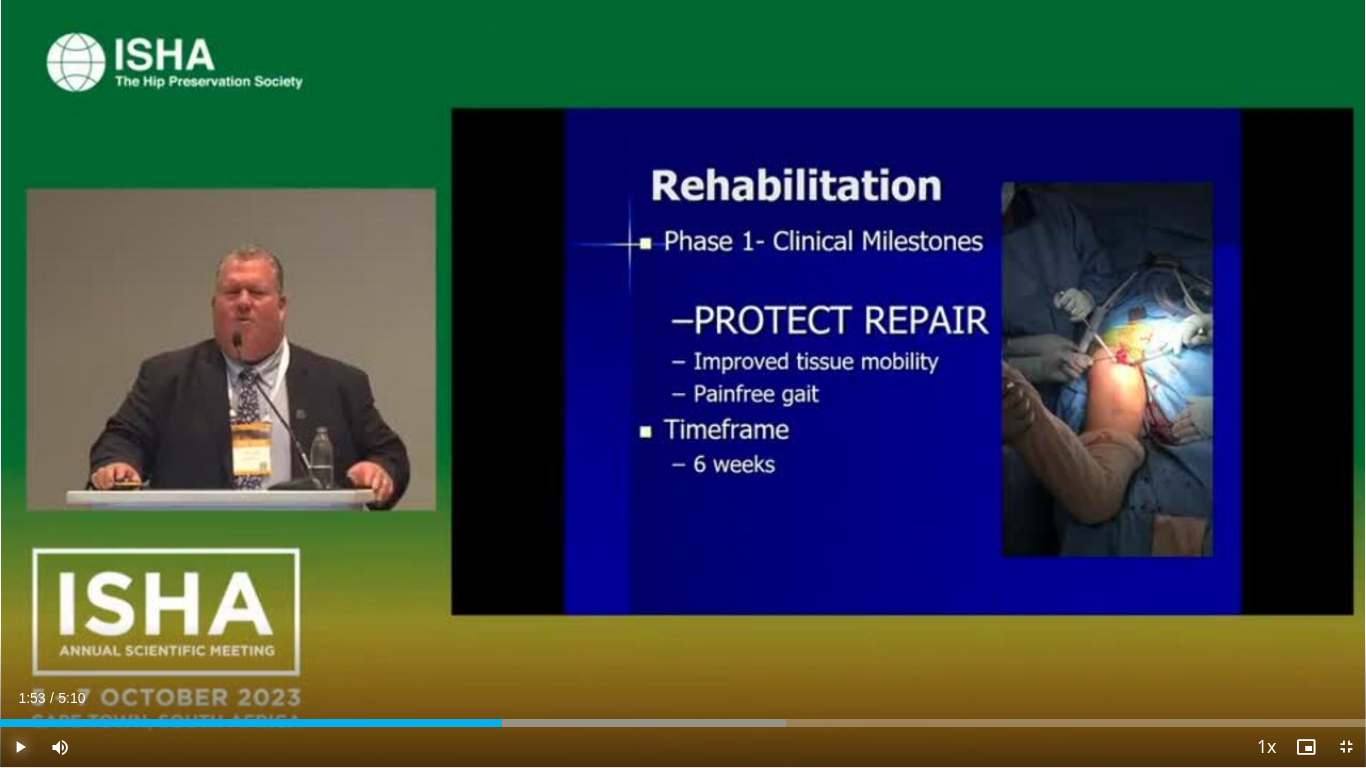 click at bounding box center [20, 747] 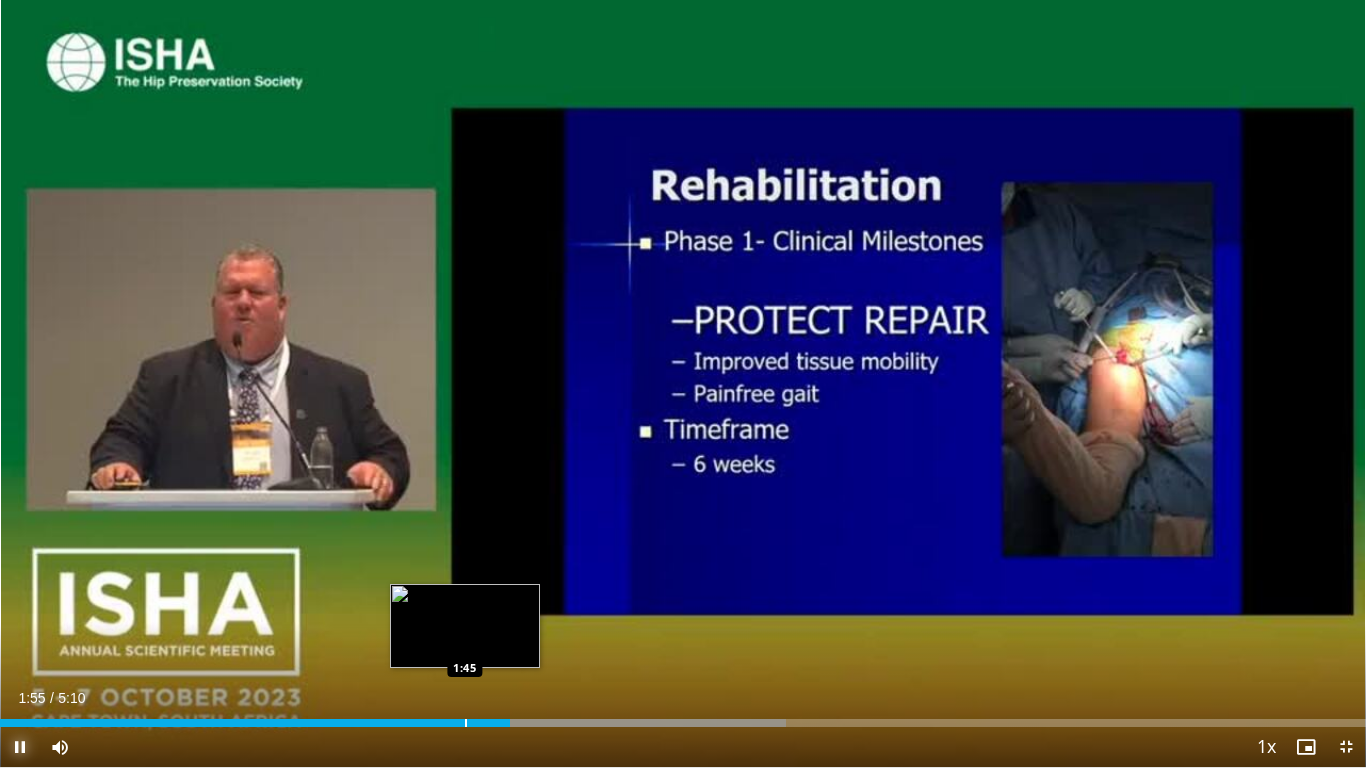 click at bounding box center [466, 723] 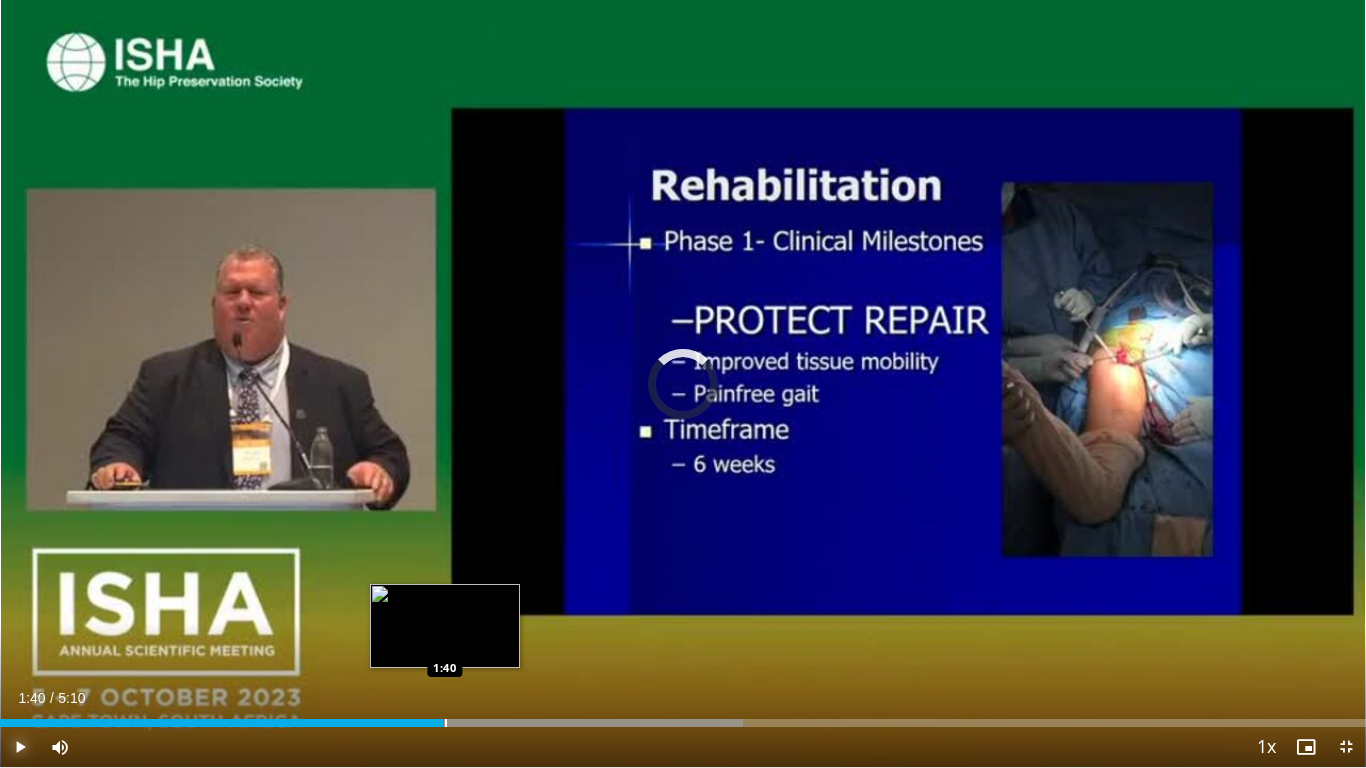 click on "Loaded :  54.37% 1:46 1:40" at bounding box center [683, 723] 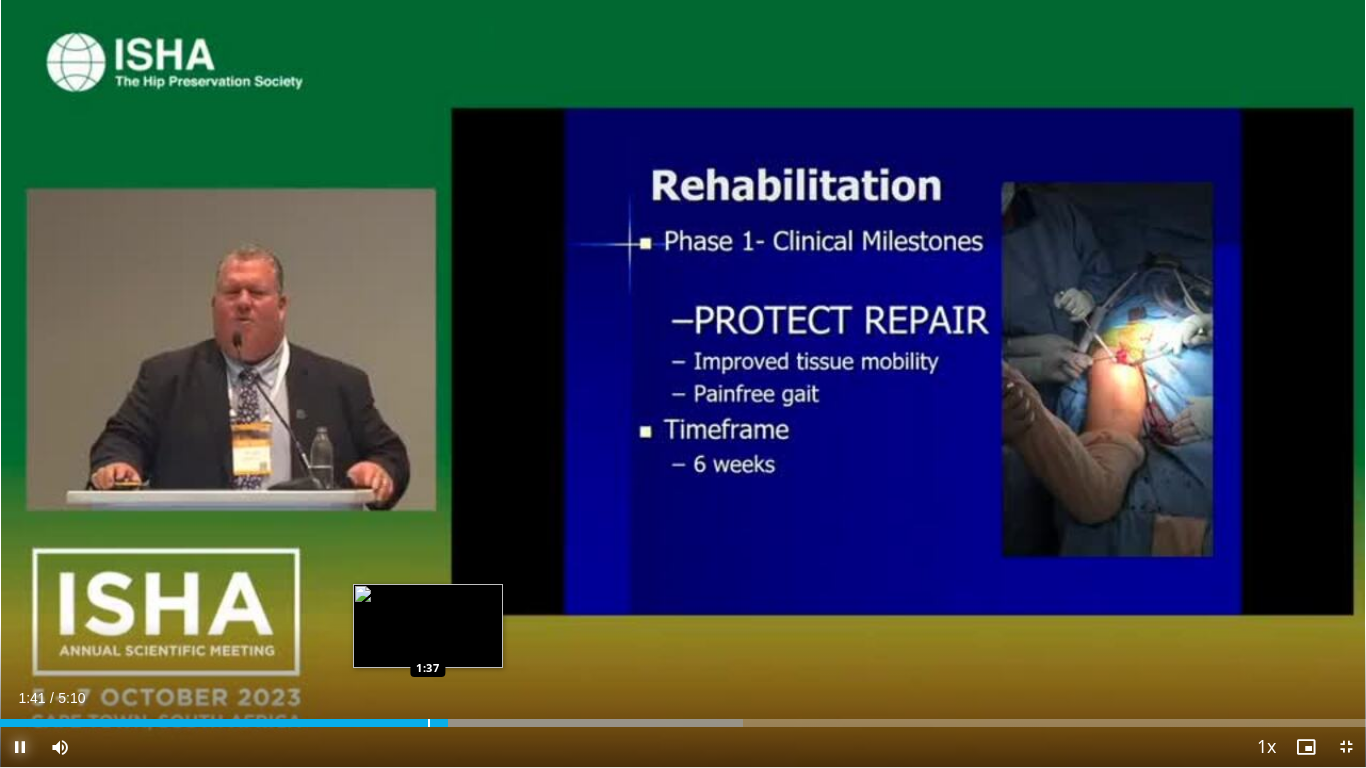 click at bounding box center [429, 723] 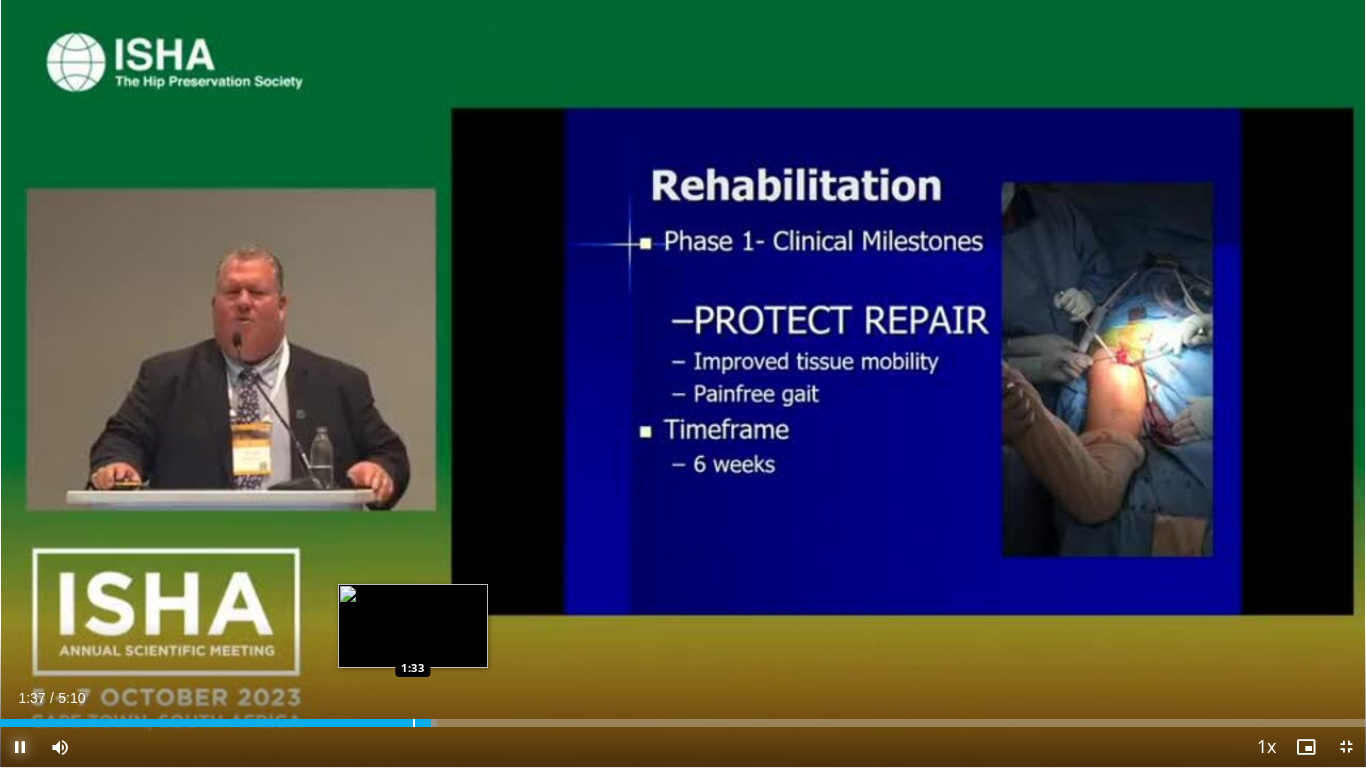 click on "Loaded :  31.97% 1:37 1:33" at bounding box center (683, 717) 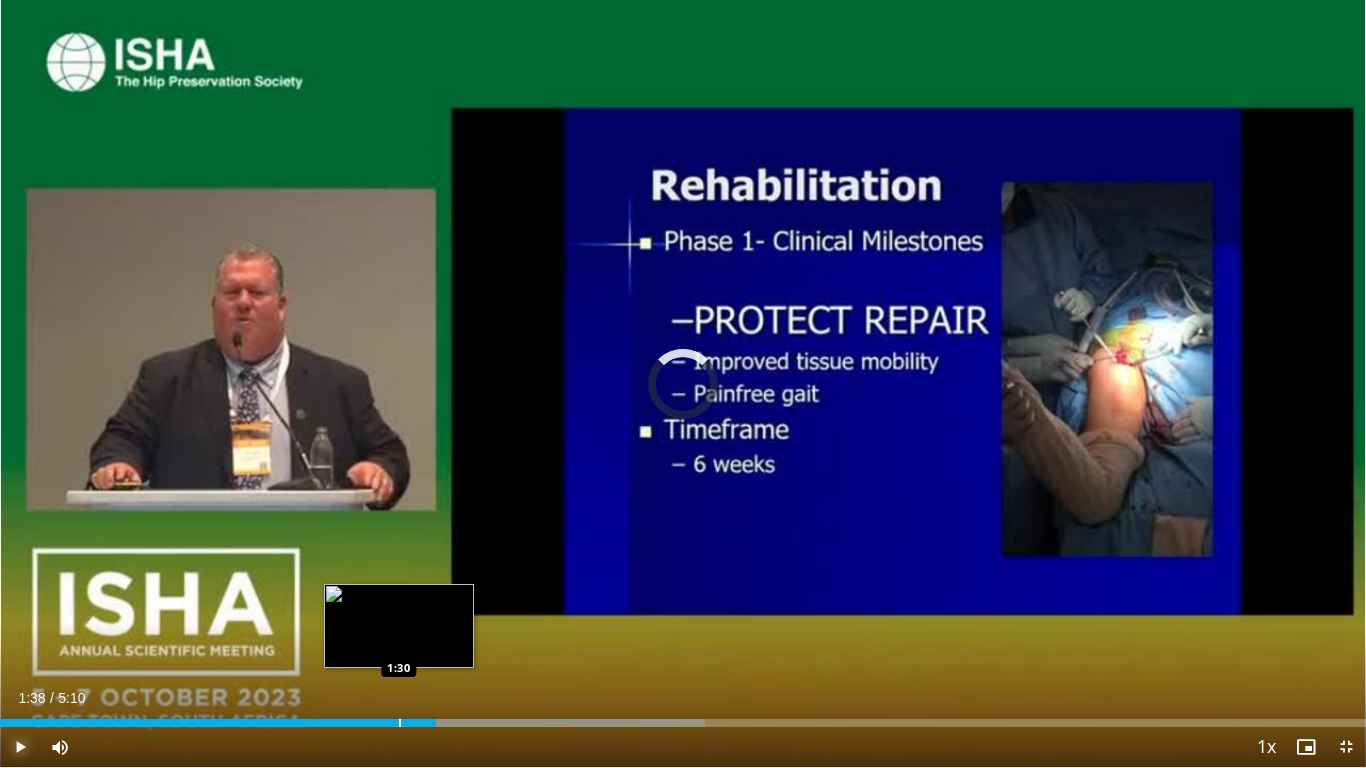 click at bounding box center (400, 723) 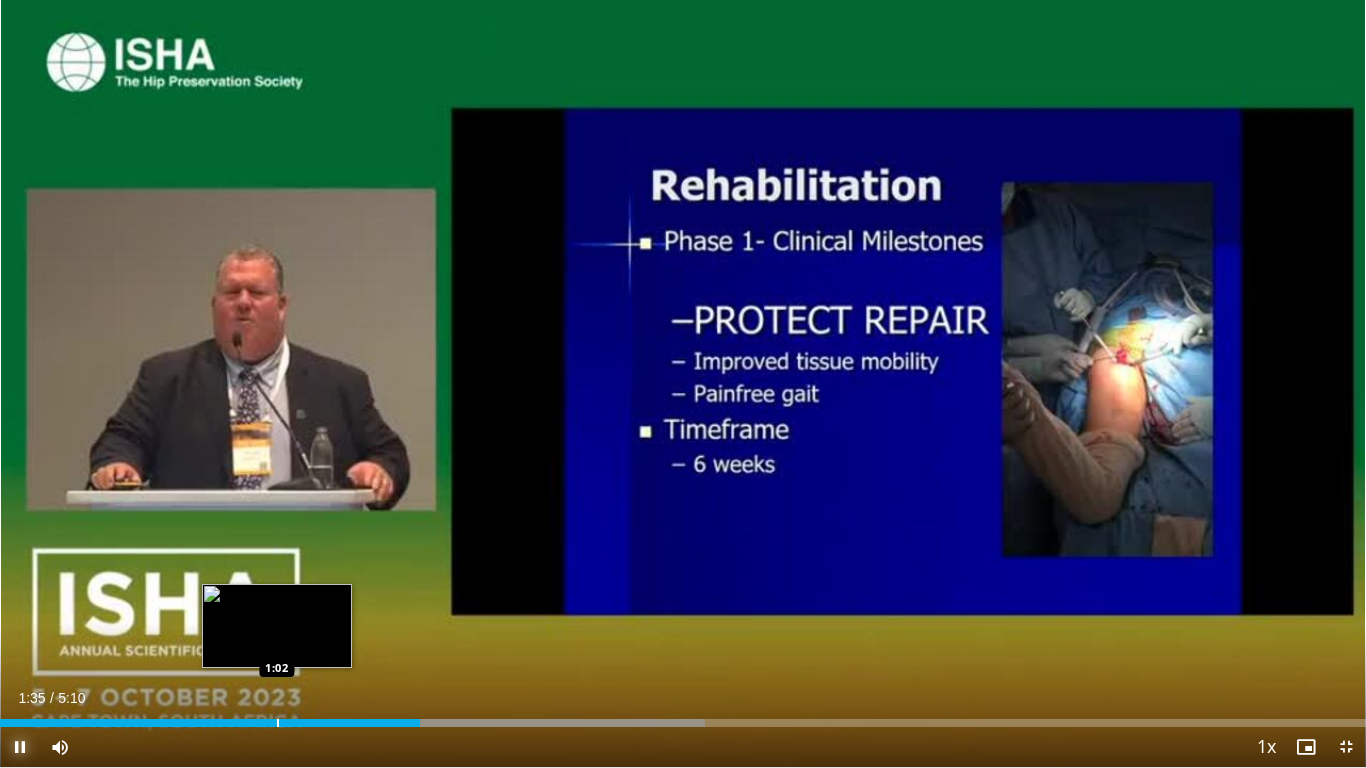 click at bounding box center [278, 723] 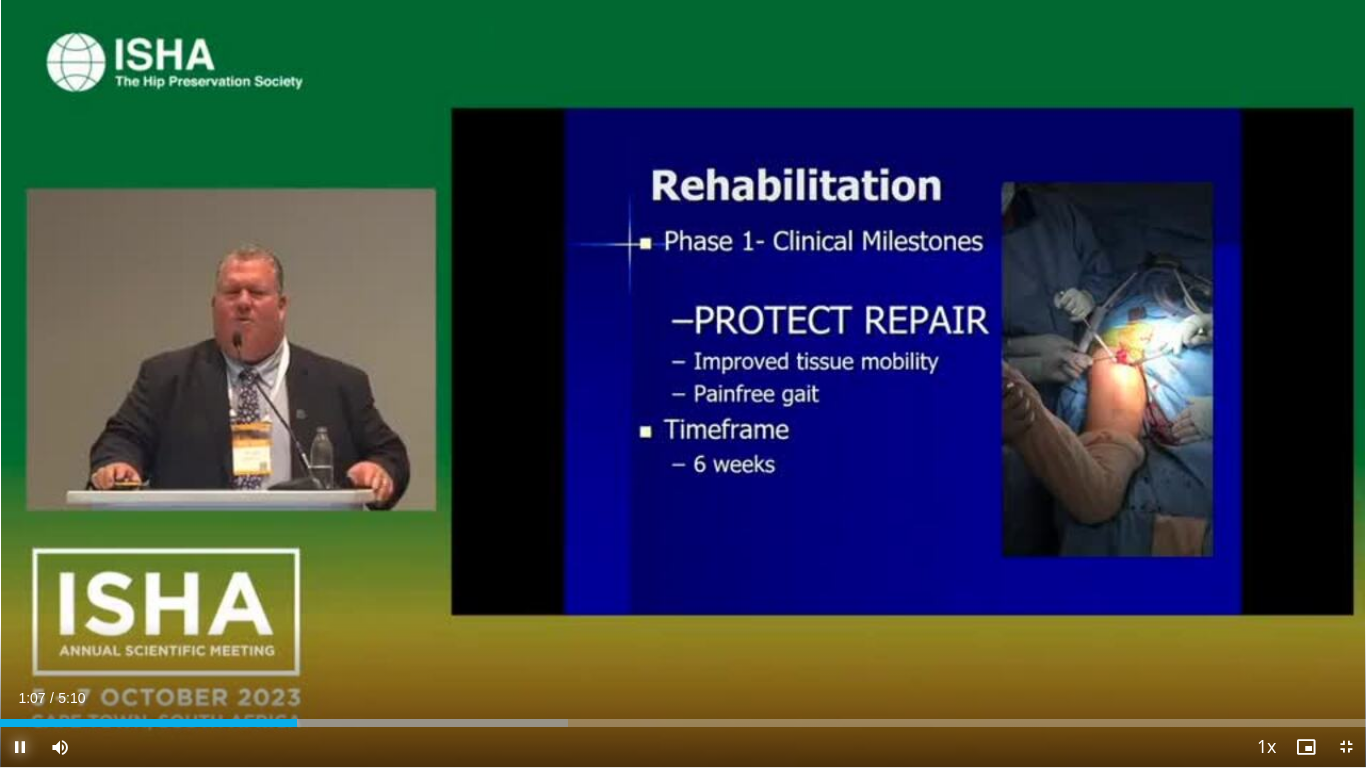 type 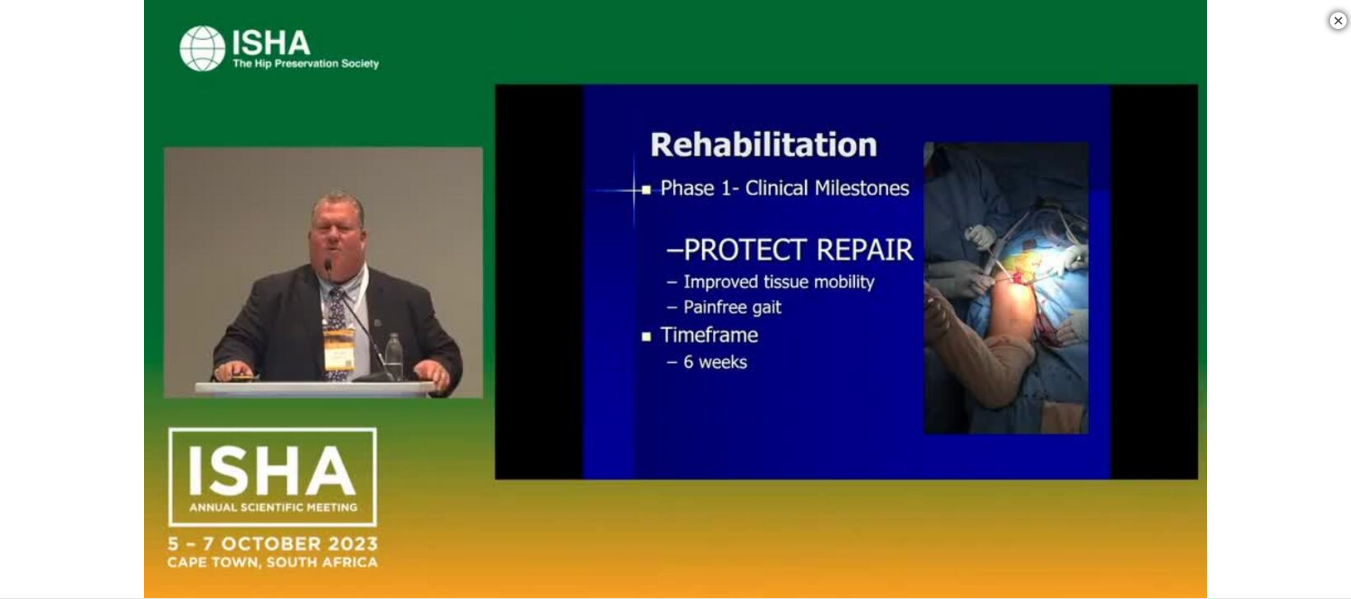 scroll, scrollTop: 756, scrollLeft: 0, axis: vertical 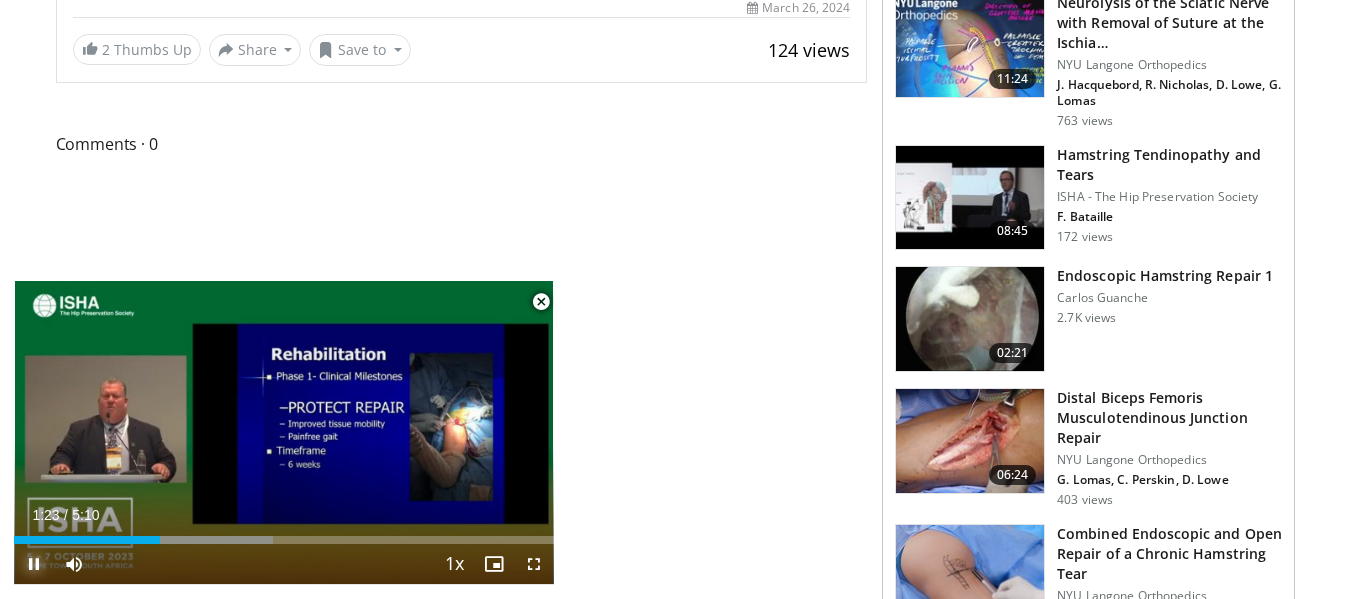 click at bounding box center [34, 564] 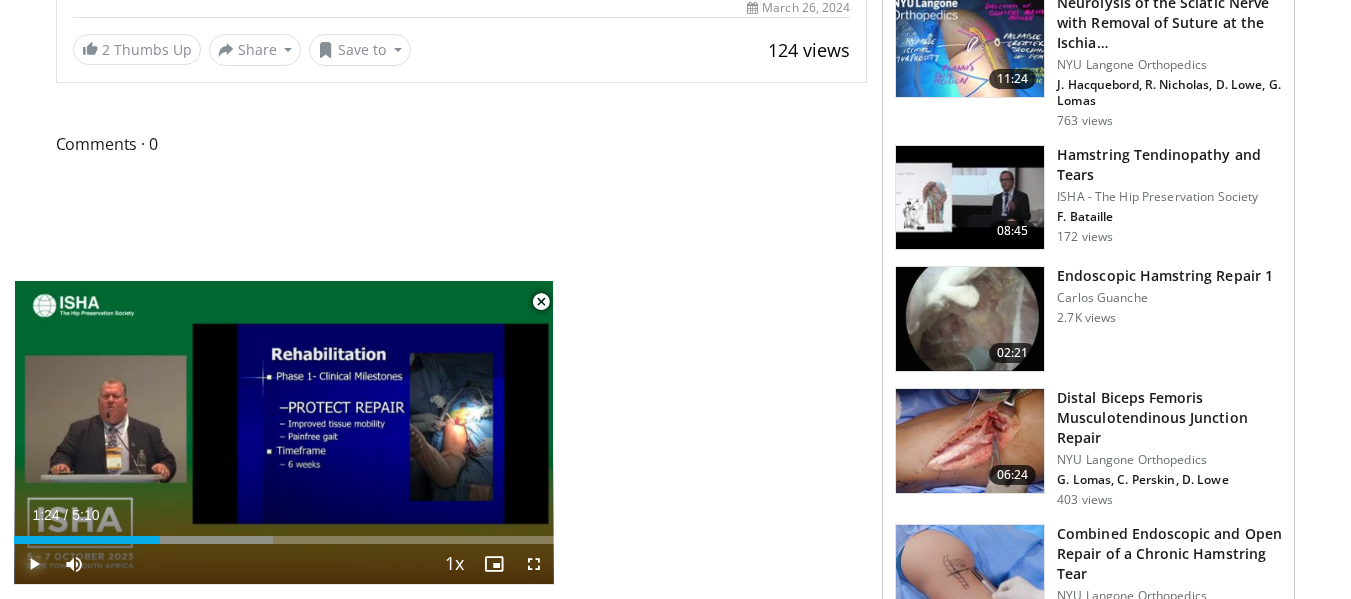 scroll, scrollTop: 956, scrollLeft: 0, axis: vertical 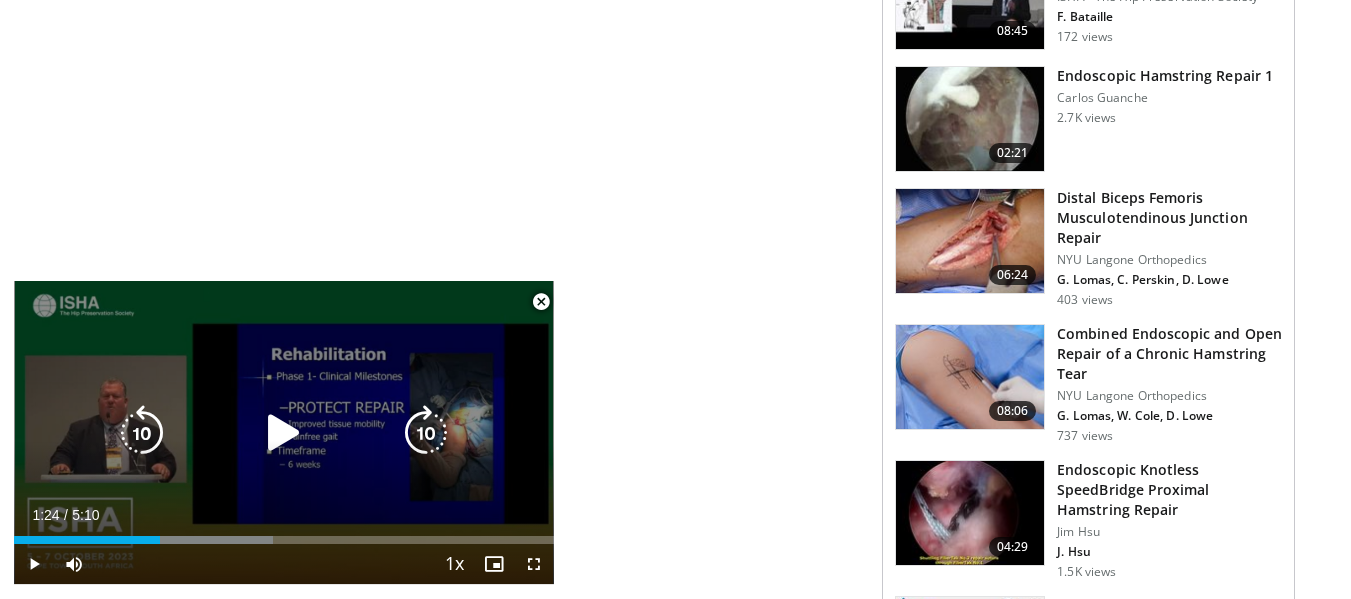 click at bounding box center (284, 433) 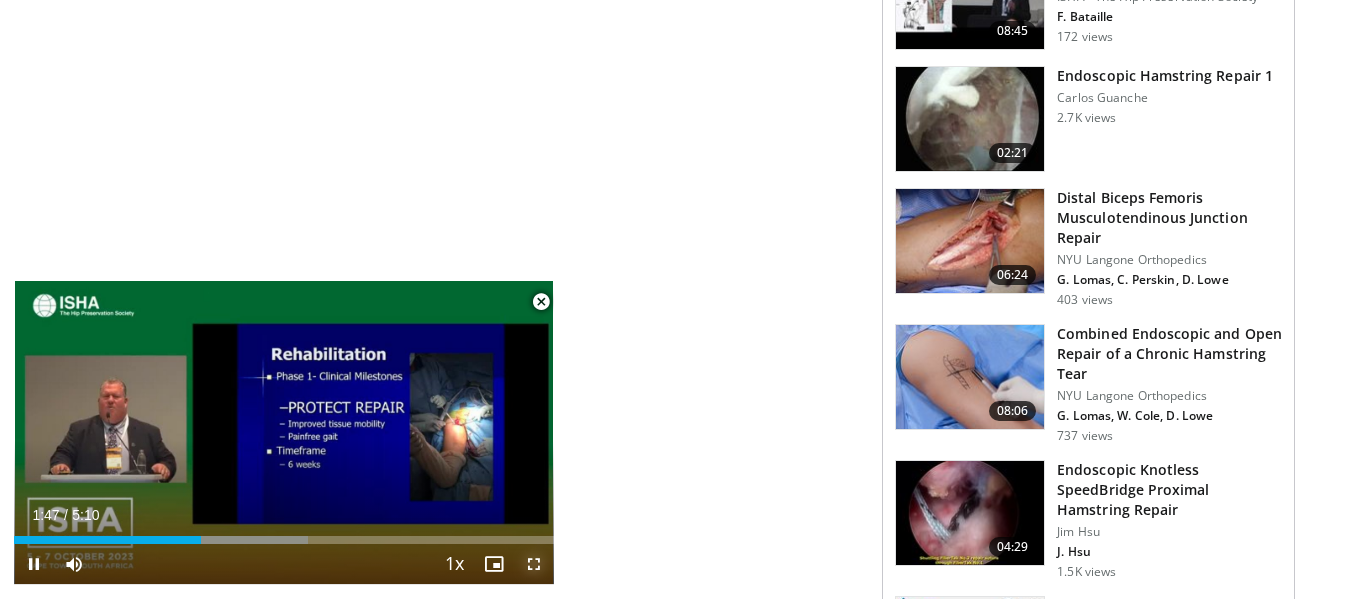 click at bounding box center (534, 564) 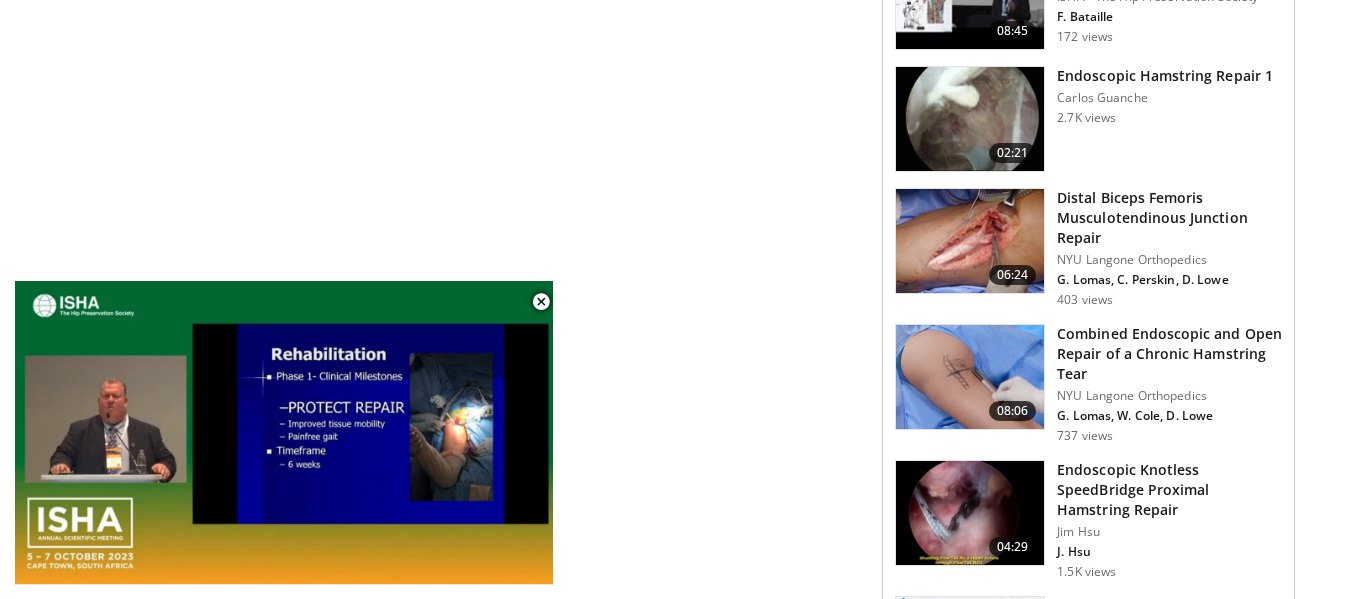 click on "Specialties
Adult & Family Medicine
Allergy, Asthma, Immunology
Anesthesiology
Cardiology
Dental
Dermatology
Endocrinology
Gastroenterology & Hepatology
General Surgery
Hematology & Oncology
Infectious Disease
Nephrology
Neurology
Neurosurgery
Obstetrics & Gynecology
Ophthalmology
Oral Maxillofacial
Orthopaedics
Otolaryngology
Pediatrics
Plastic Surgery
Podiatry
Psychiatry
Pulmonology
Radiation Oncology
Radiology
Rheumatology
Urology" at bounding box center (675, 658) 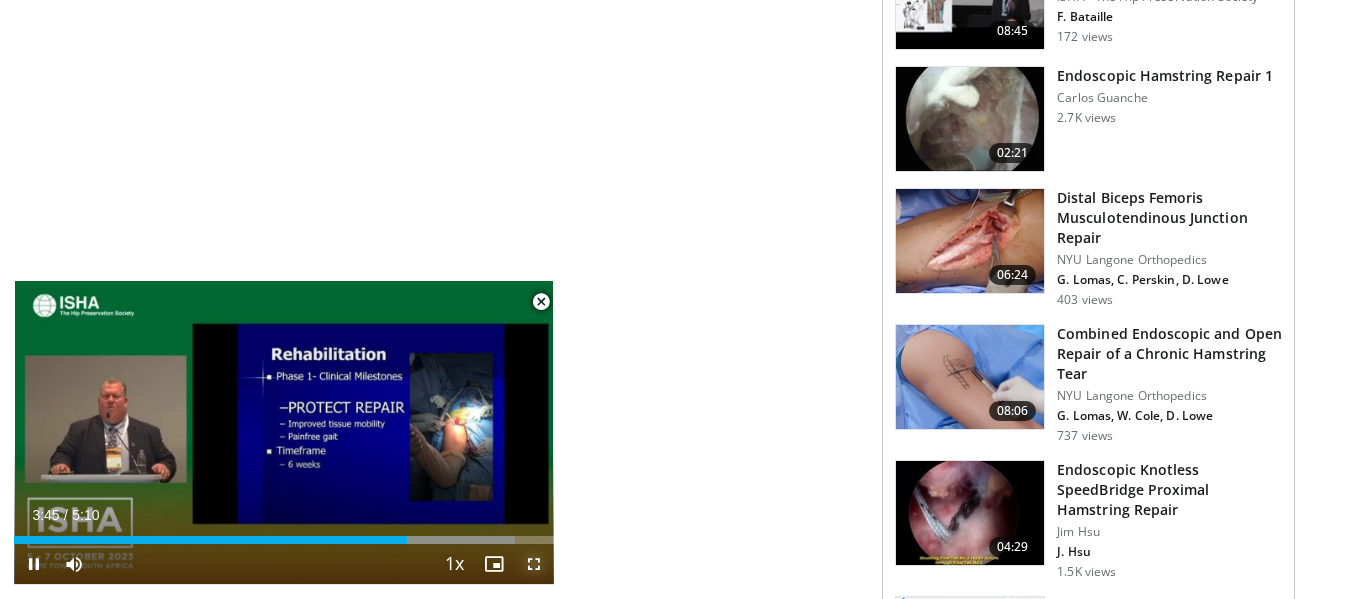 click at bounding box center [534, 564] 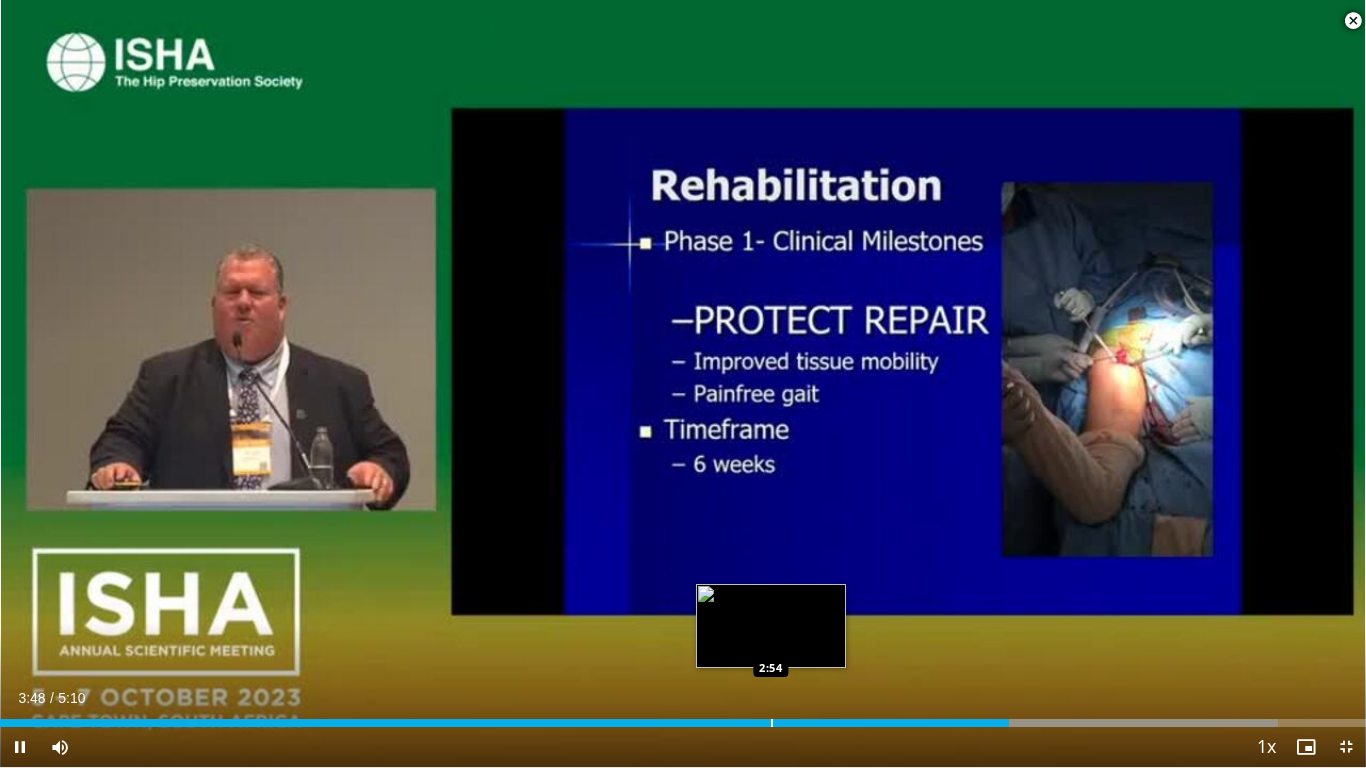 click on "Loaded :  93.55% 3:49 2:54" at bounding box center [683, 717] 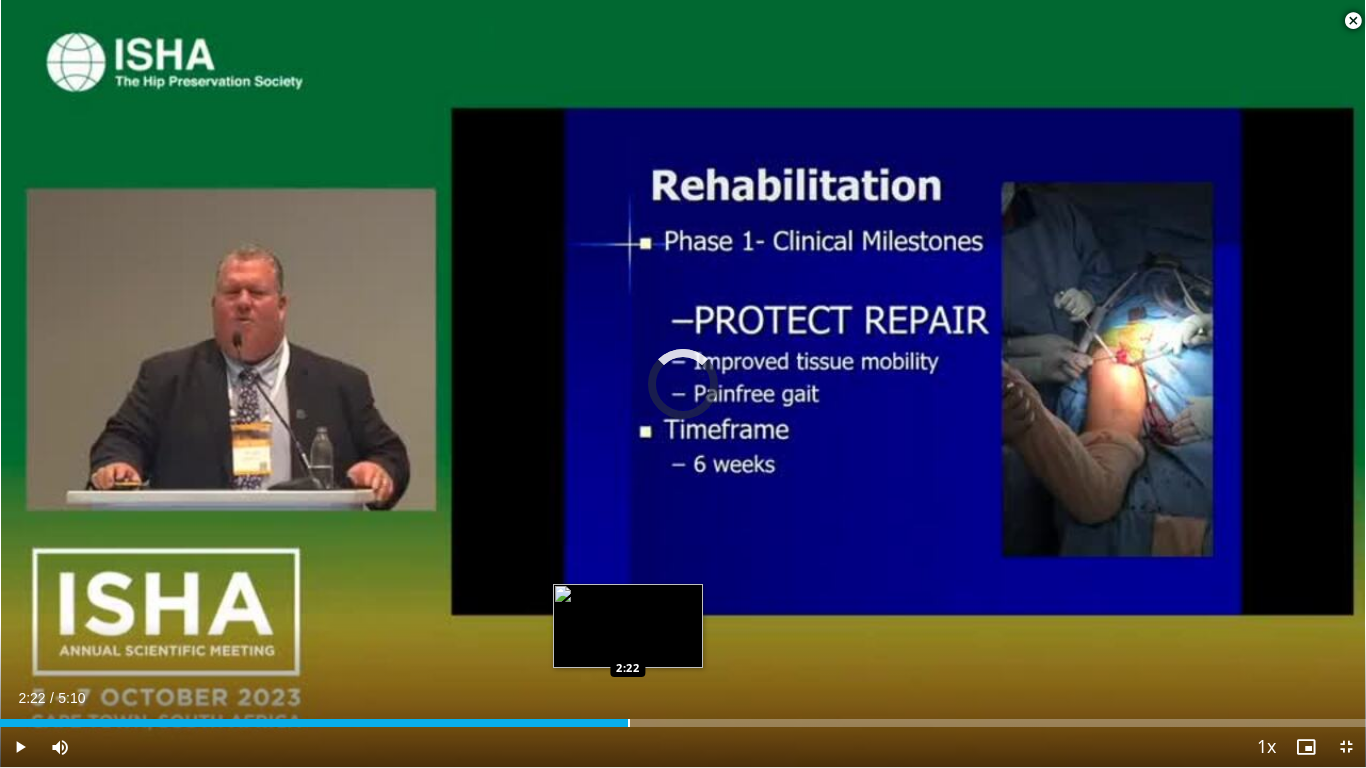 click at bounding box center [629, 723] 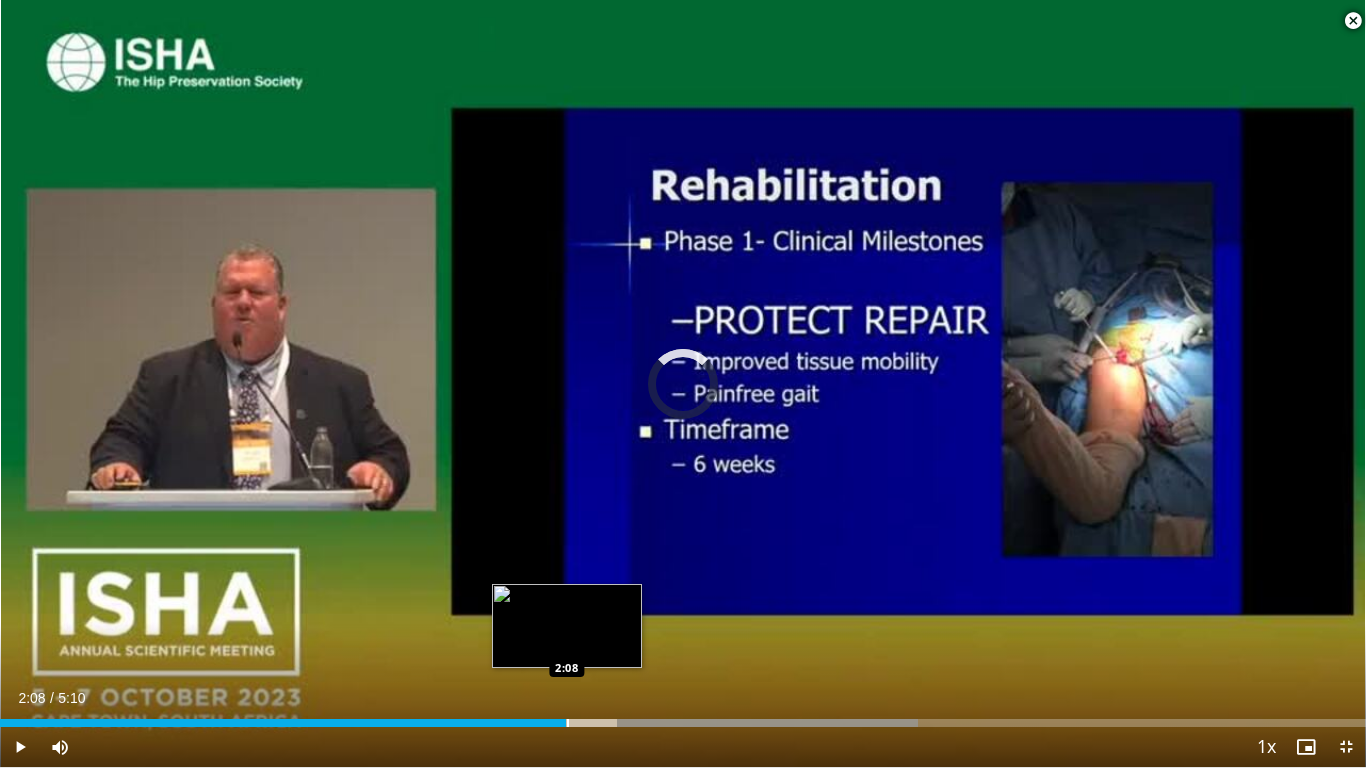 click on "Loaded :  67.17% 2:24 2:08" at bounding box center [683, 723] 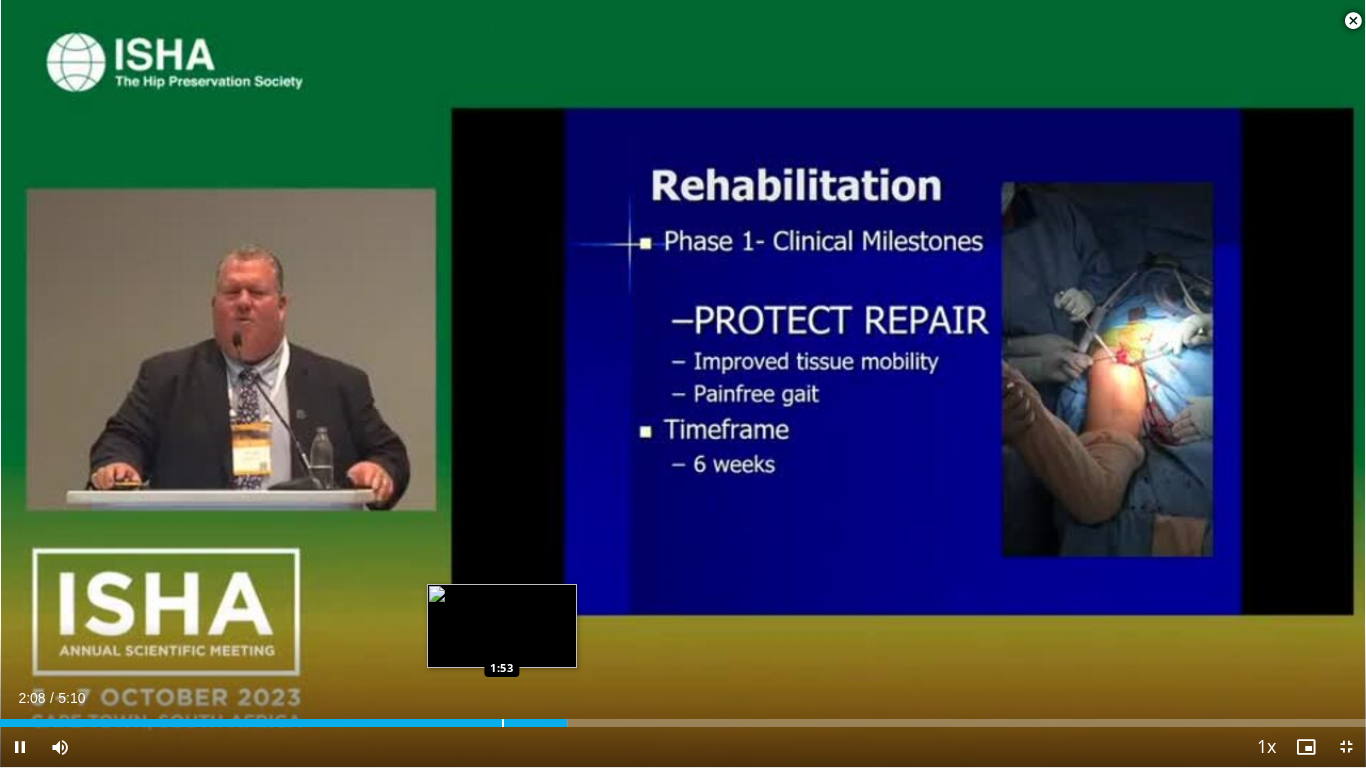 click on "10 seconds
Tap to unmute" at bounding box center (683, 383) 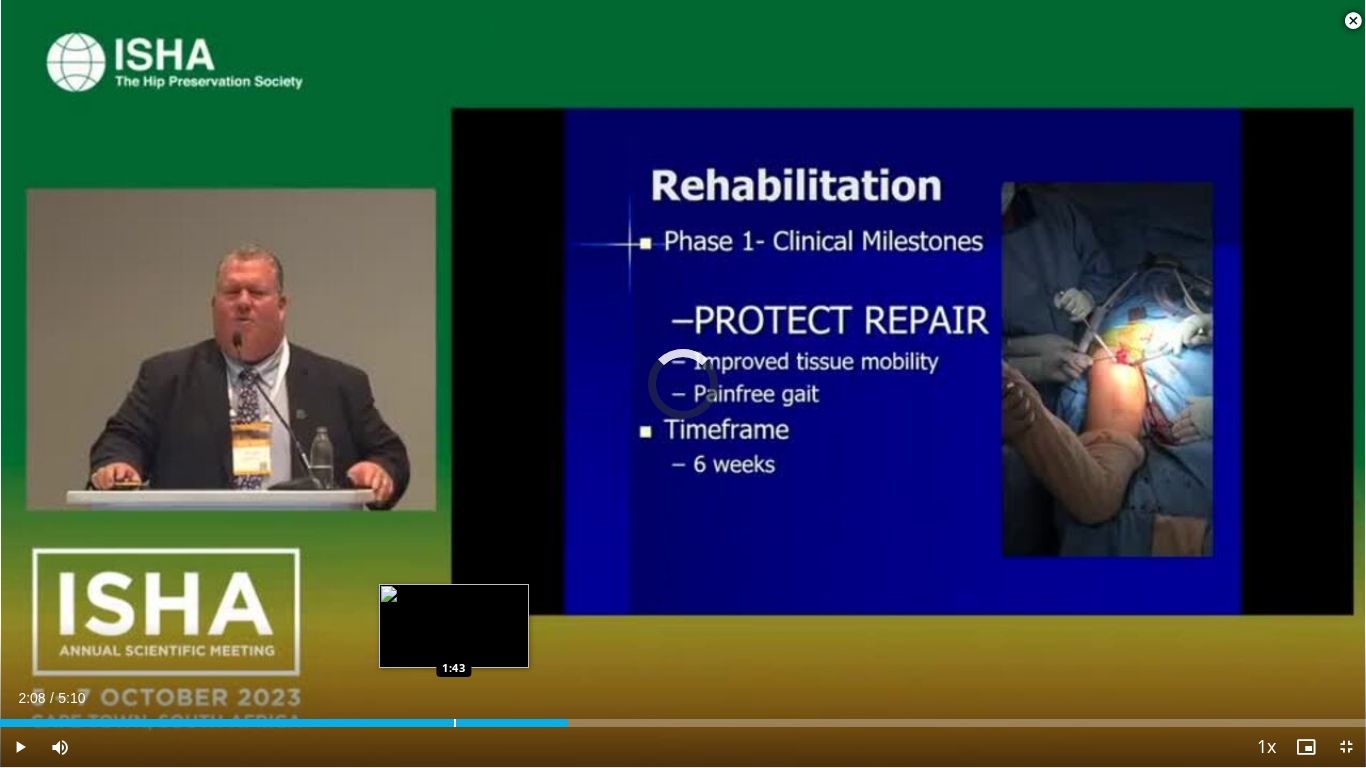 click at bounding box center (455, 723) 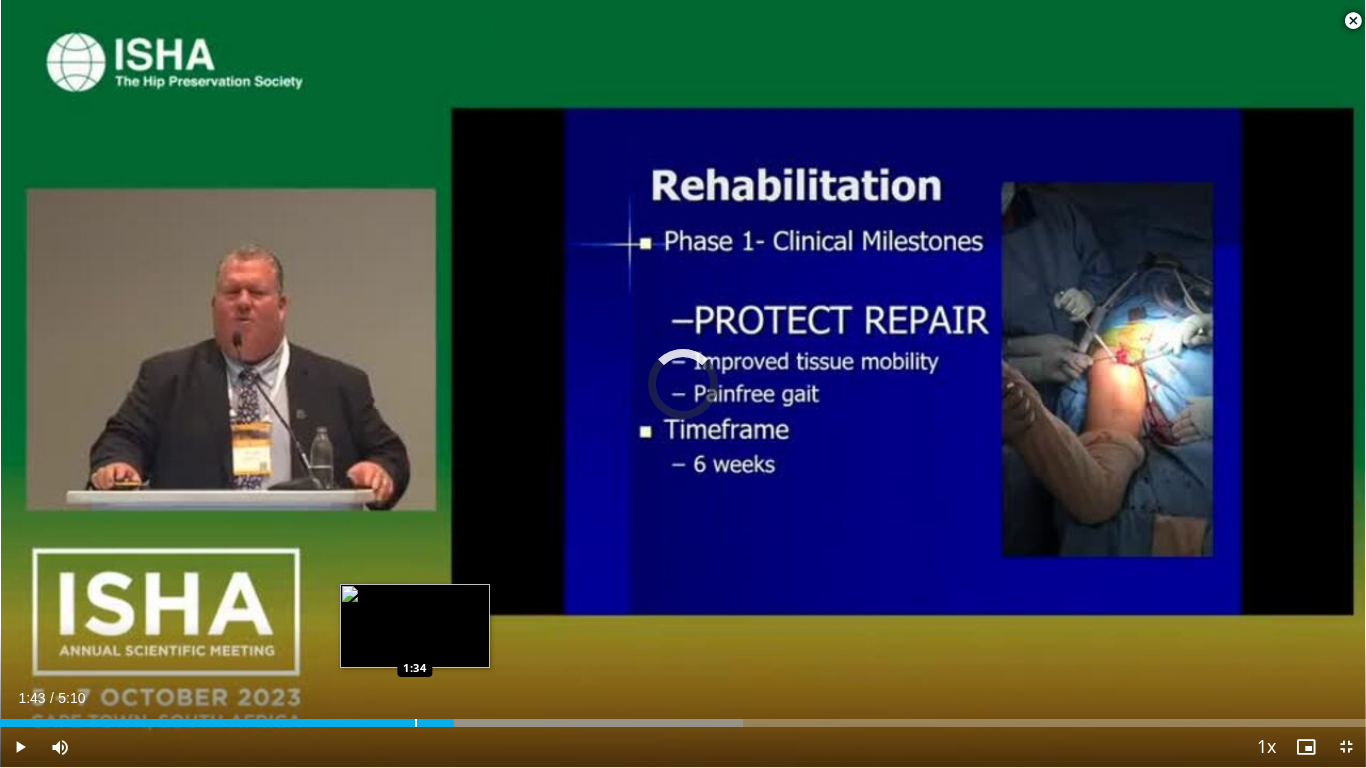 click on "Loaded :  54.37% 1:34 1:34" at bounding box center [683, 723] 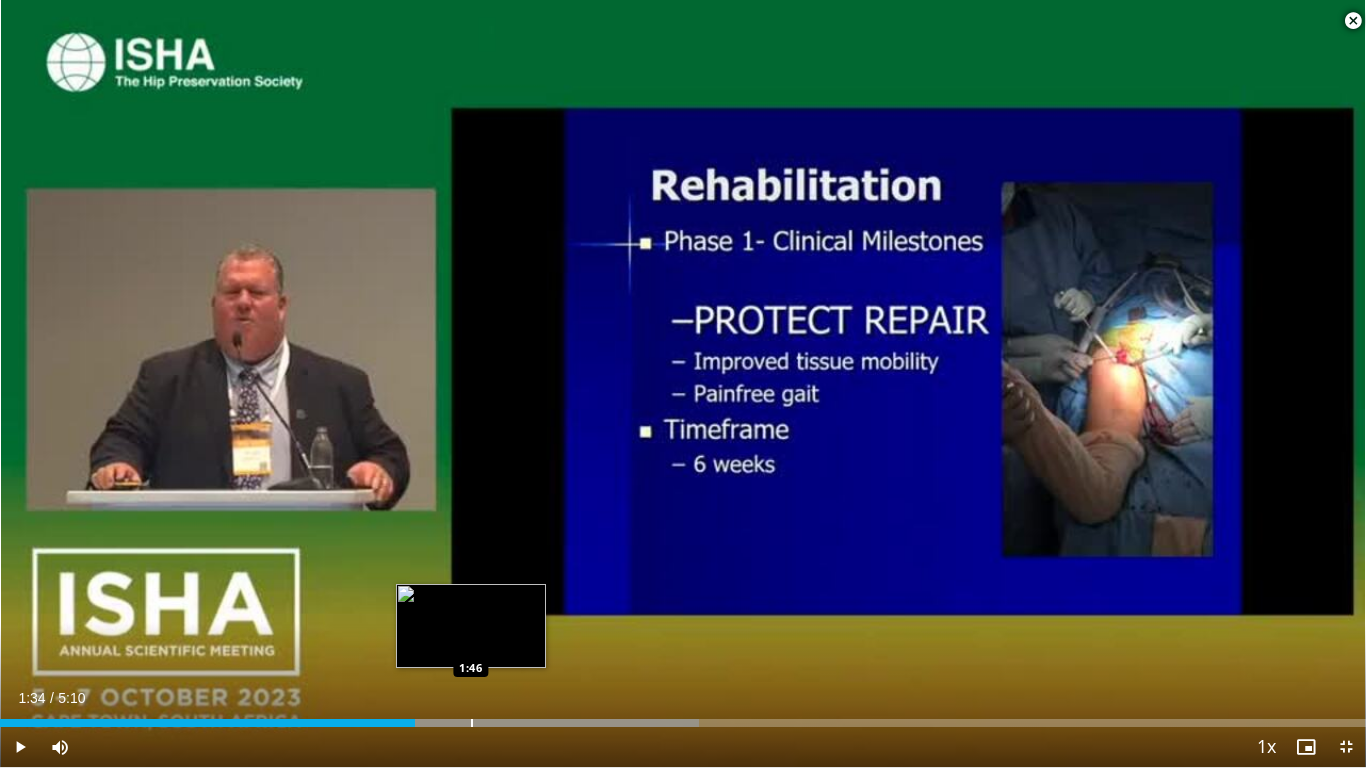 click on "Loaded :  51.17% 1:34 1:46" at bounding box center (683, 723) 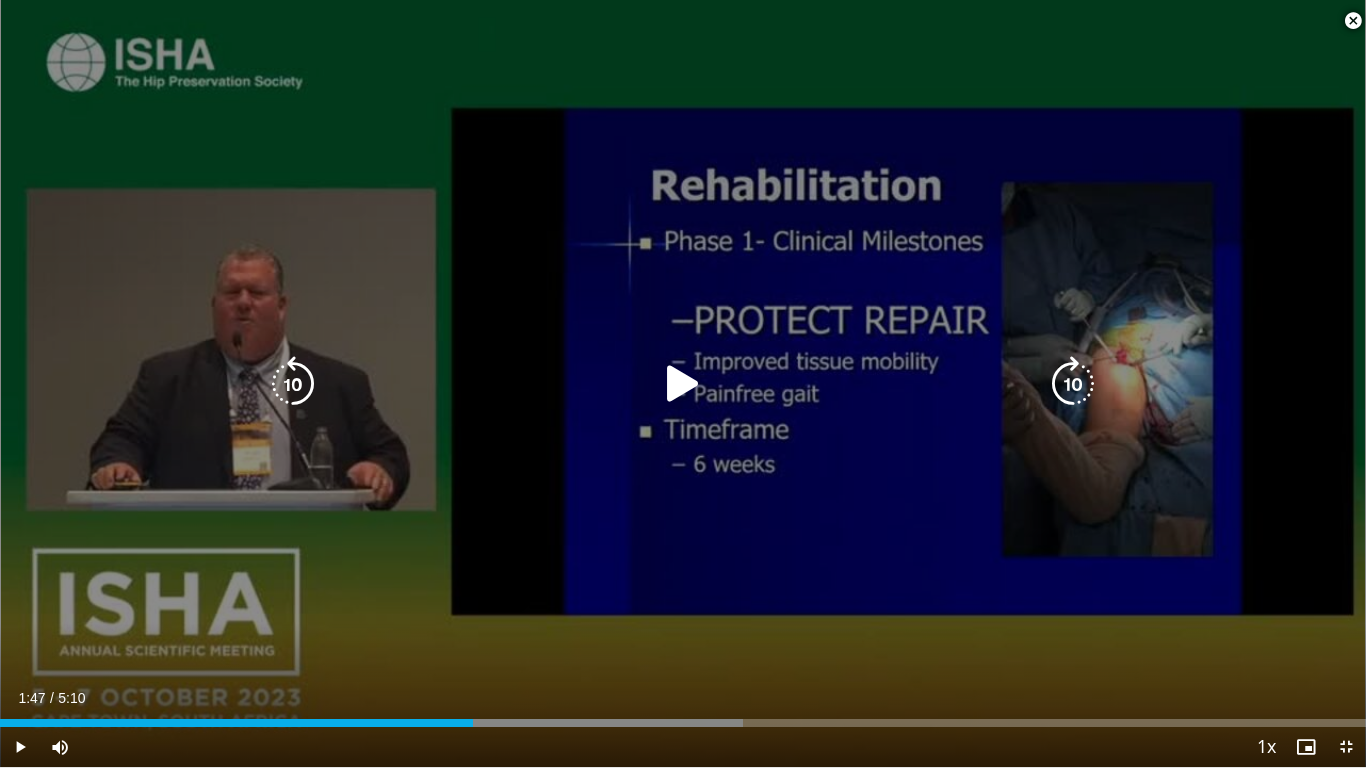 click at bounding box center (683, 384) 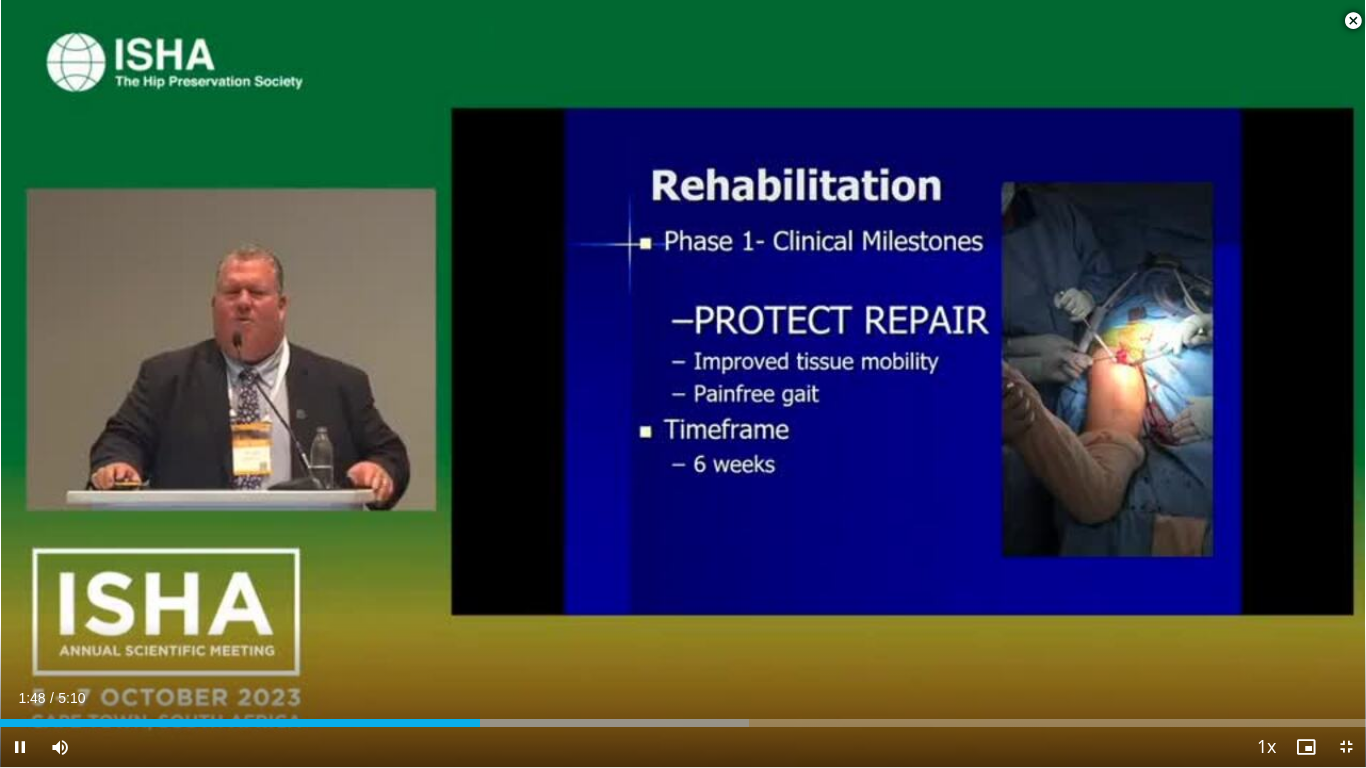 type 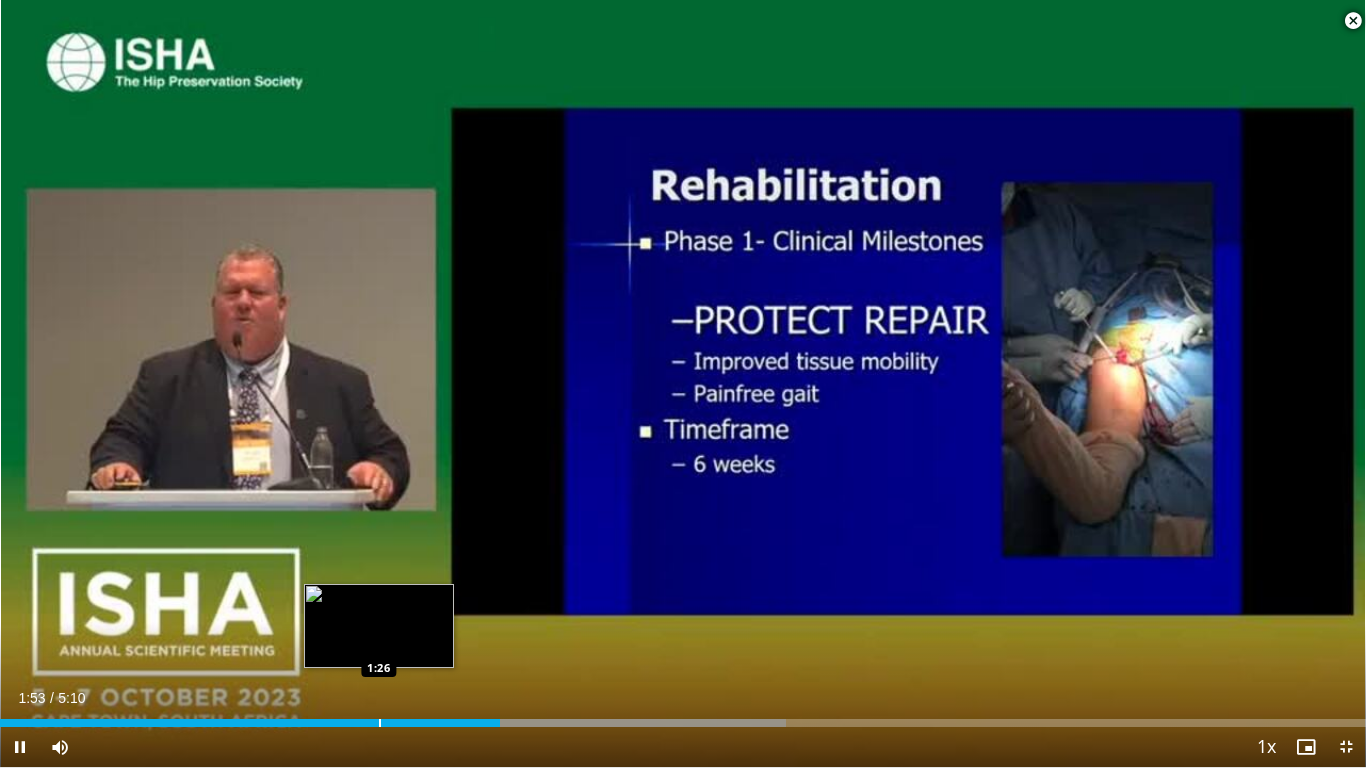 click at bounding box center (380, 723) 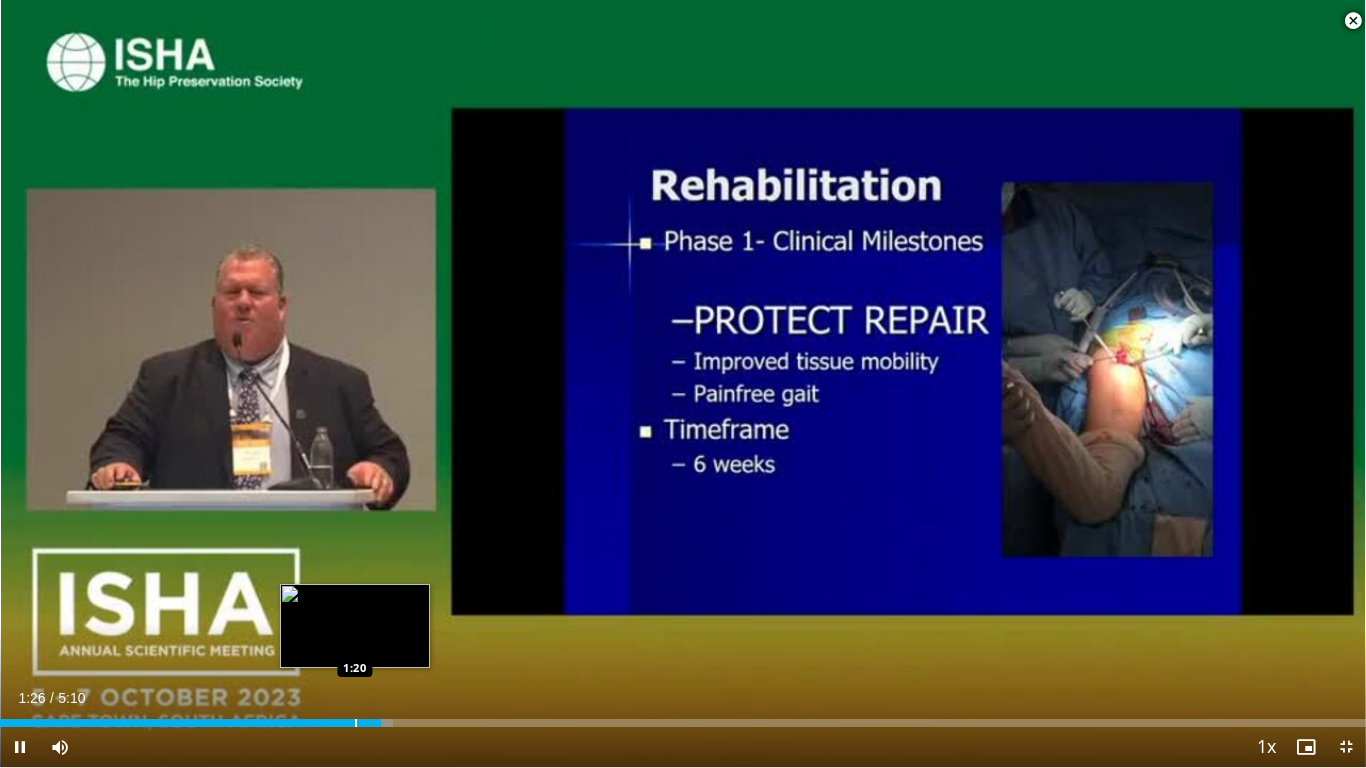 click at bounding box center (356, 723) 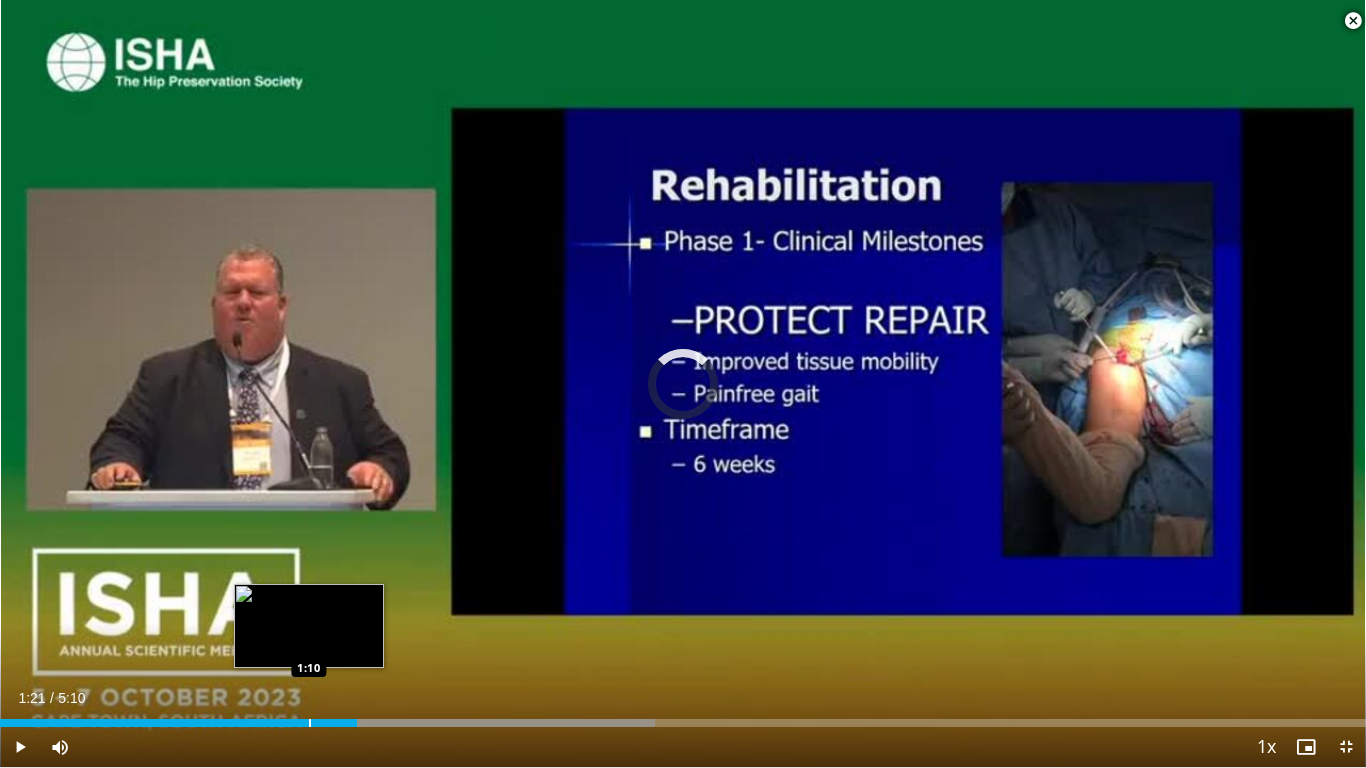 click on "1:21" at bounding box center (178, 723) 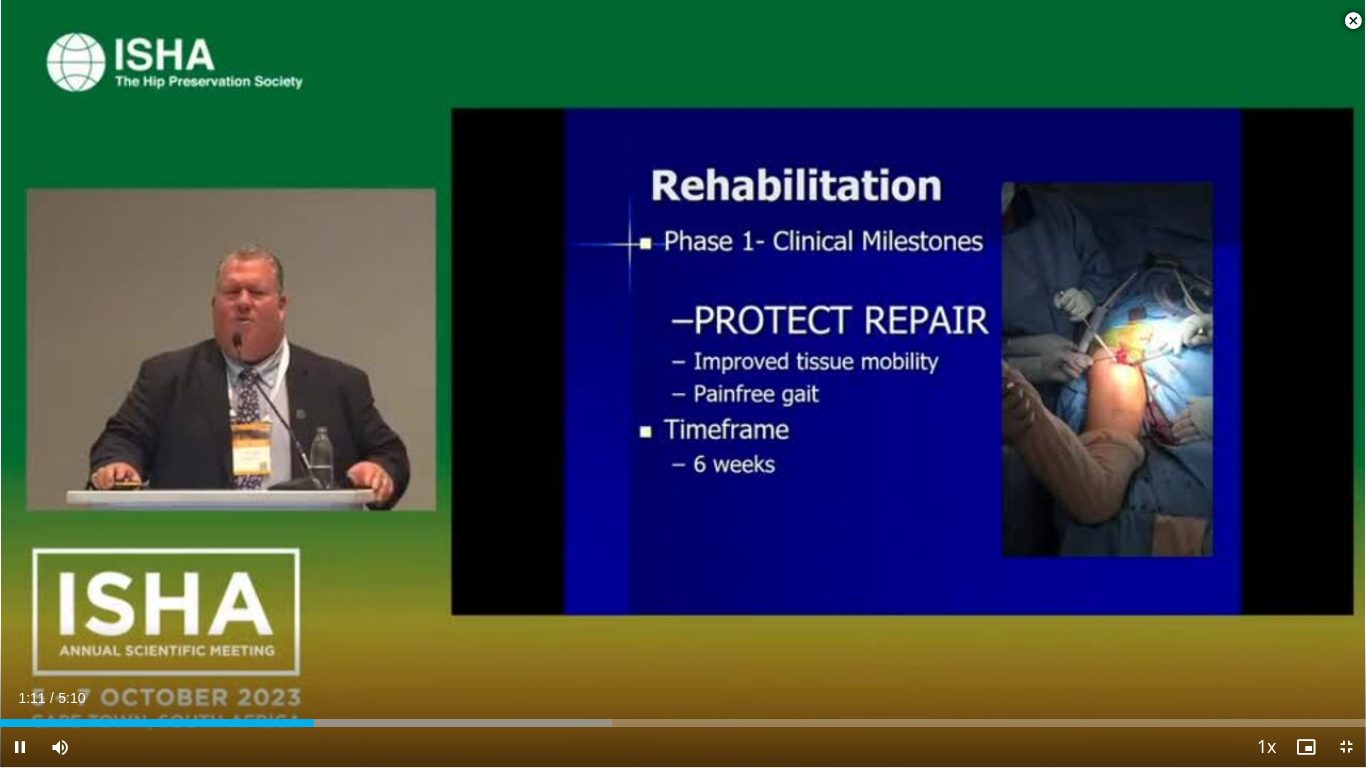 click on "Current Time  1:11 / Duration  5:10 Pause Skip Backward Skip Forward Mute 0% Loaded :  44.77% 1:11 1:10 Stream Type  LIVE Seek to live, currently behind live LIVE   1x Playback Rate 0.5x 0.75x 1x , selected 1.25x 1.5x 1.75x 2x Chapters Chapters Descriptions descriptions off , selected Captions captions settings , opens captions settings dialog captions off , selected Audio Track en (Main) , selected Exit Fullscreen Enable picture-in-picture mode" at bounding box center [683, 747] 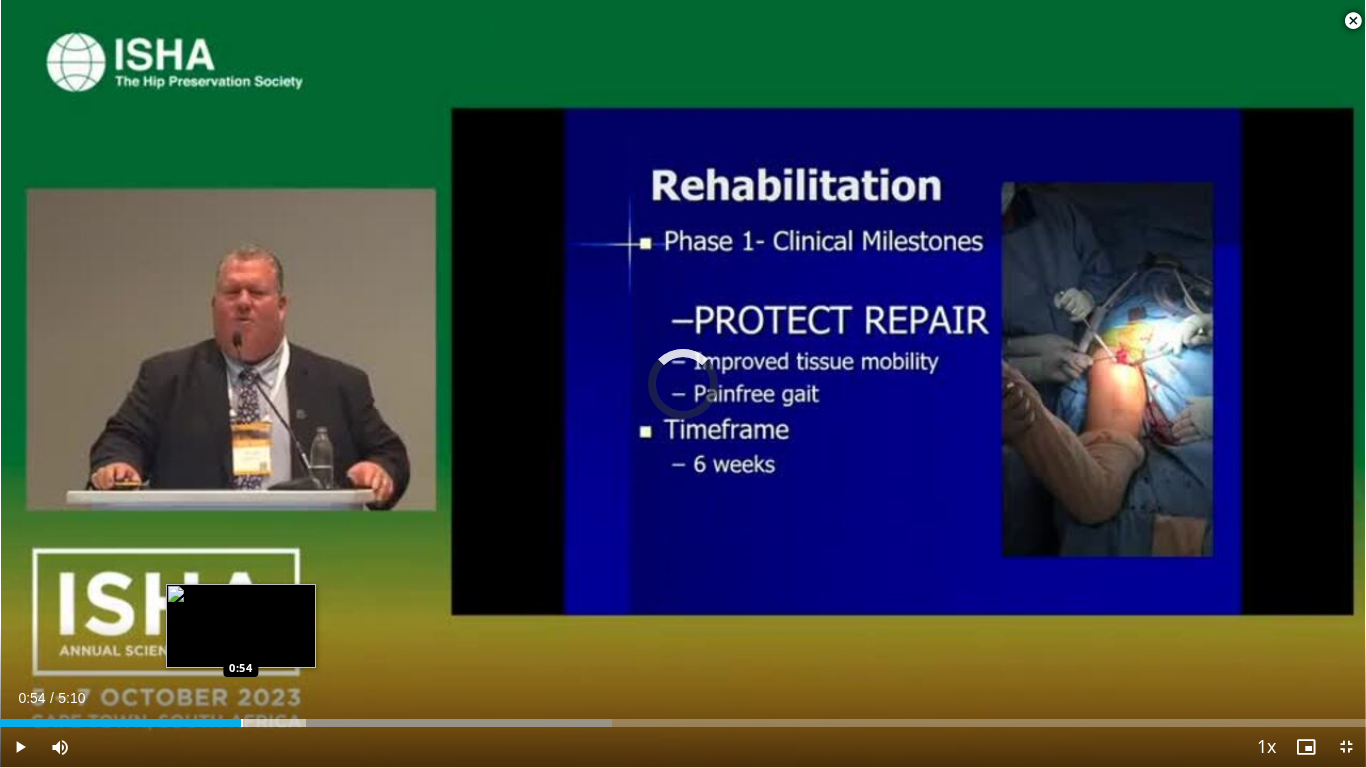 click at bounding box center (242, 723) 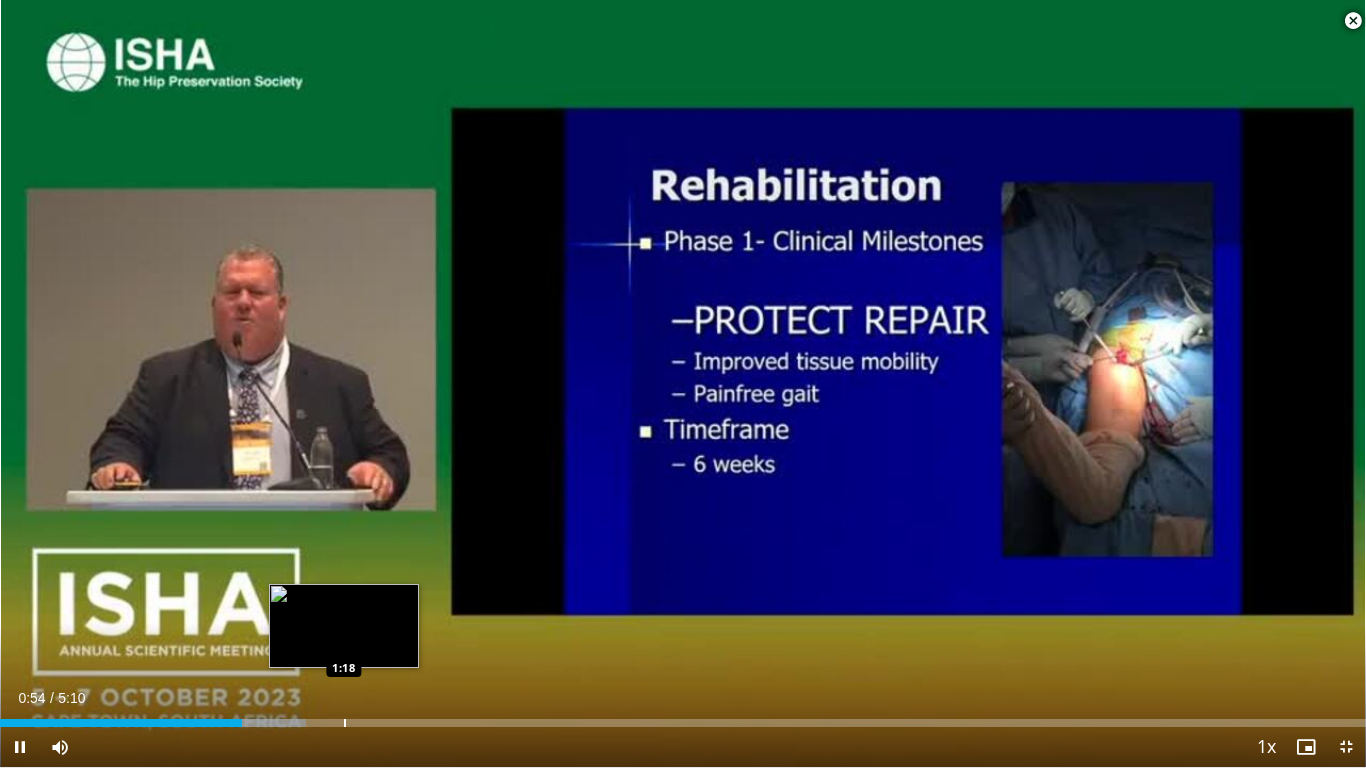 click at bounding box center (345, 723) 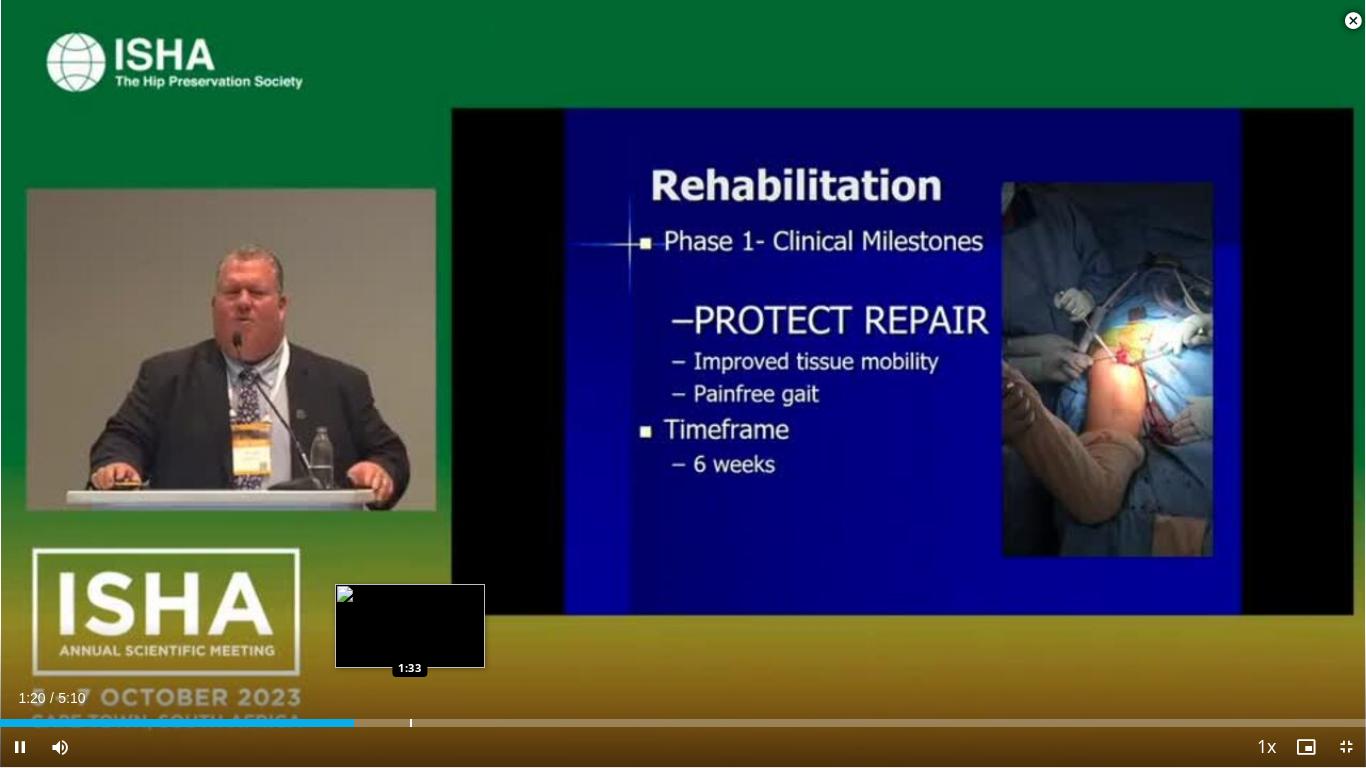 click on "Loaded :  25.81% 1:20 1:33" at bounding box center (683, 723) 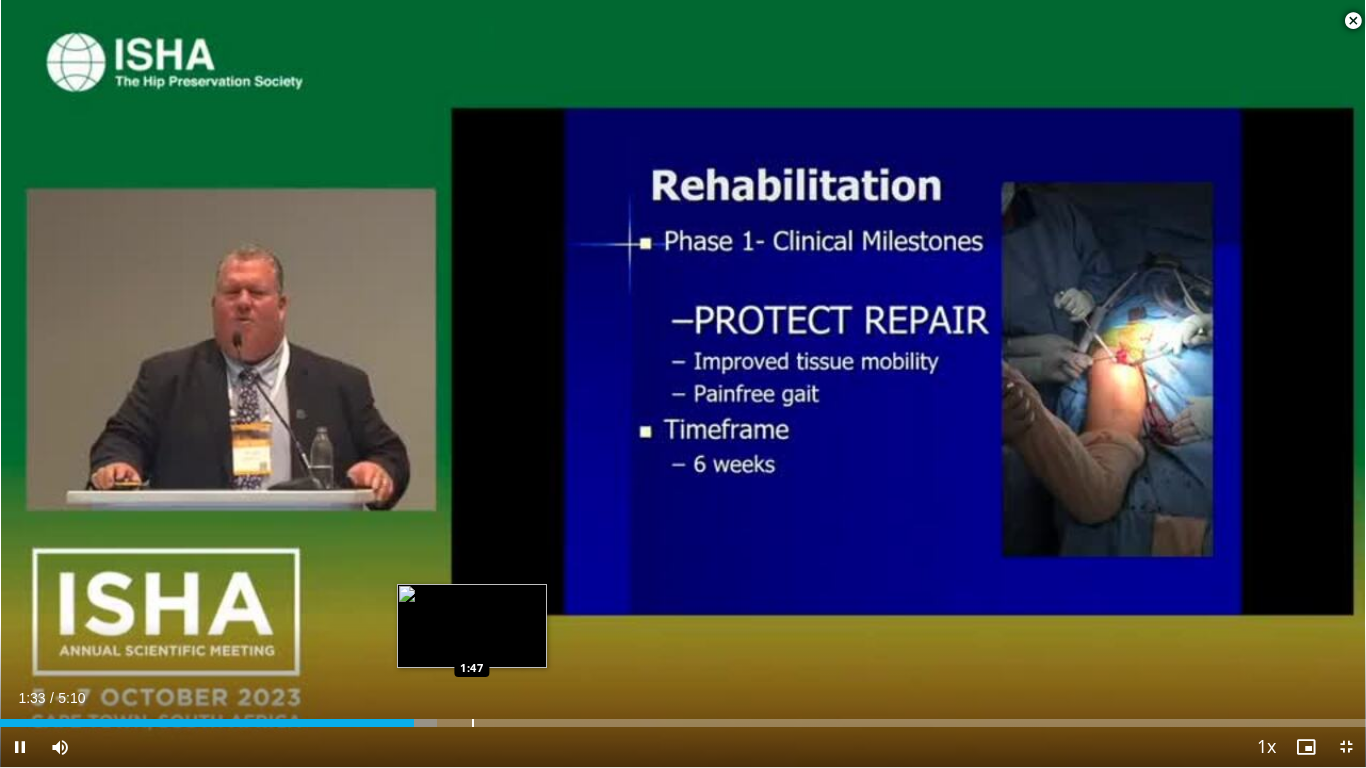 click at bounding box center (473, 723) 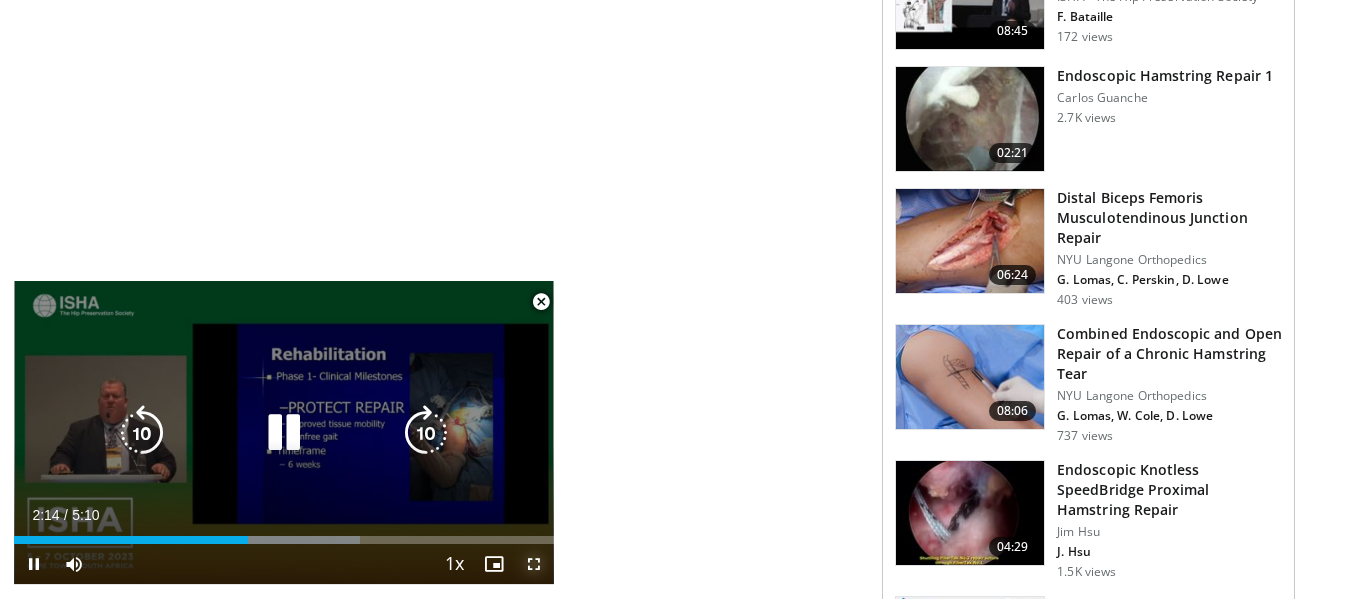 click at bounding box center [534, 564] 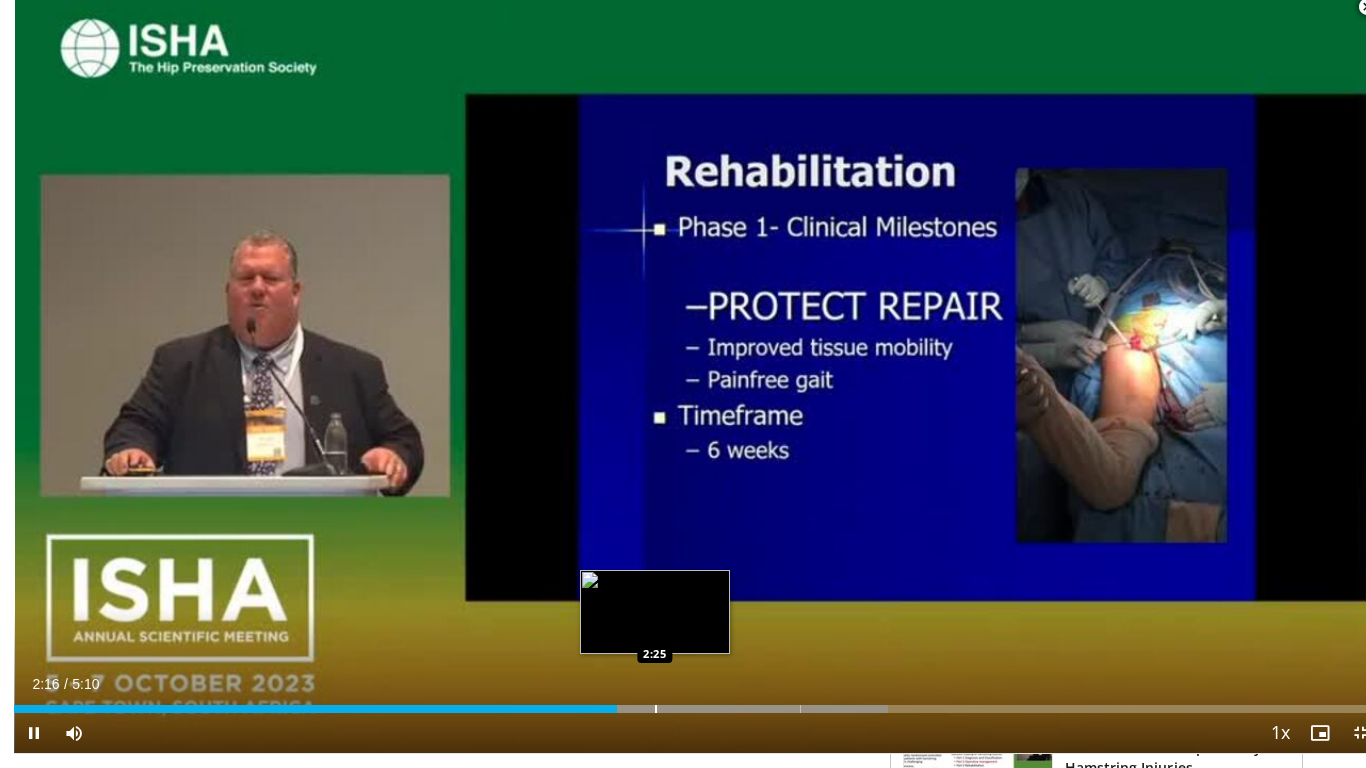 click at bounding box center (656, 709) 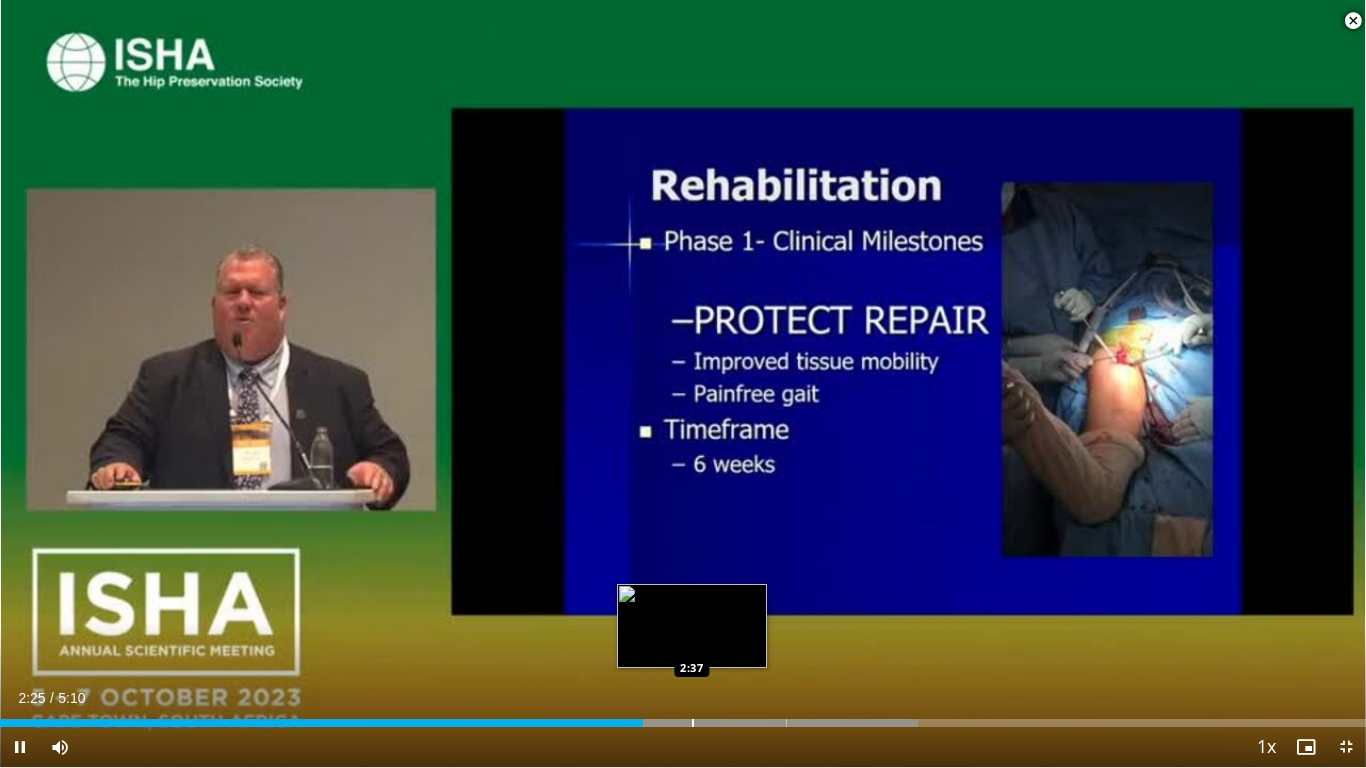 click at bounding box center [693, 723] 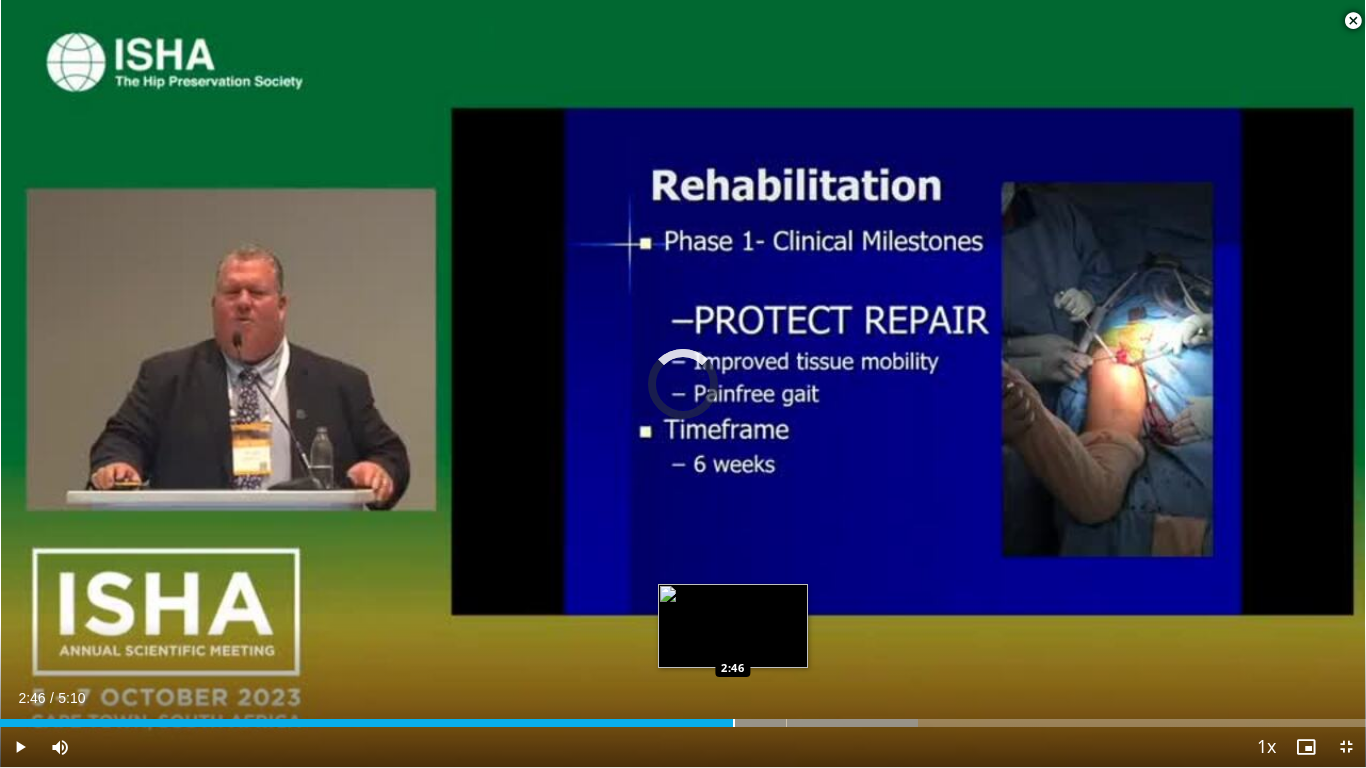 click at bounding box center (734, 723) 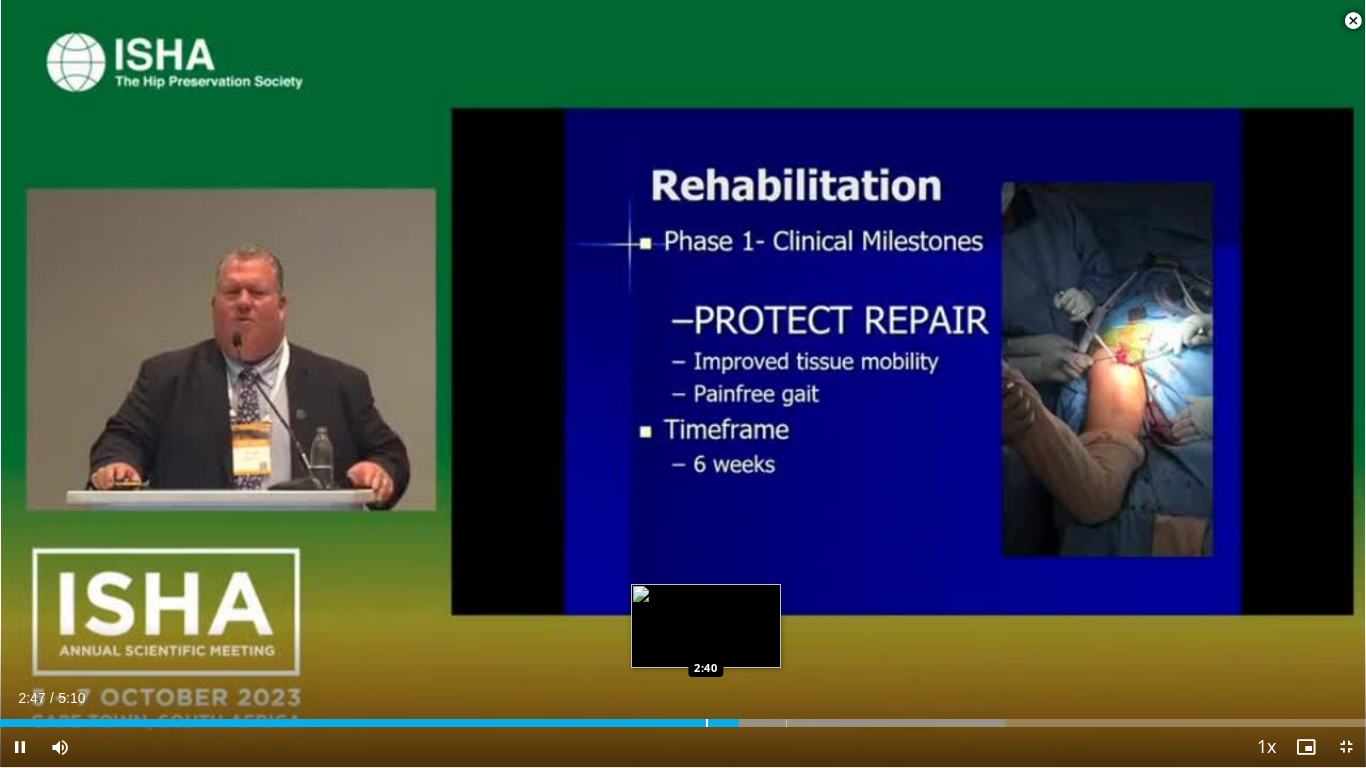 click at bounding box center [707, 723] 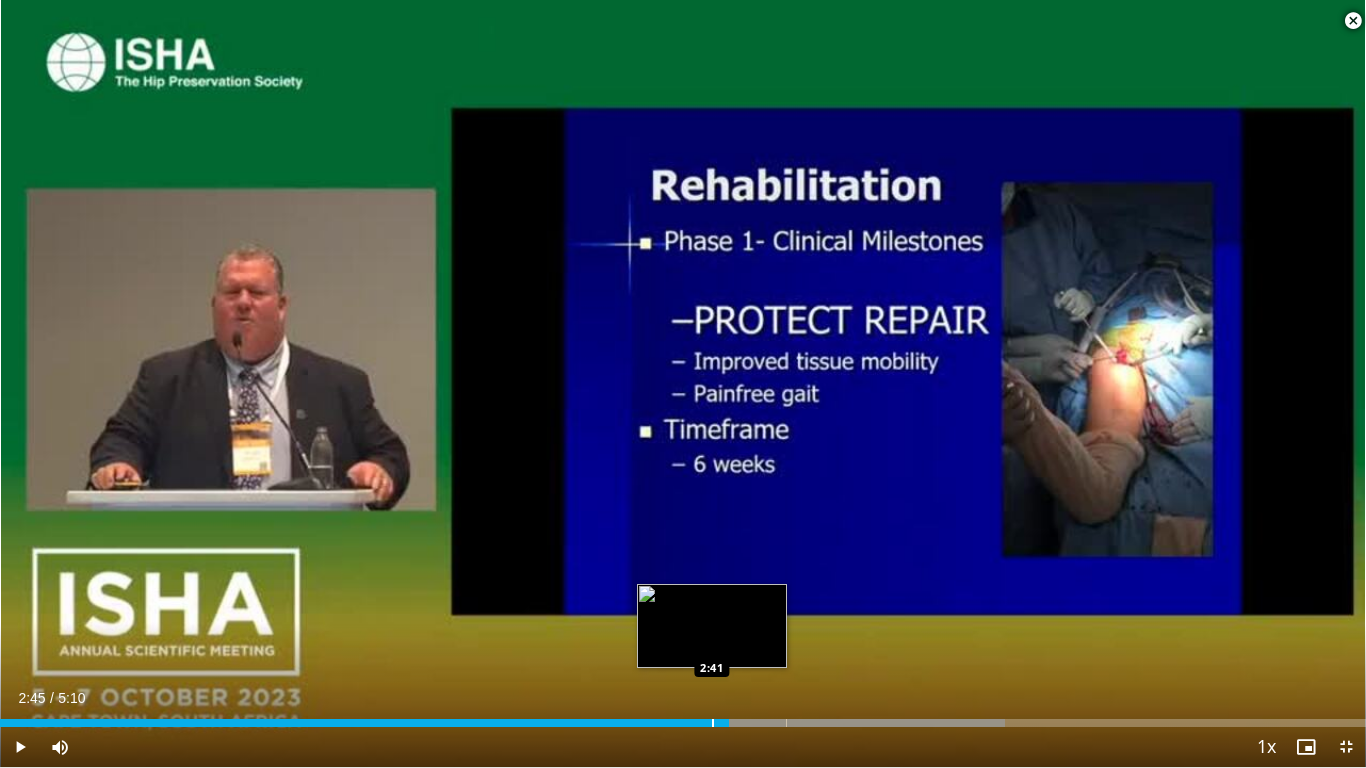 click on "Loaded :  73.57% 2:45 2:41" at bounding box center [683, 723] 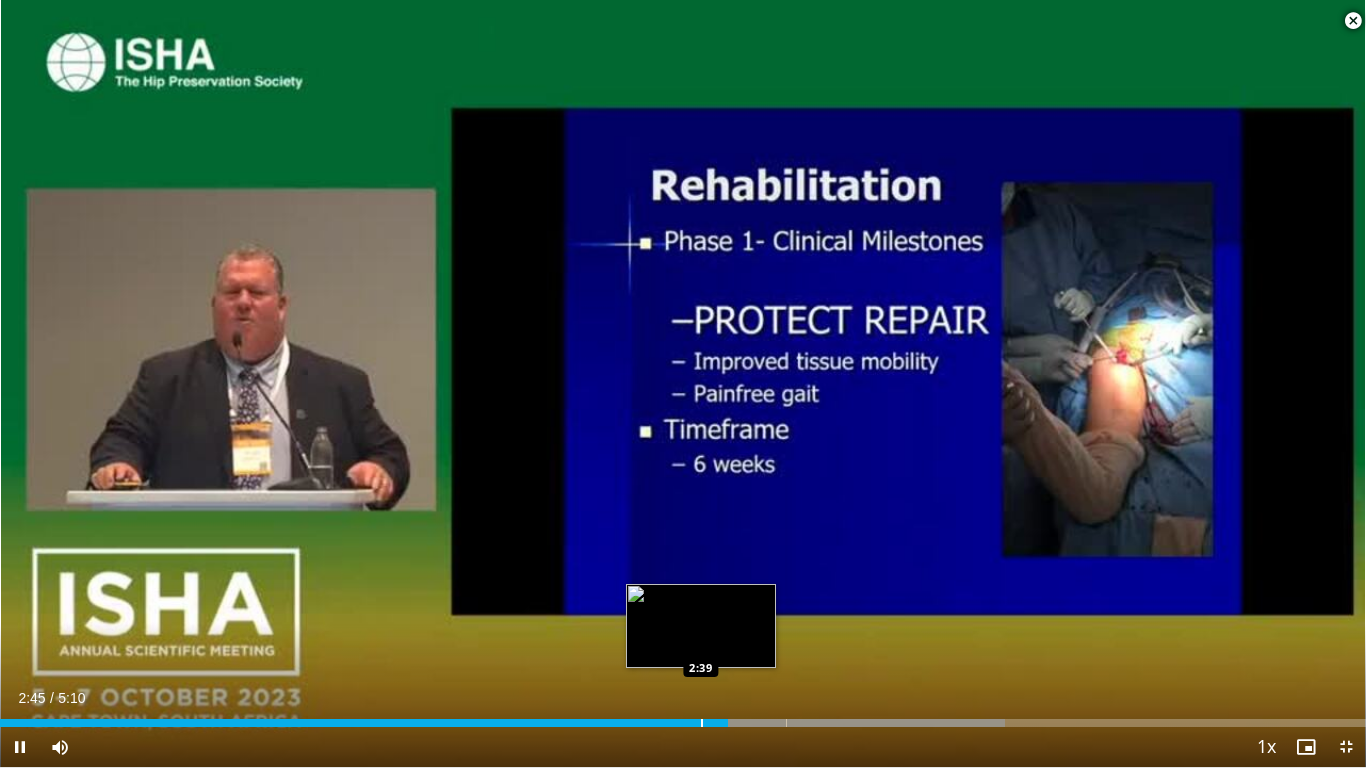 click on "Loaded :  73.57% 2:45 2:39" at bounding box center [683, 723] 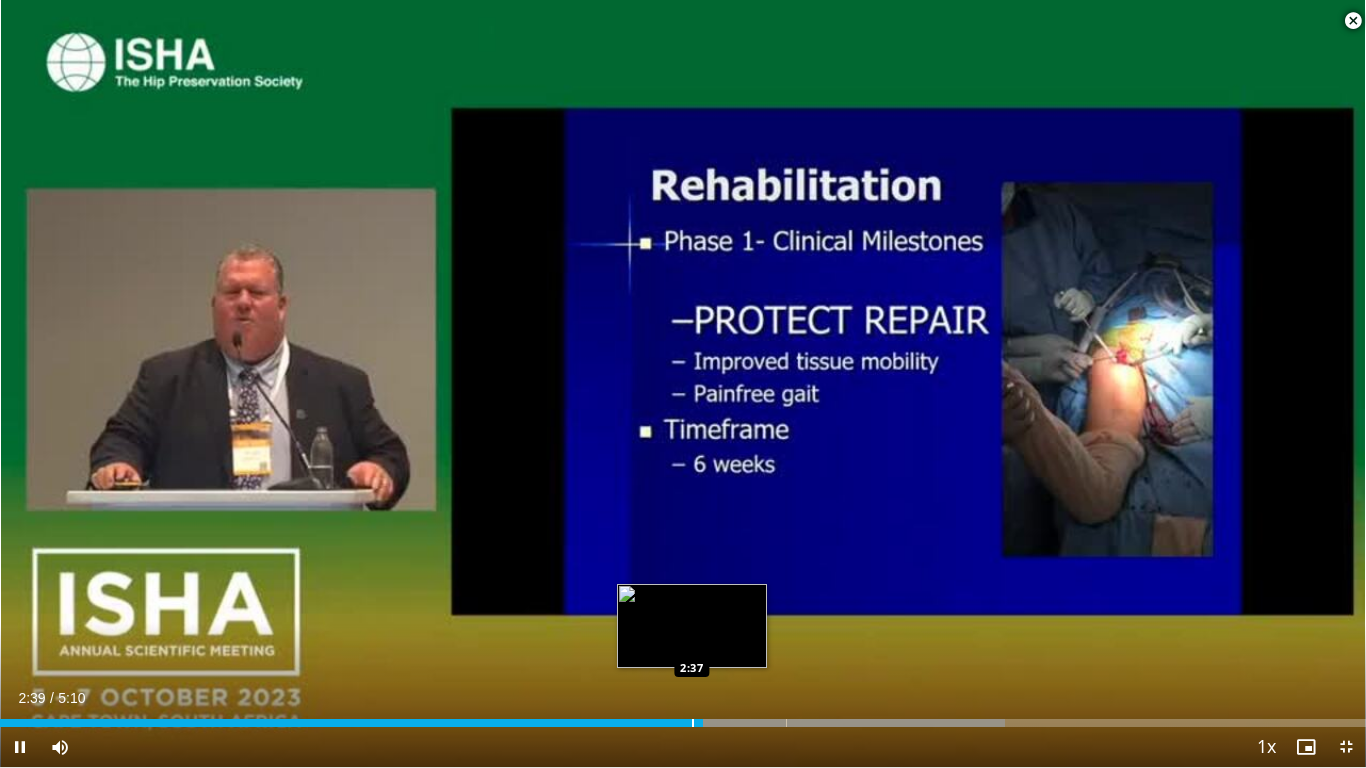 click on "2:39" at bounding box center (351, 723) 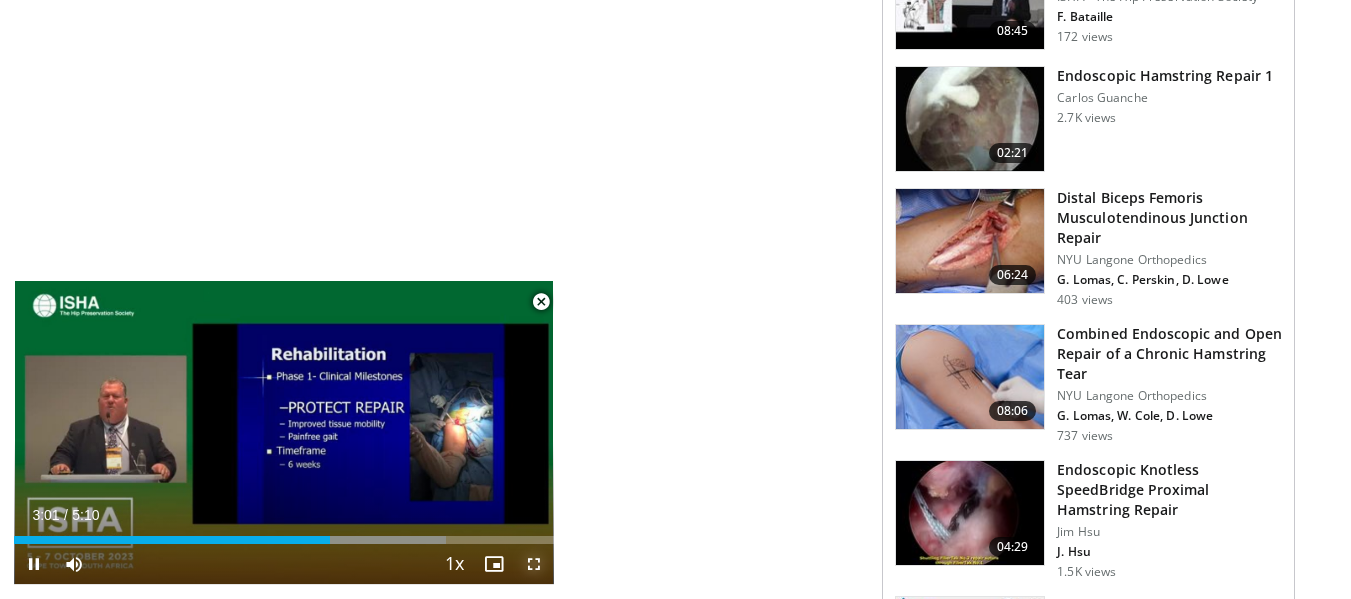 click at bounding box center [534, 564] 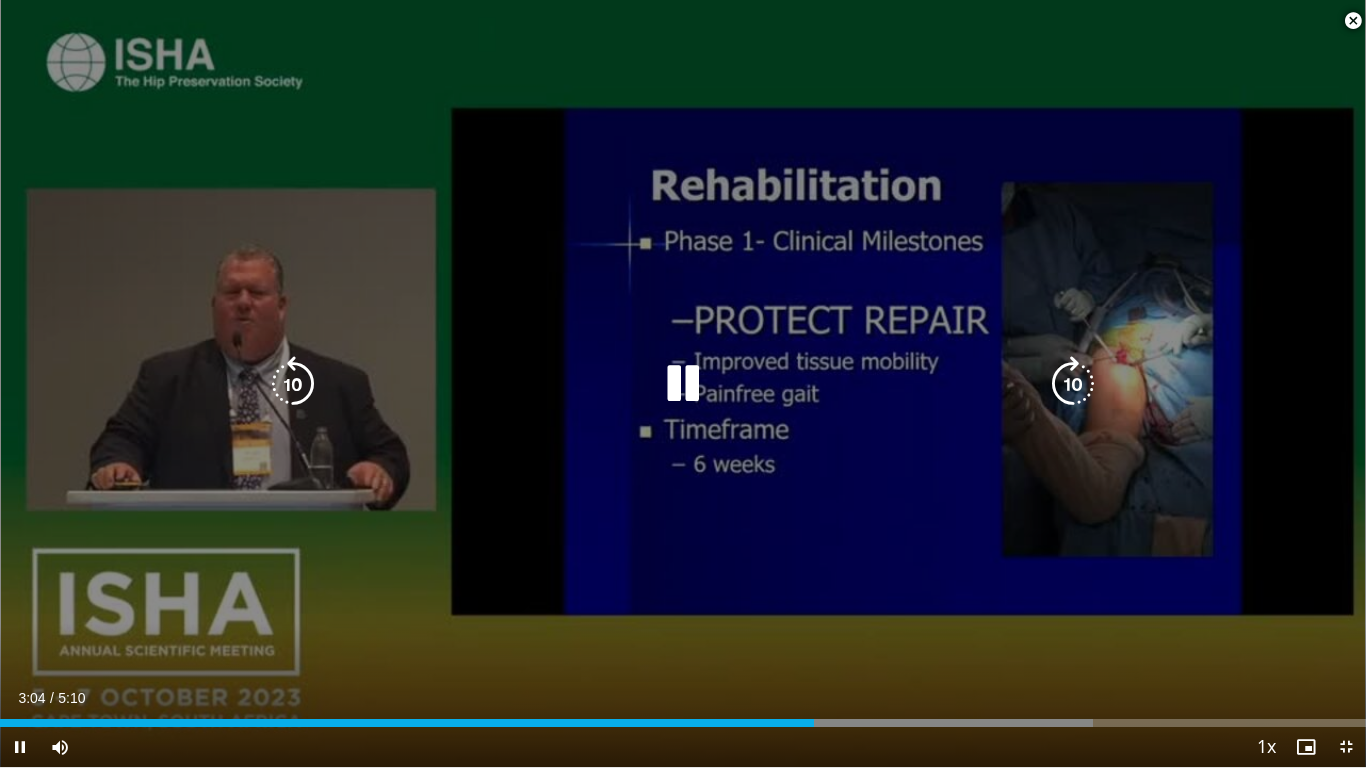click on "10 seconds
Tap to unmute" at bounding box center (683, 383) 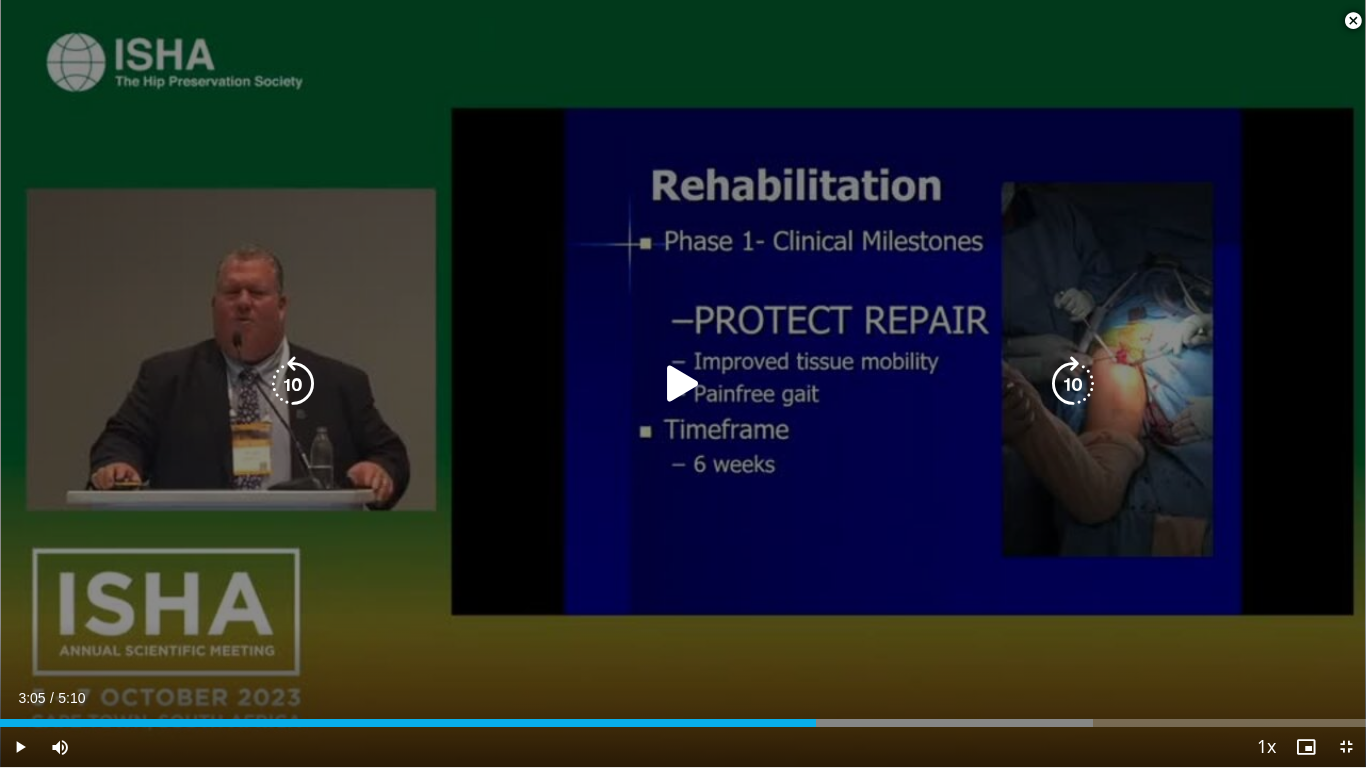 click on "10 seconds
Tap to unmute" at bounding box center [683, 383] 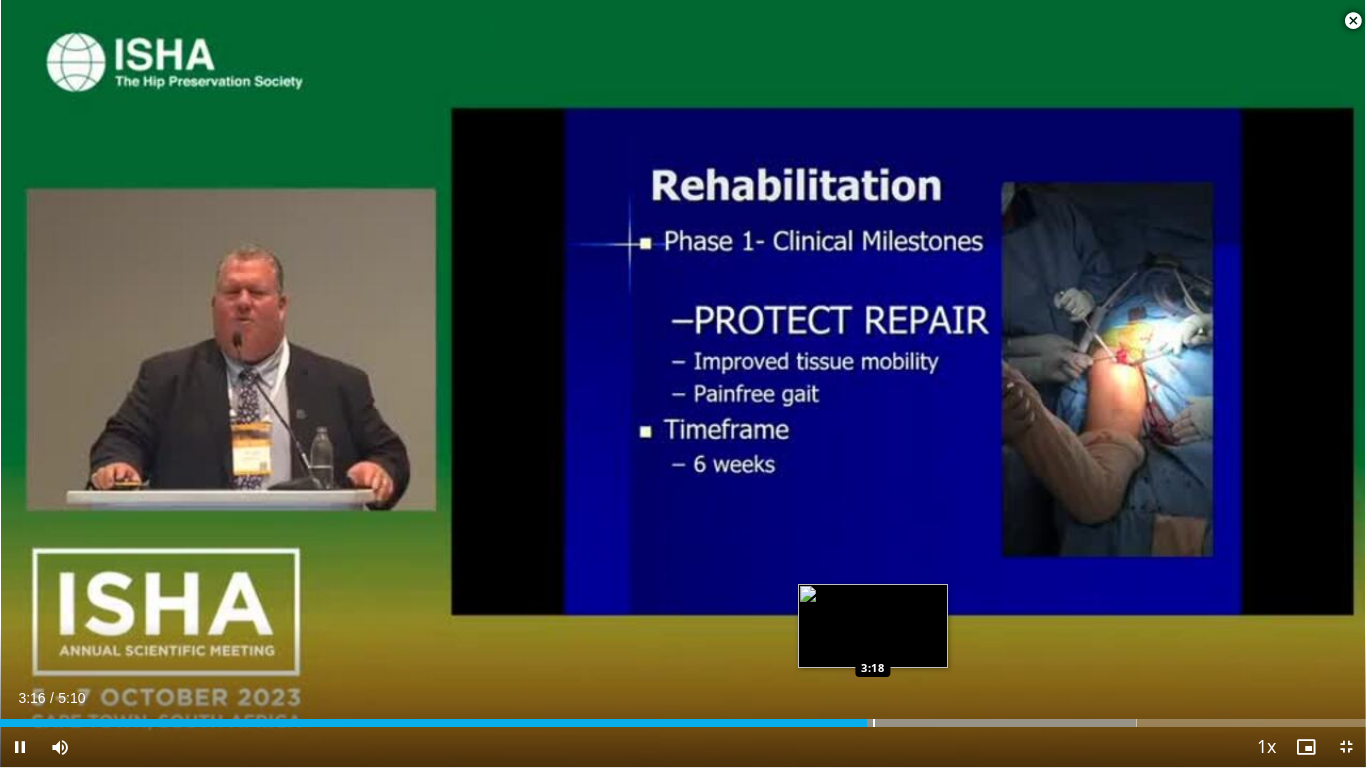 click at bounding box center [874, 723] 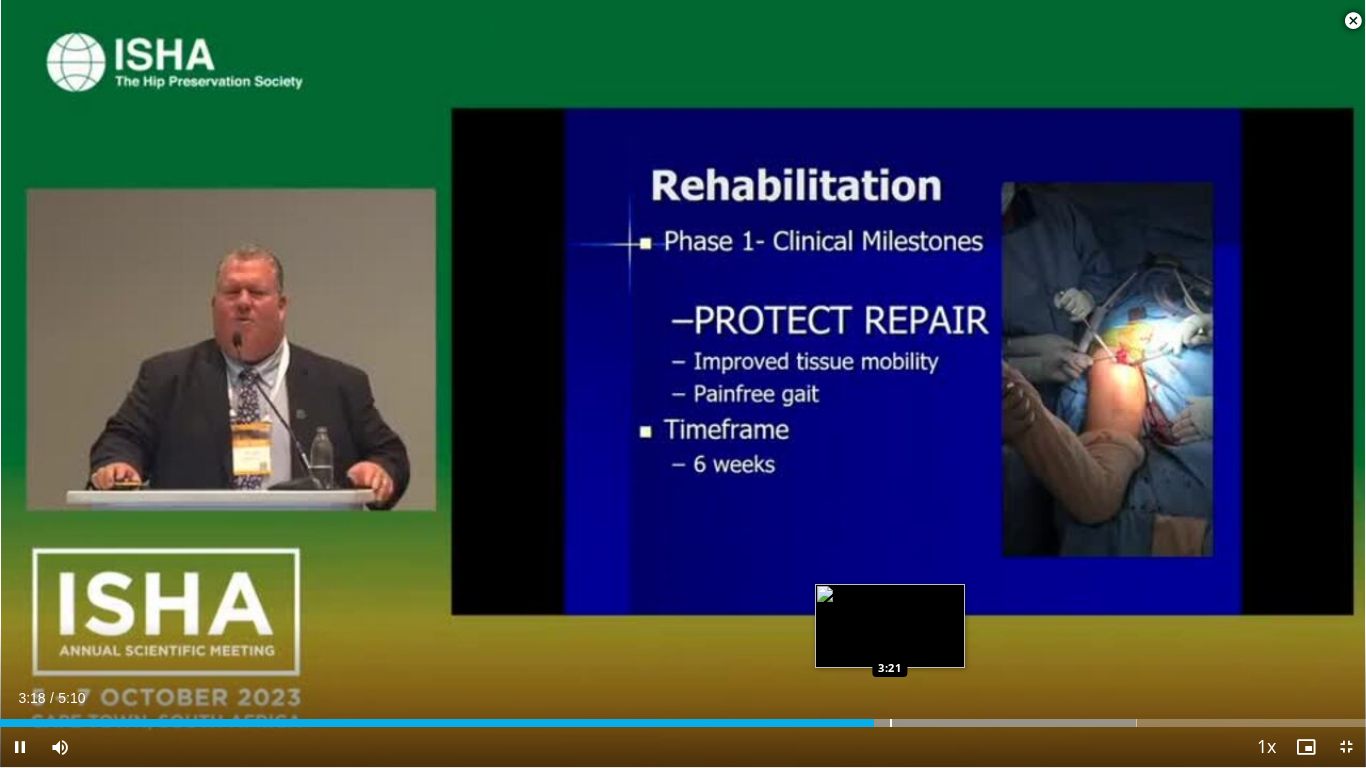 click at bounding box center [891, 723] 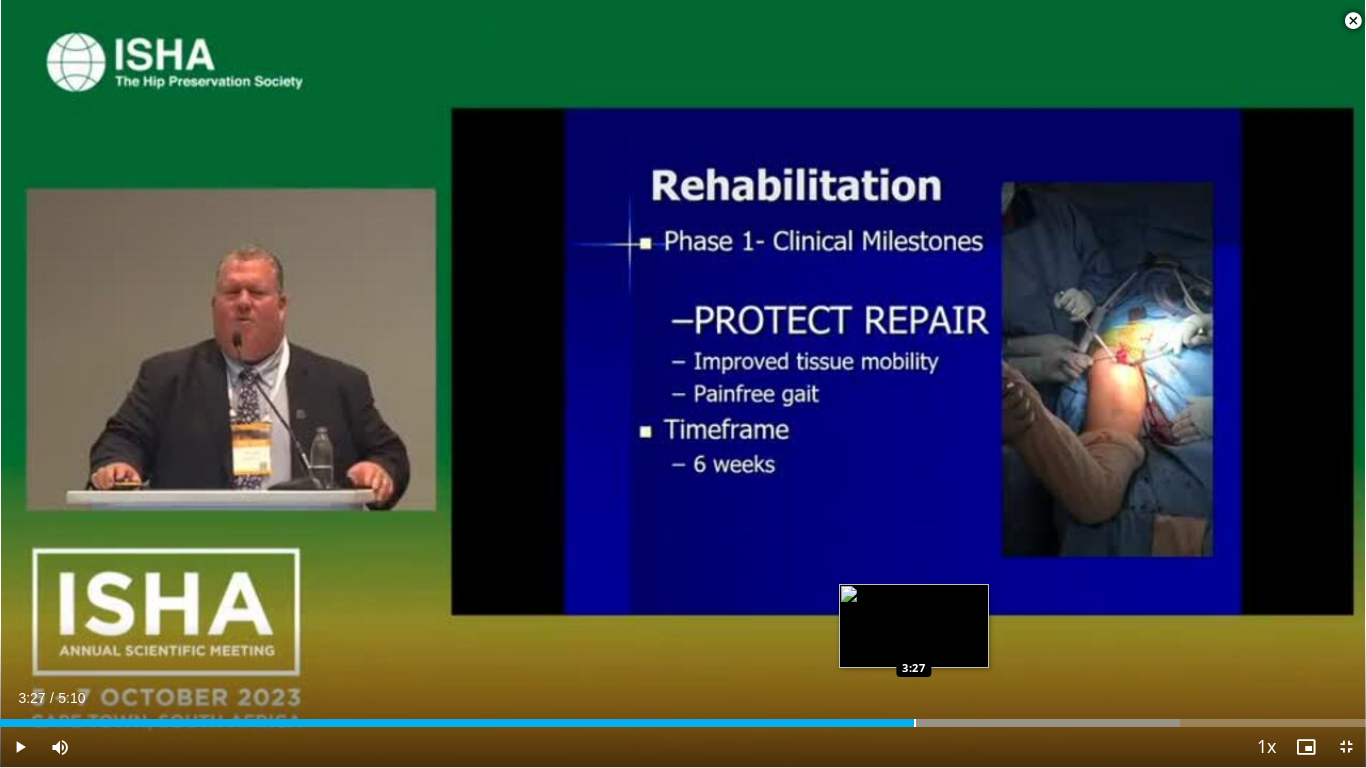 click at bounding box center [915, 723] 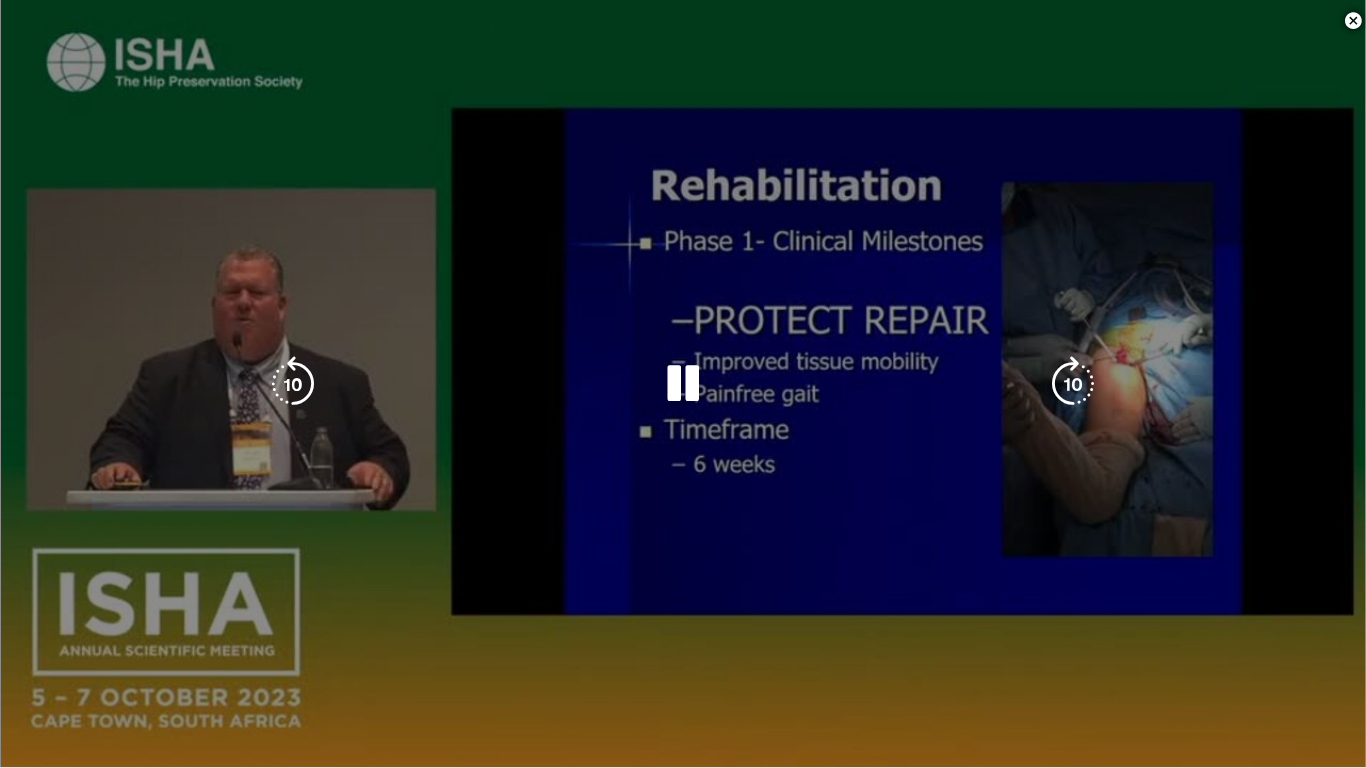 click at bounding box center (973, 763) 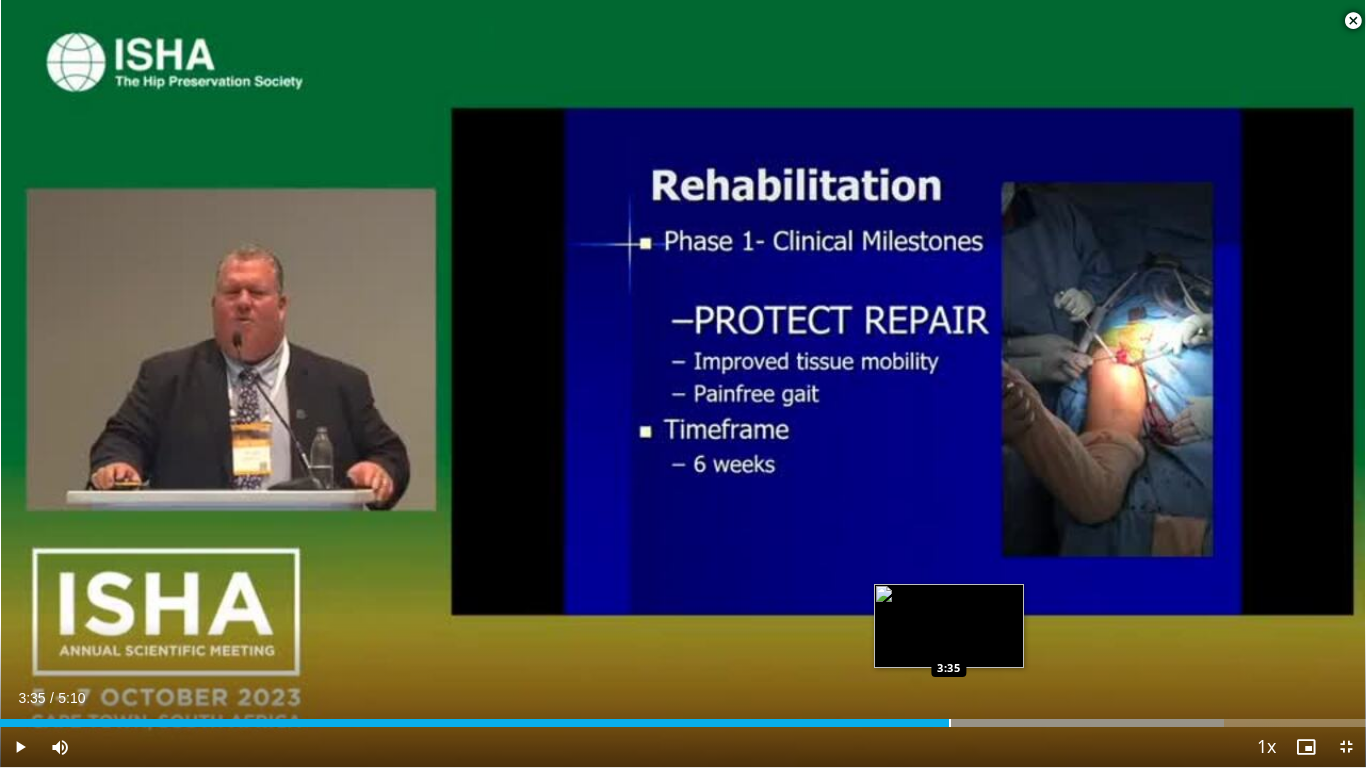 click at bounding box center (950, 723) 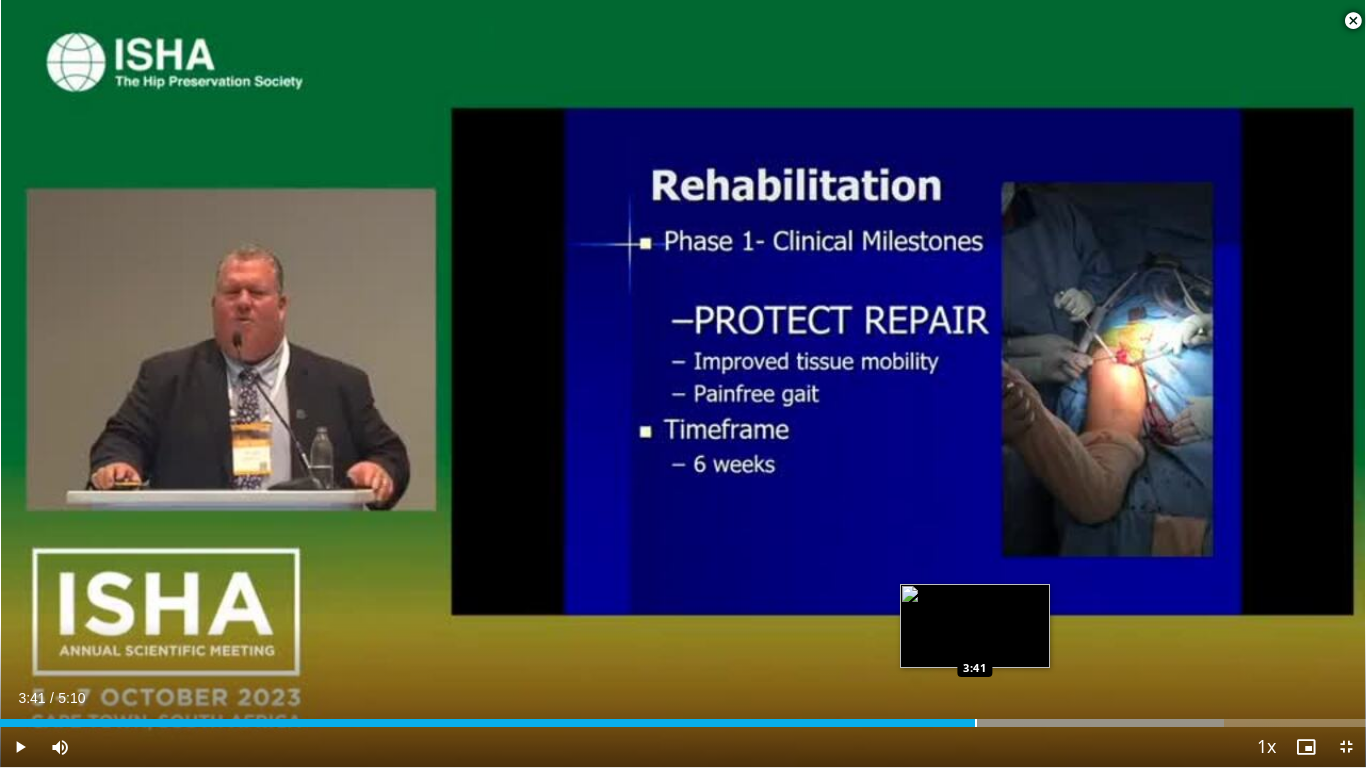 click at bounding box center [976, 723] 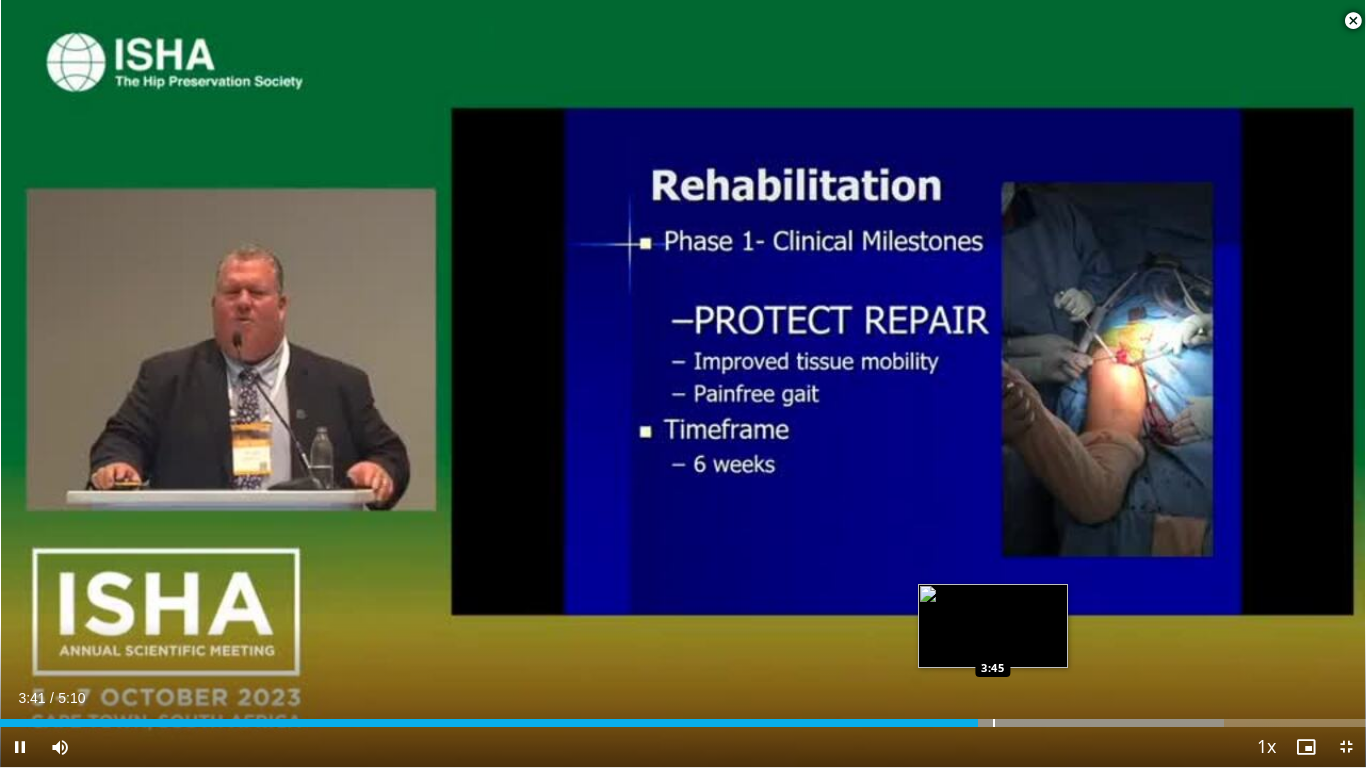 click at bounding box center (994, 723) 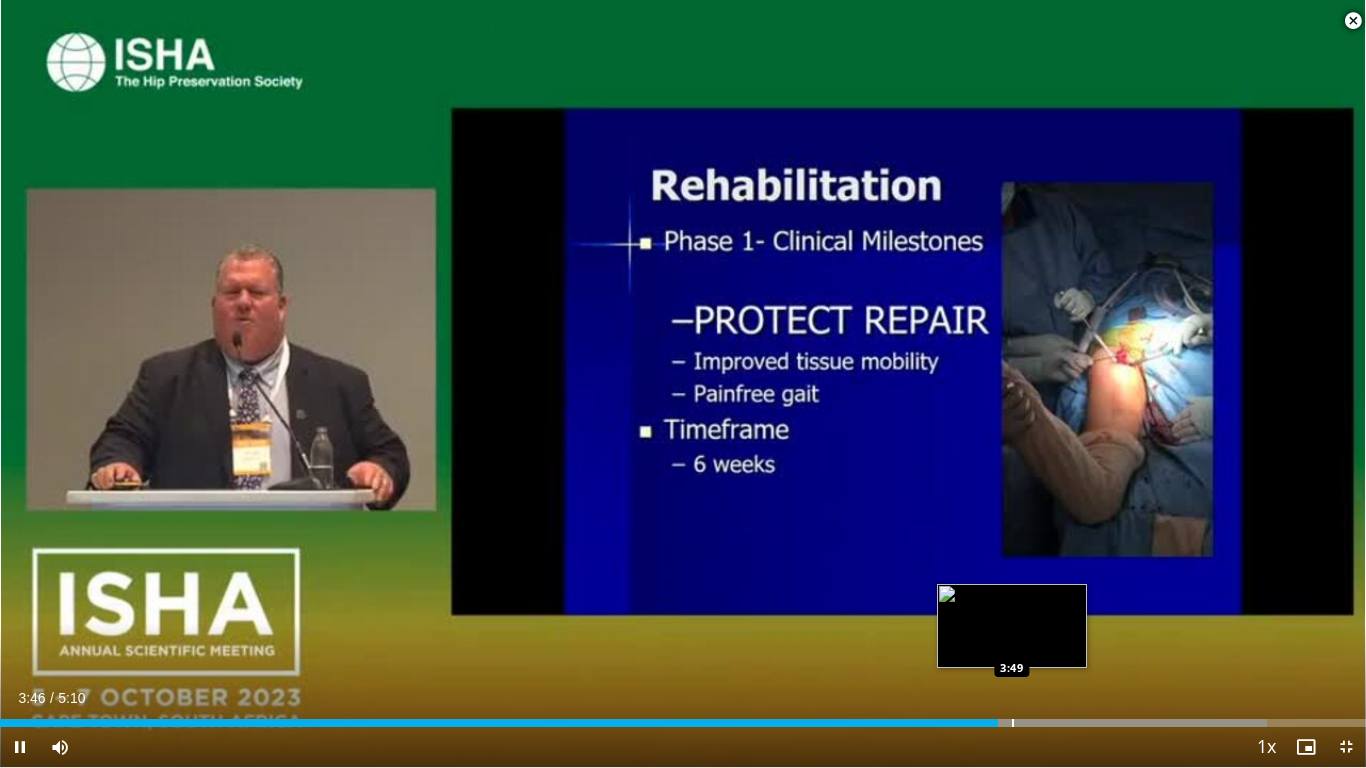 click at bounding box center (1013, 723) 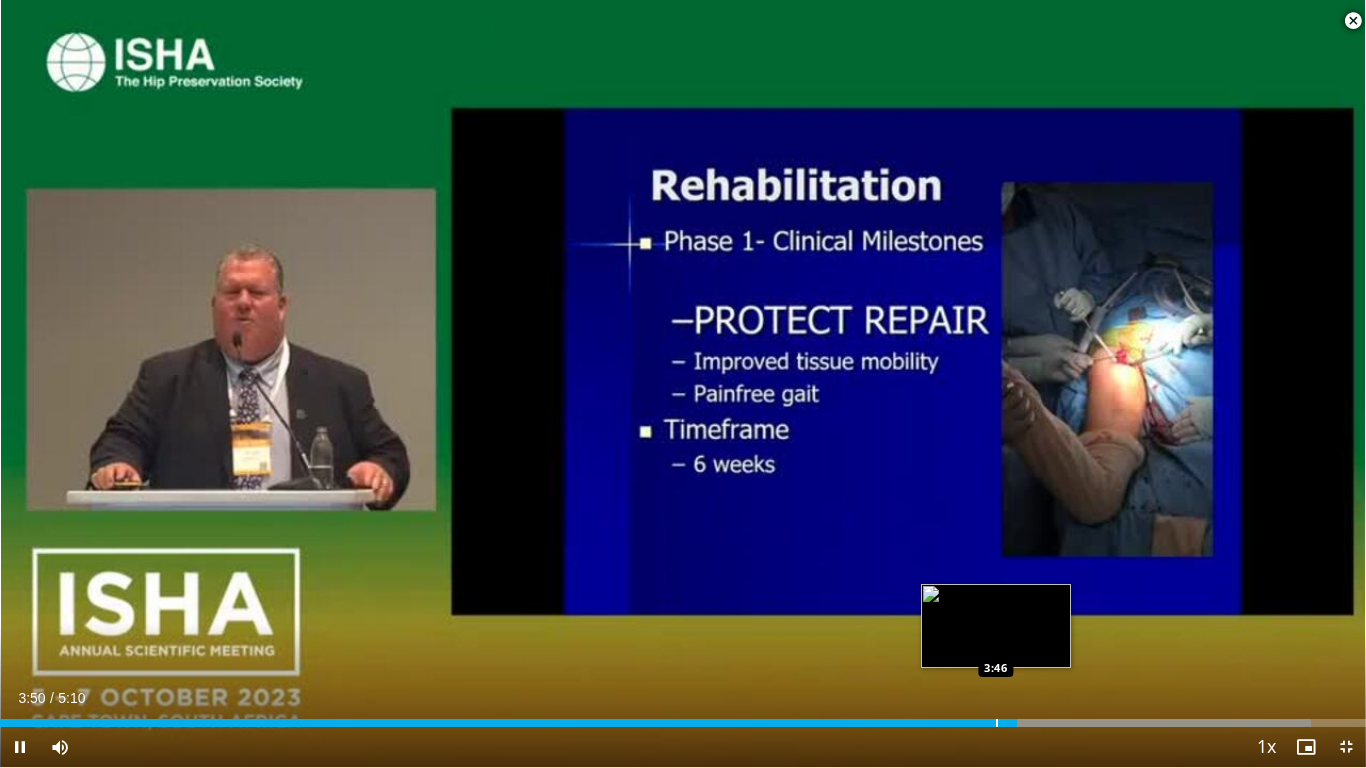 click at bounding box center (997, 723) 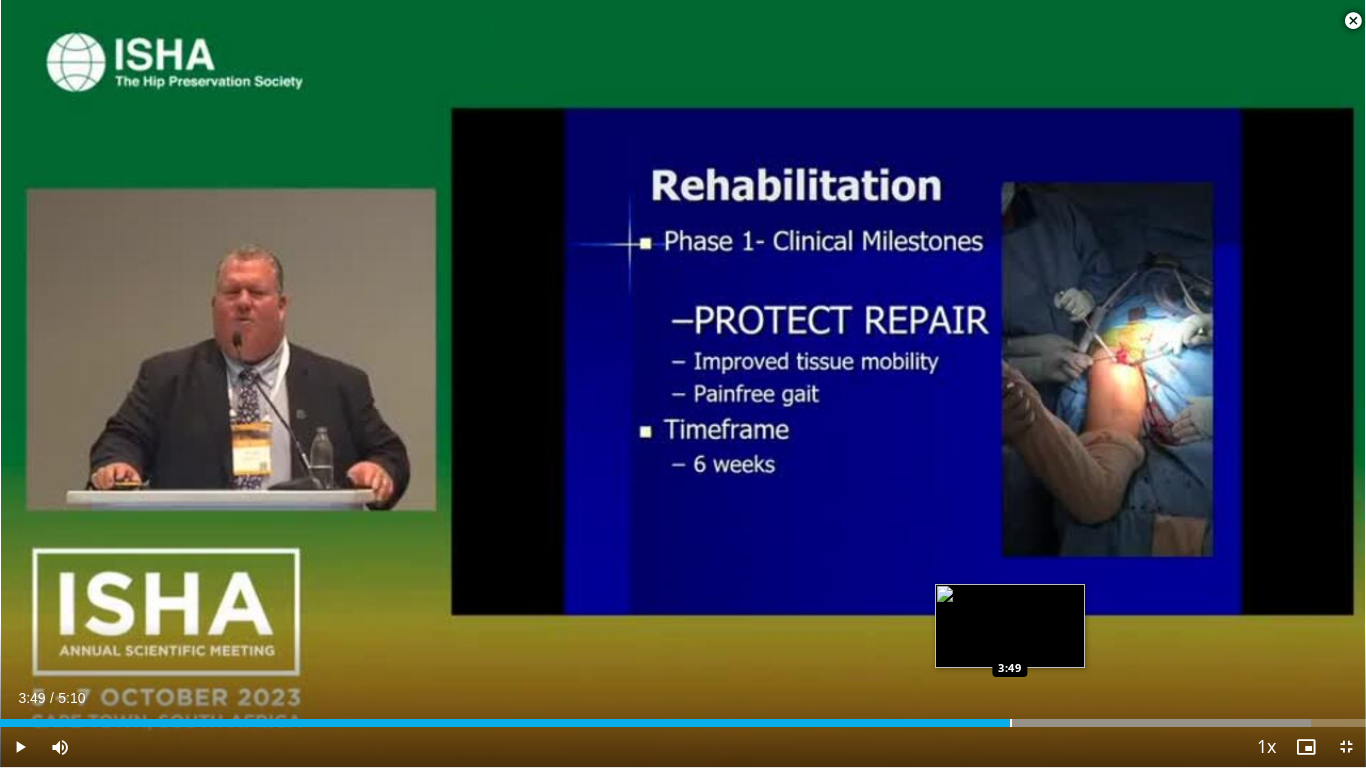 click at bounding box center (1011, 723) 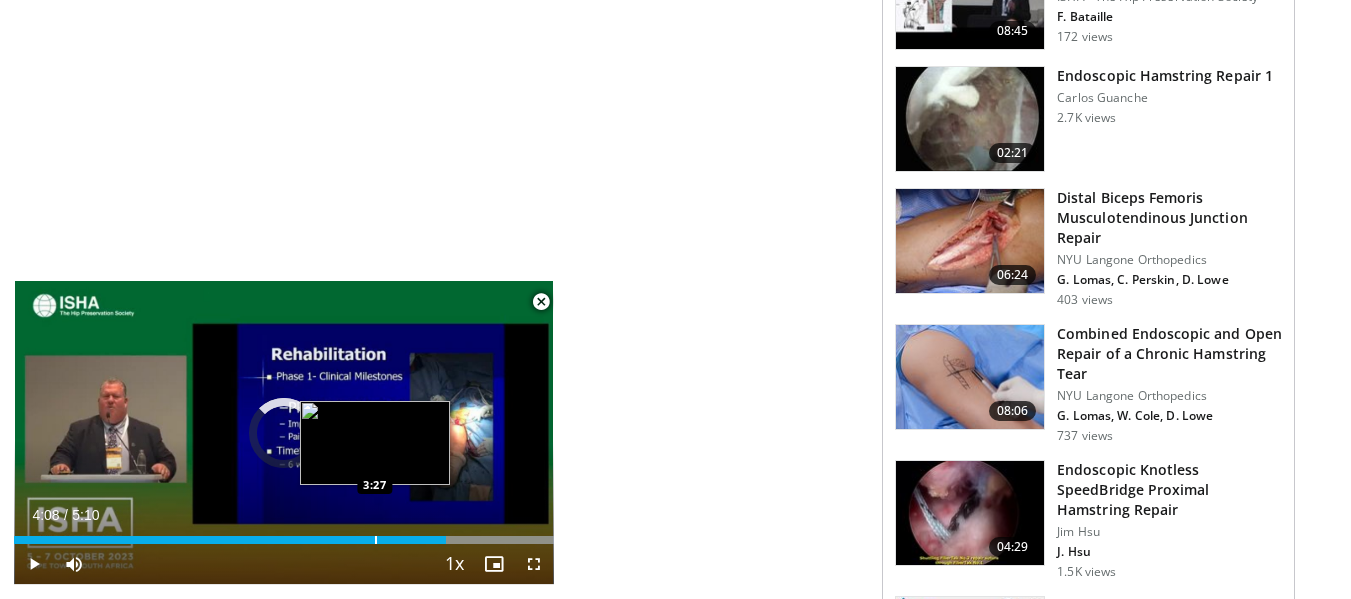 click on "Loaded :  100.00% 4:08 3:27" at bounding box center (284, 534) 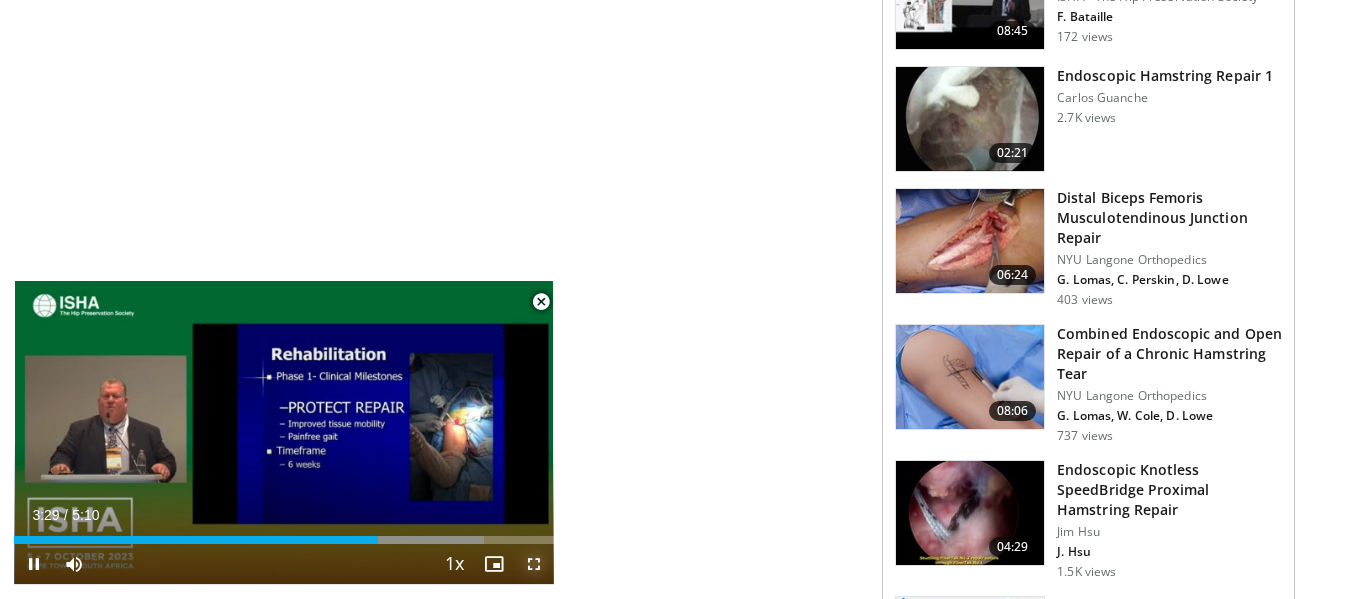 click at bounding box center (534, 564) 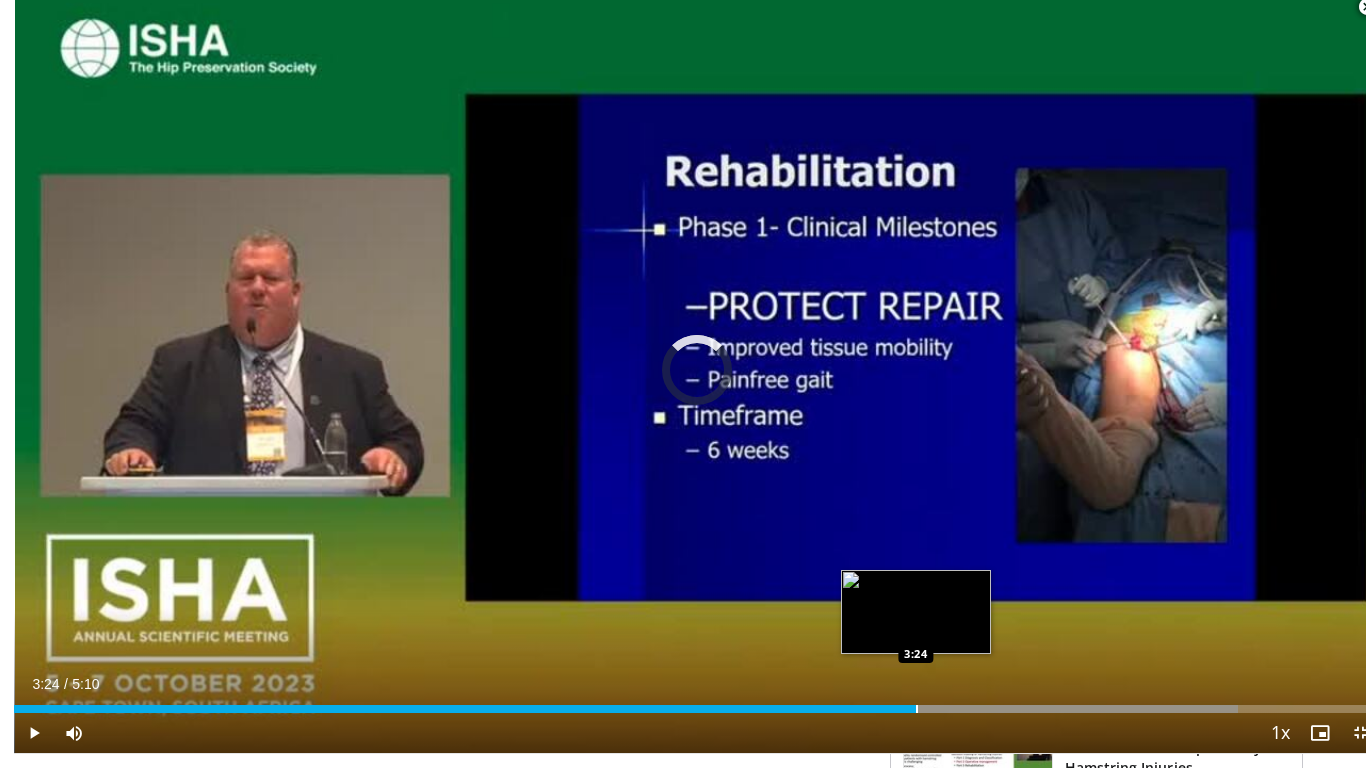 click on "Loaded :  89.58% 3:24 3:24" at bounding box center (697, 703) 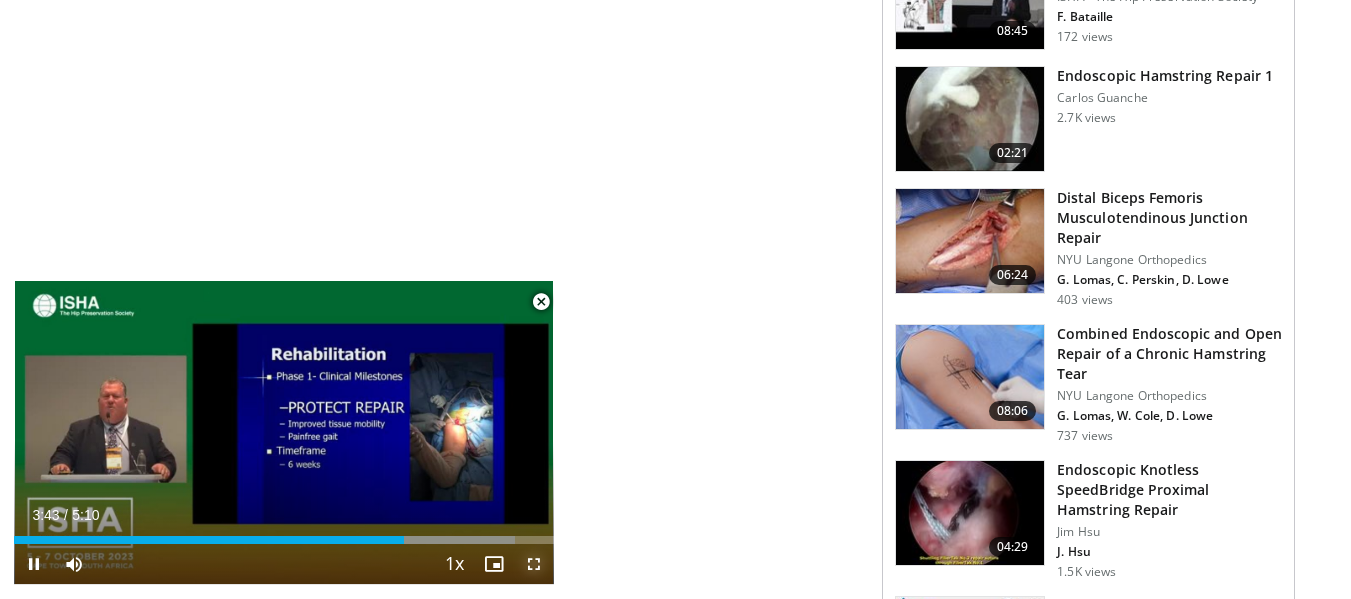 click at bounding box center (534, 564) 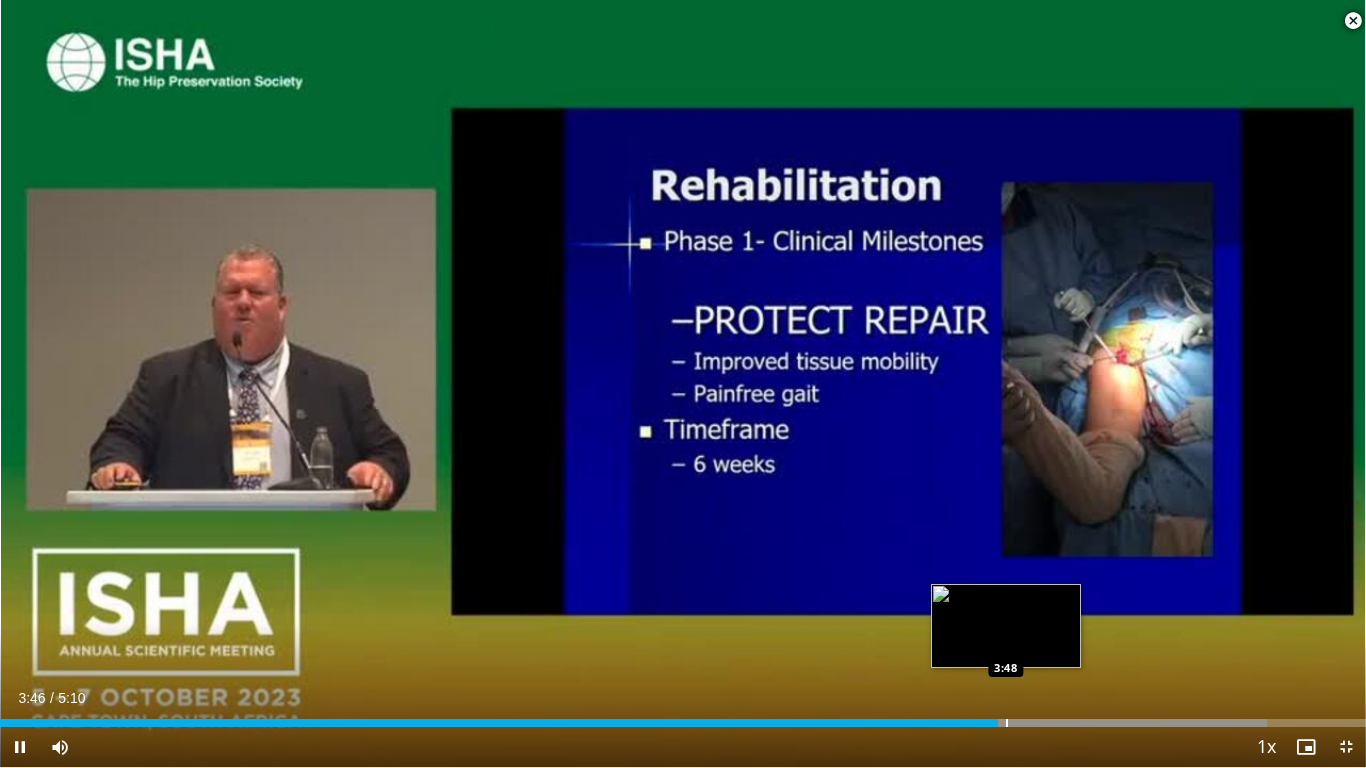 click on "Loaded :  92.78% 3:46 3:48" at bounding box center [683, 717] 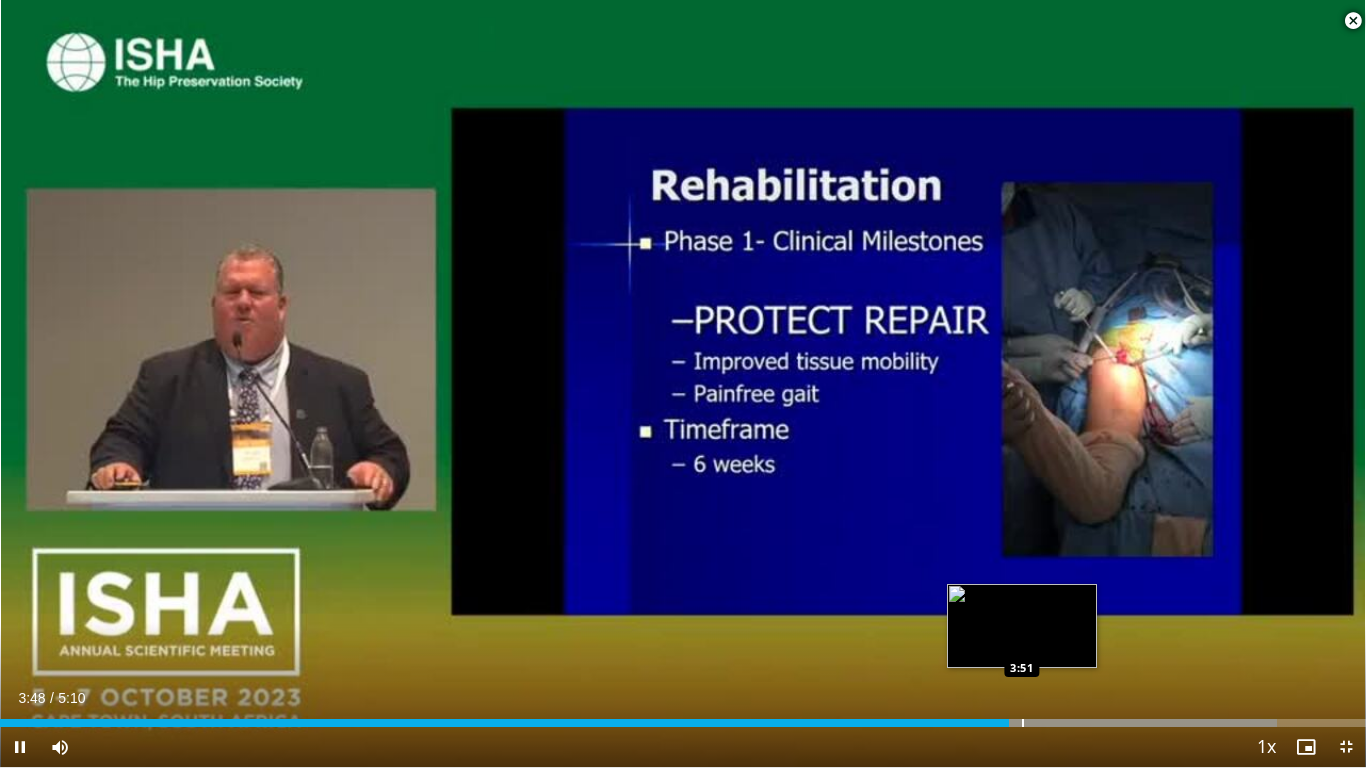 click on "Loaded :  93.52% 3:49 3:51" at bounding box center (683, 717) 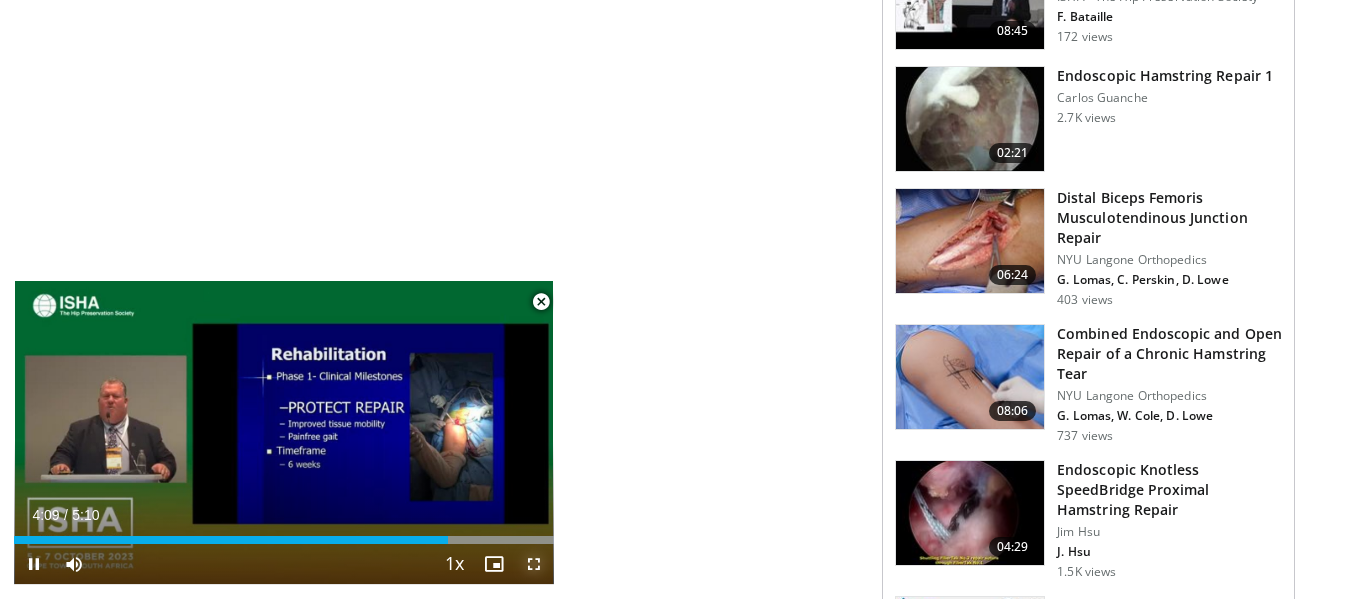 click at bounding box center [534, 564] 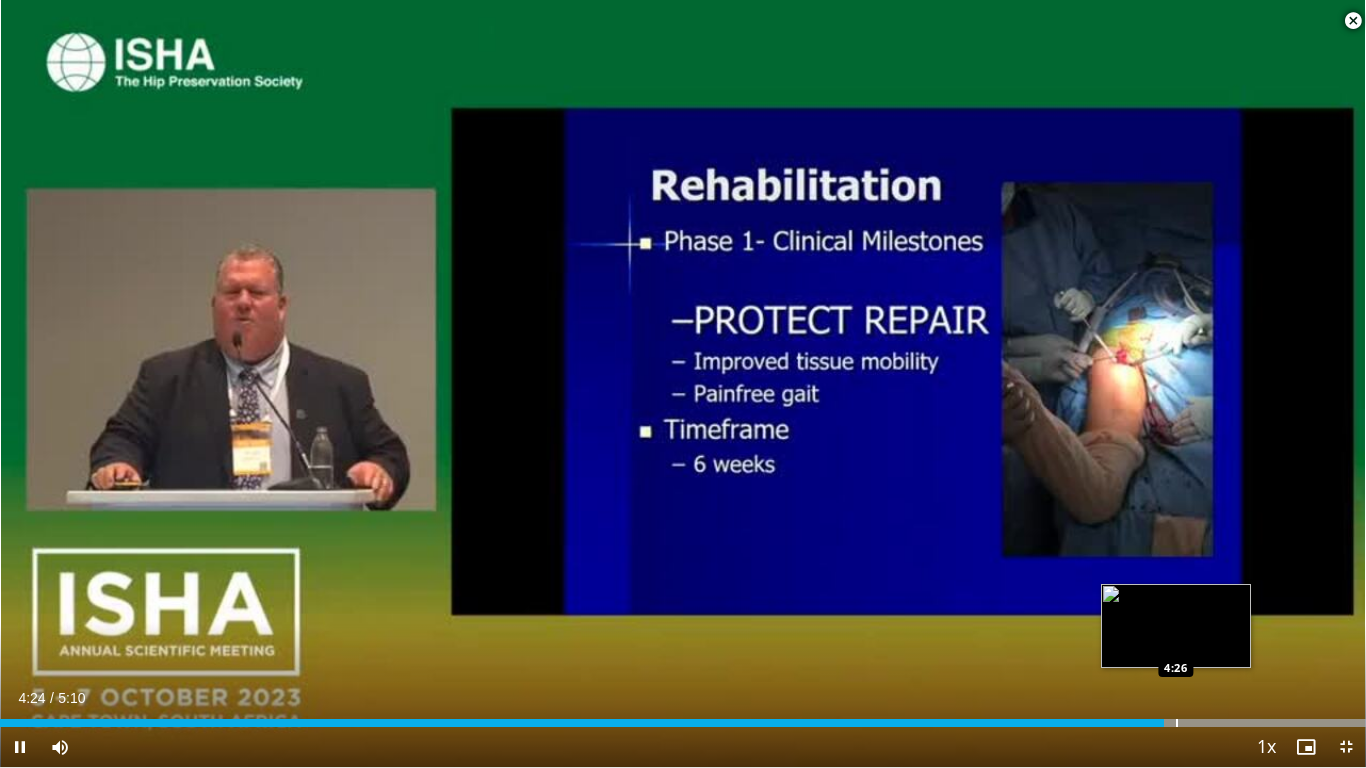 click at bounding box center [1177, 723] 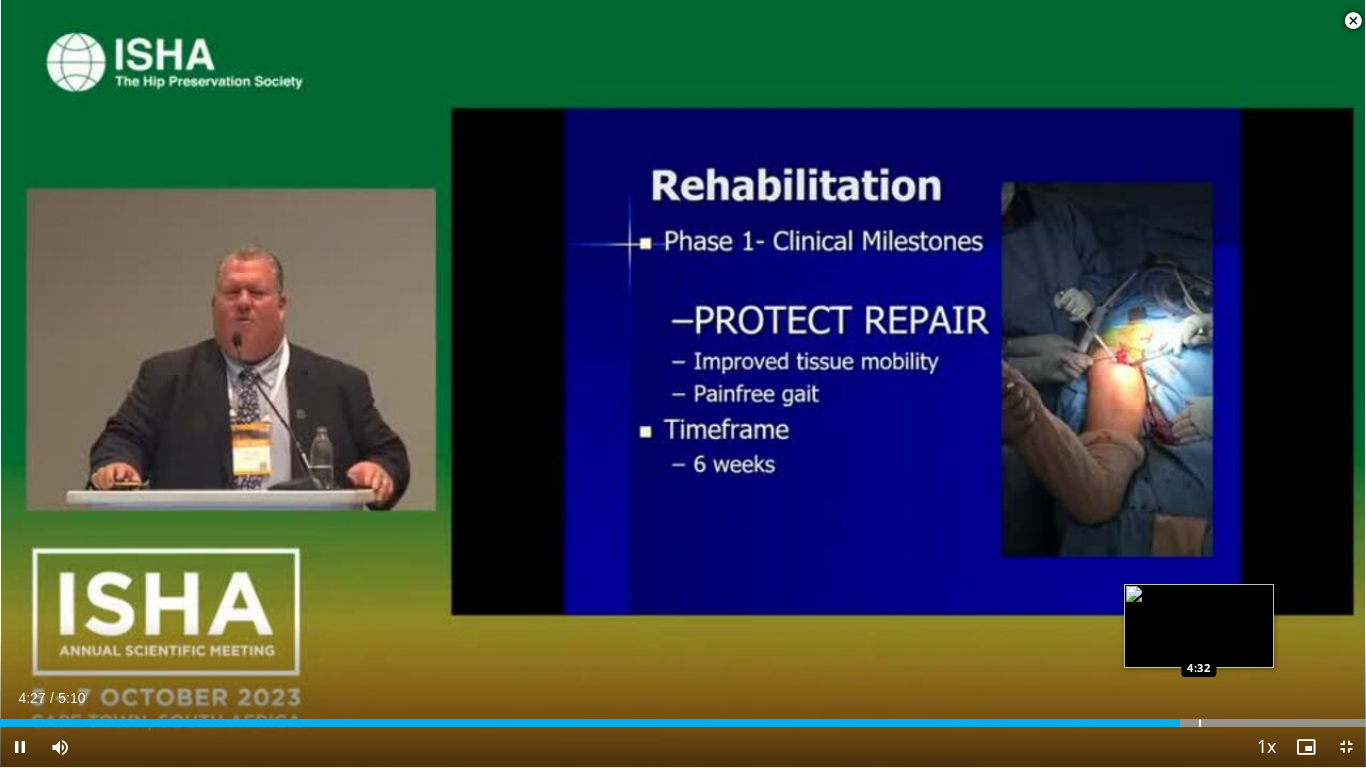 click at bounding box center [1200, 723] 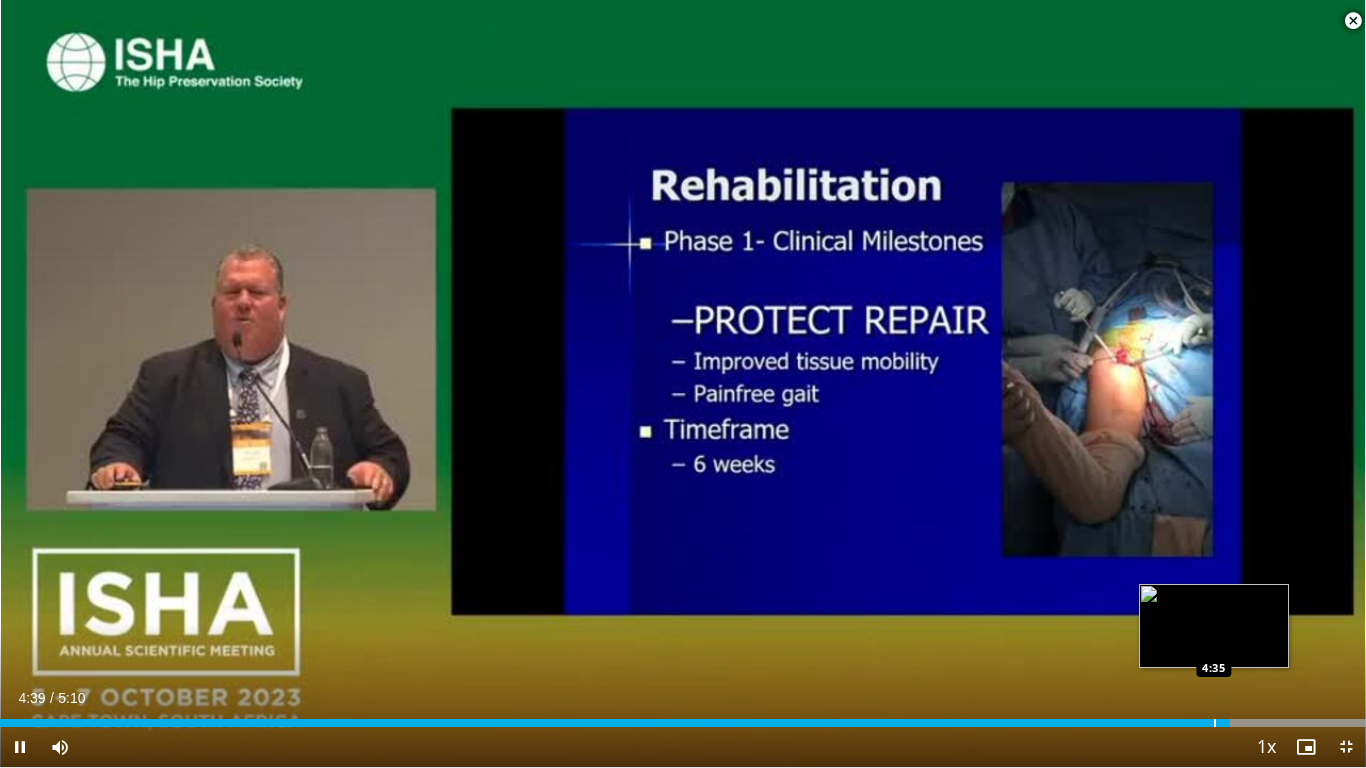 click at bounding box center [1215, 723] 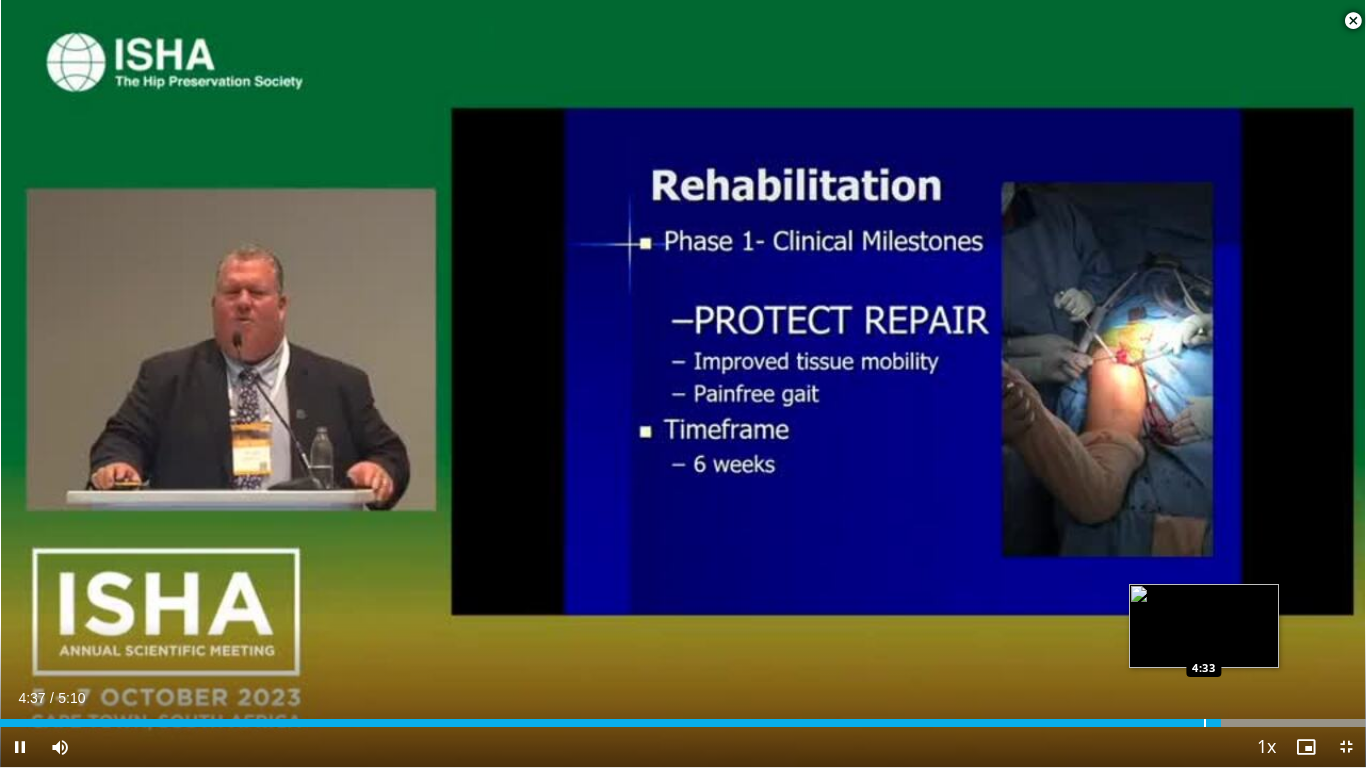 click at bounding box center (1205, 723) 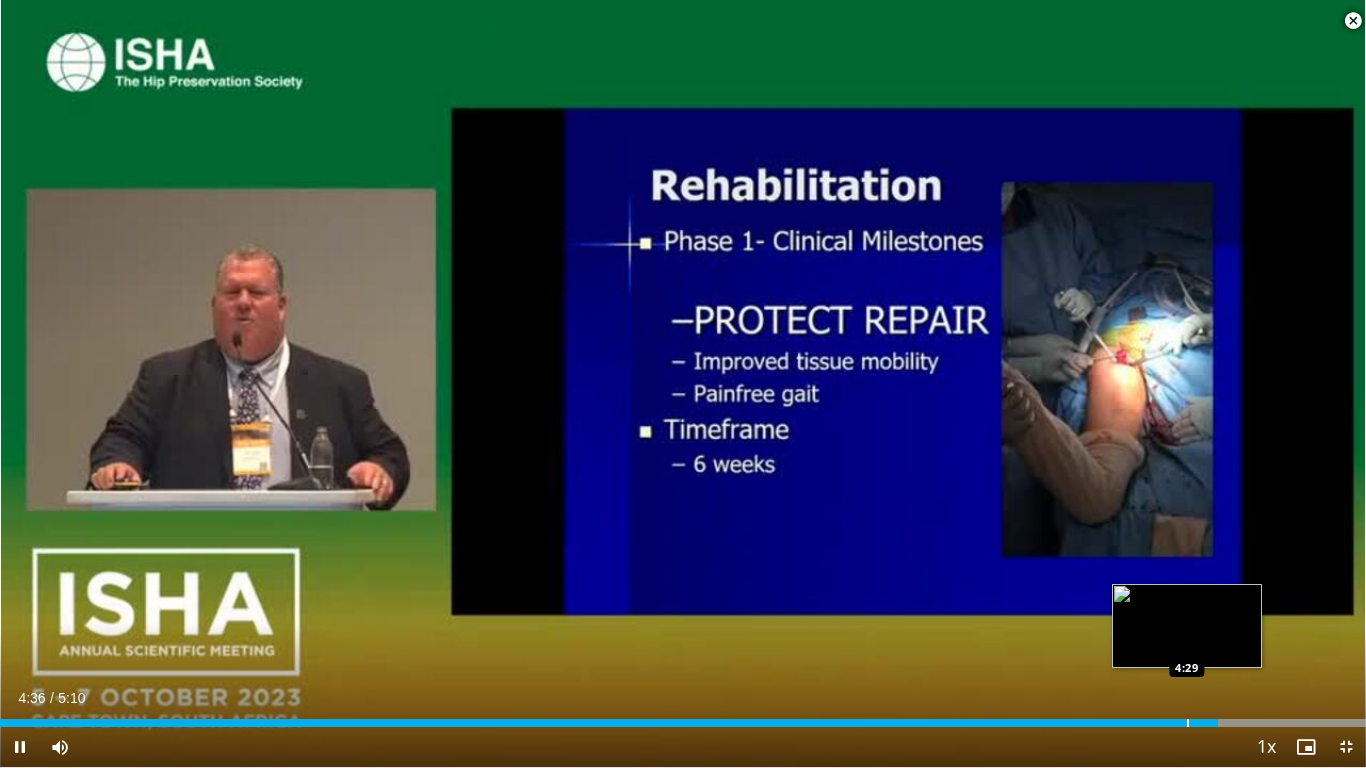 click on "Loaded :  100.00% 4:36 4:29" at bounding box center [683, 717] 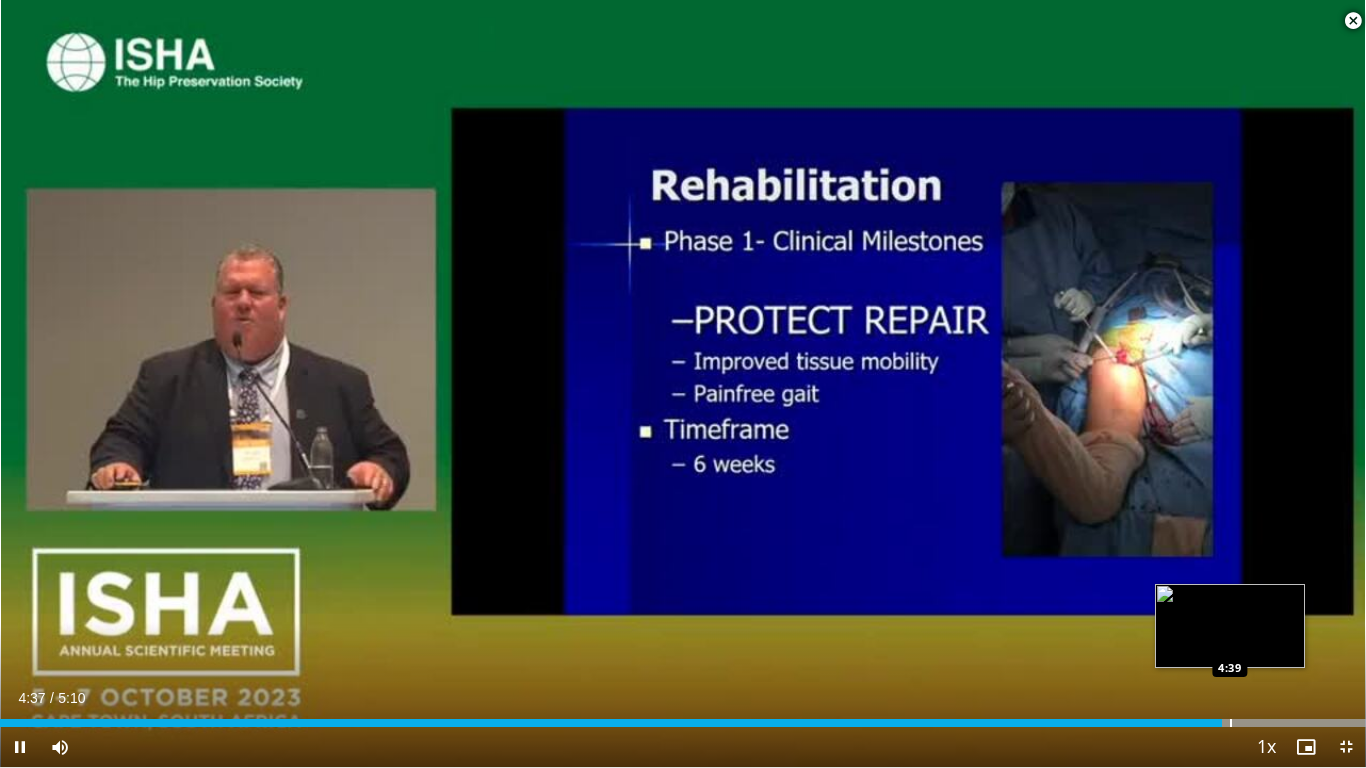 click at bounding box center (1231, 723) 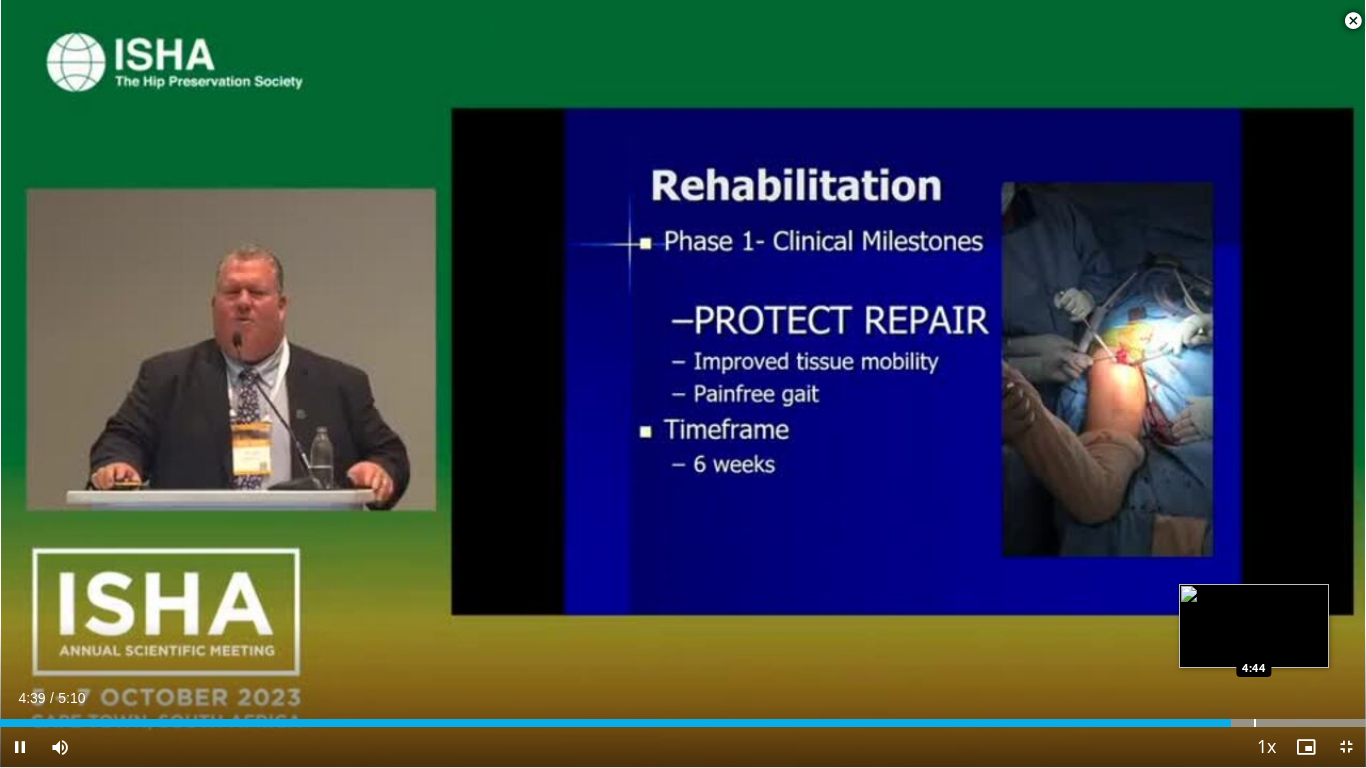 click on "Loaded :  100.00% 4:39 4:44" at bounding box center [683, 723] 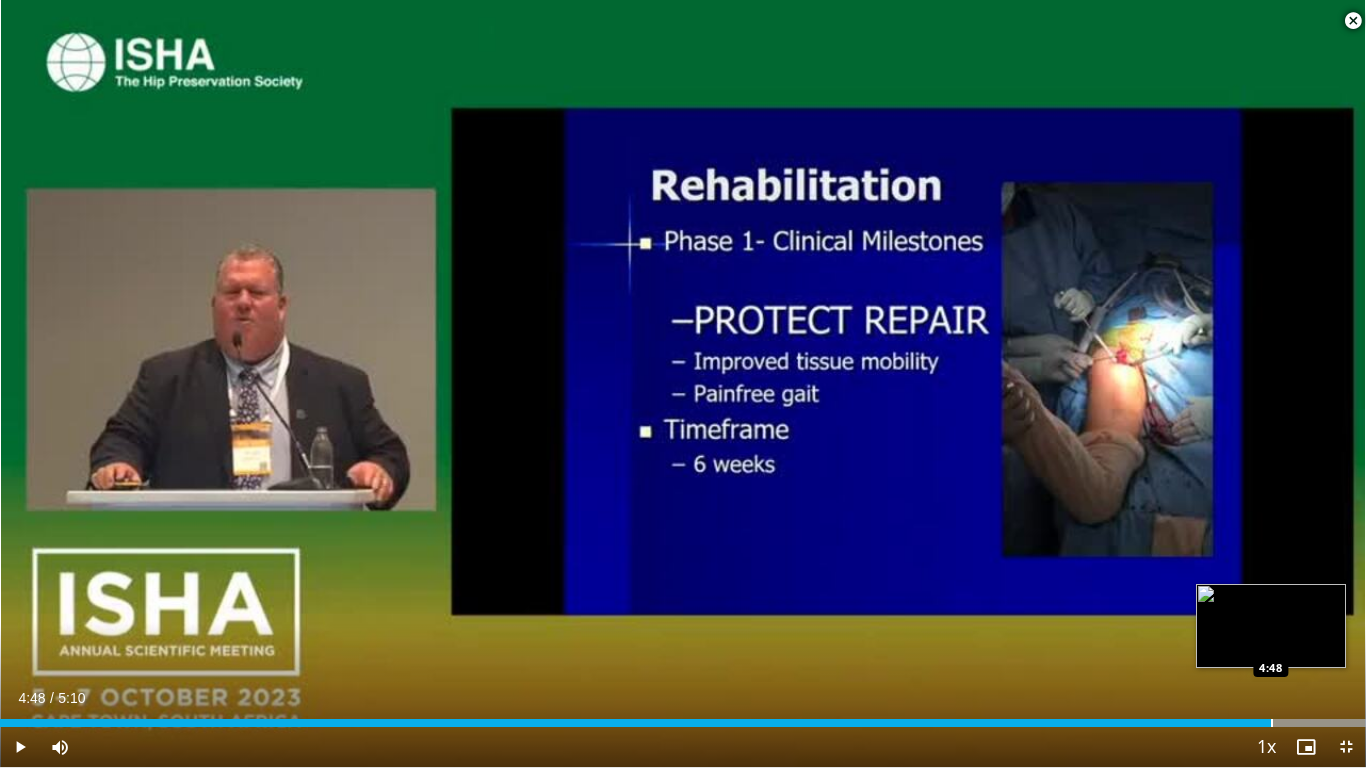 click at bounding box center (1272, 723) 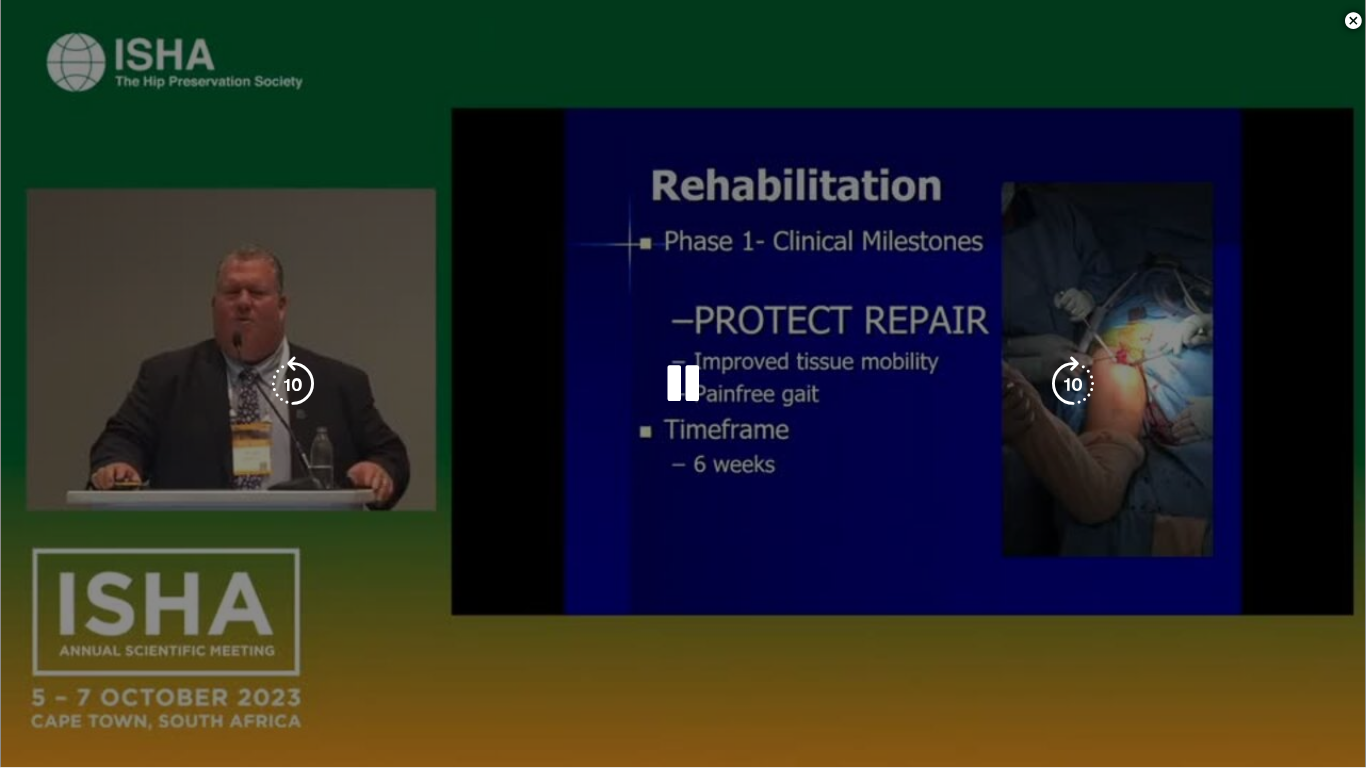 click at bounding box center [1229, 763] 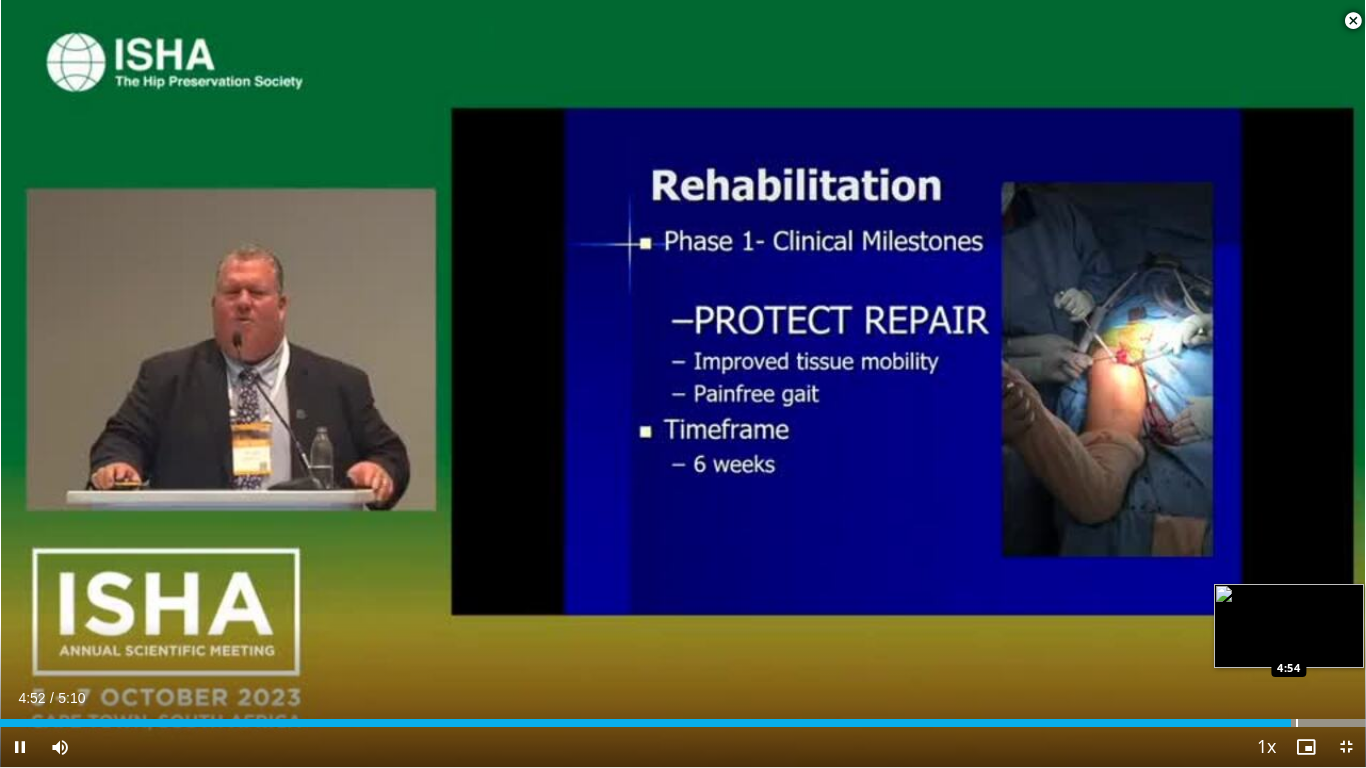 click at bounding box center (1297, 723) 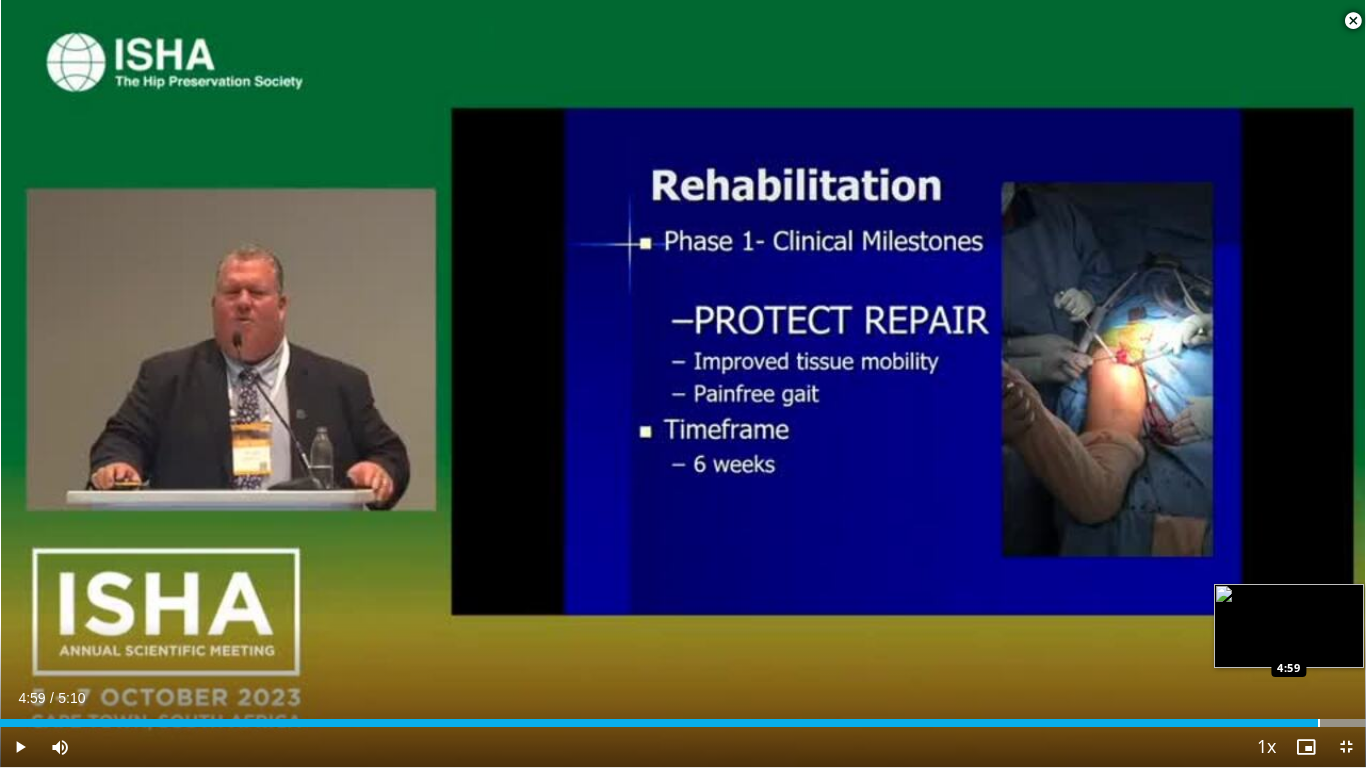 click at bounding box center [1319, 723] 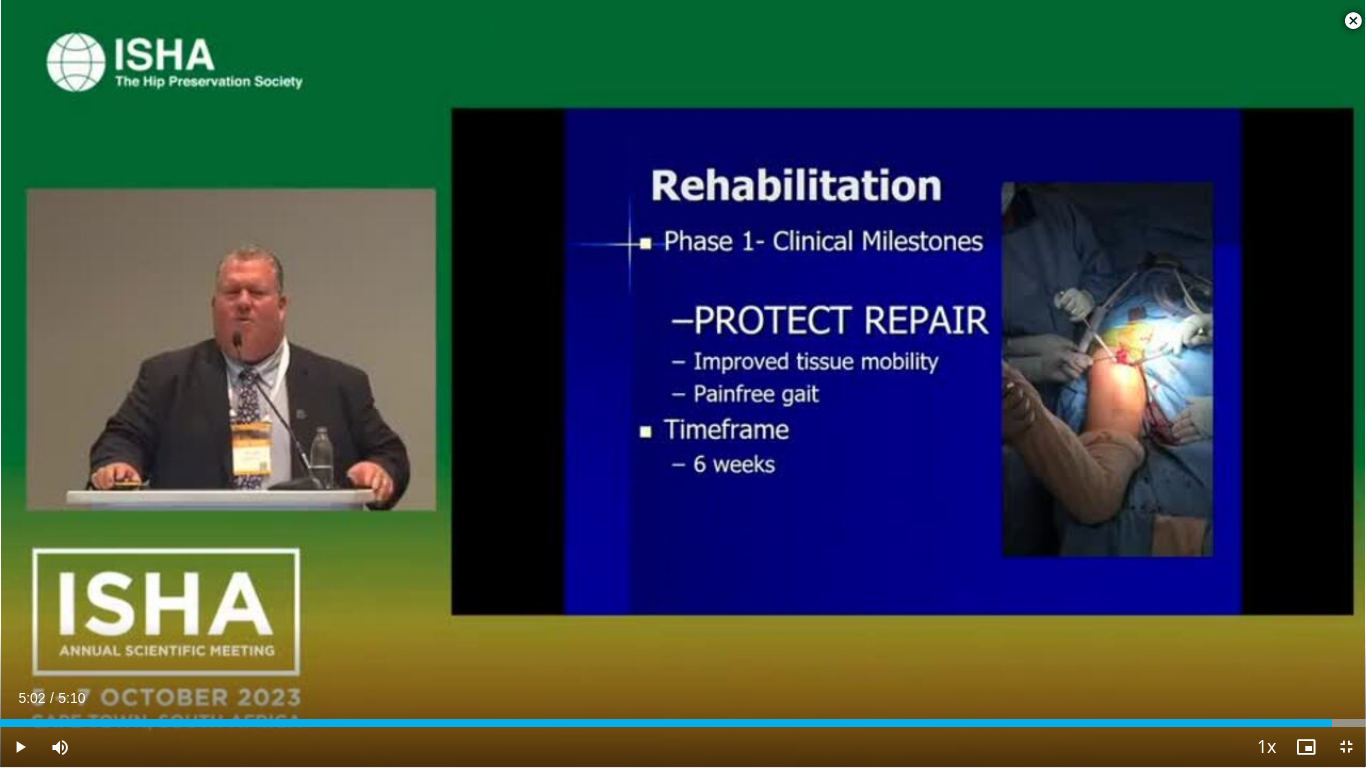 click on "Loaded :  100.00% 5:02 5:02" at bounding box center [683, 717] 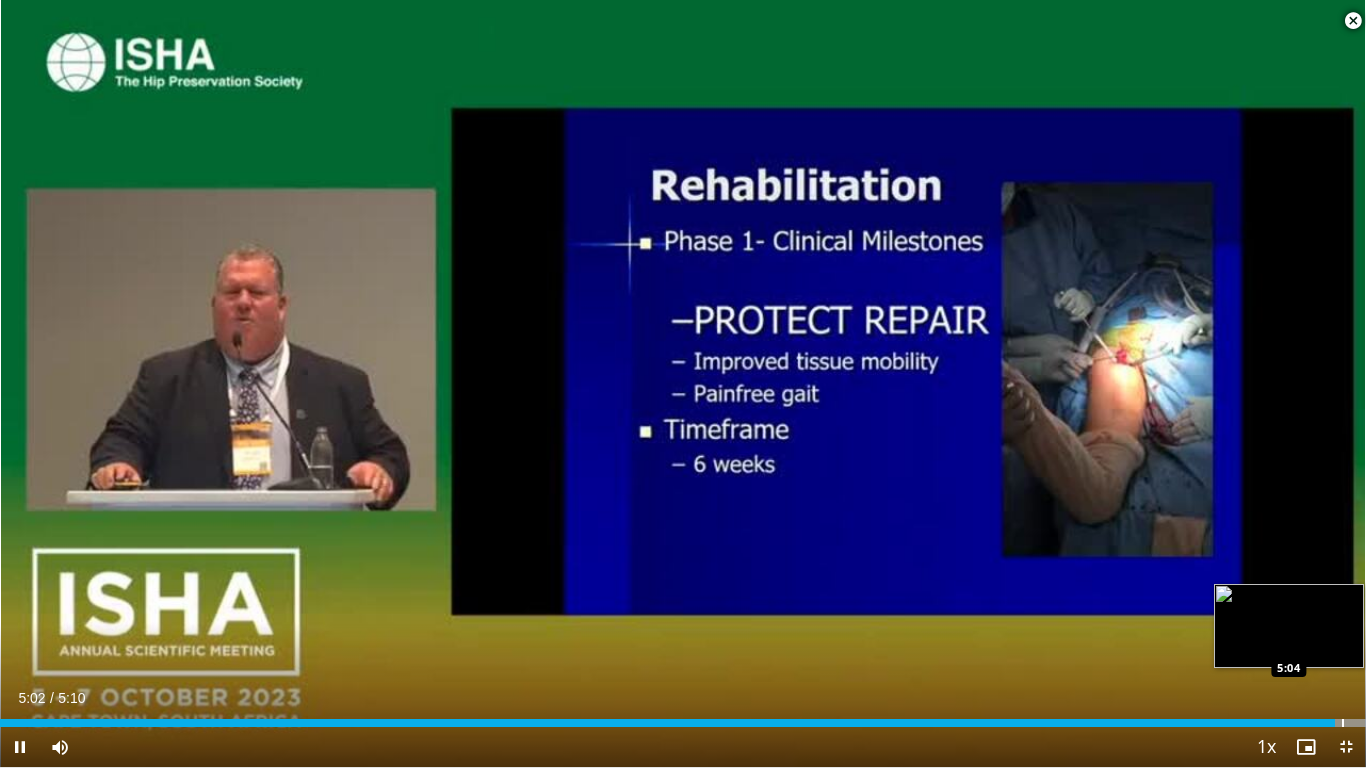 click on "Loaded :  100.00% 5:02 5:04" at bounding box center (683, 717) 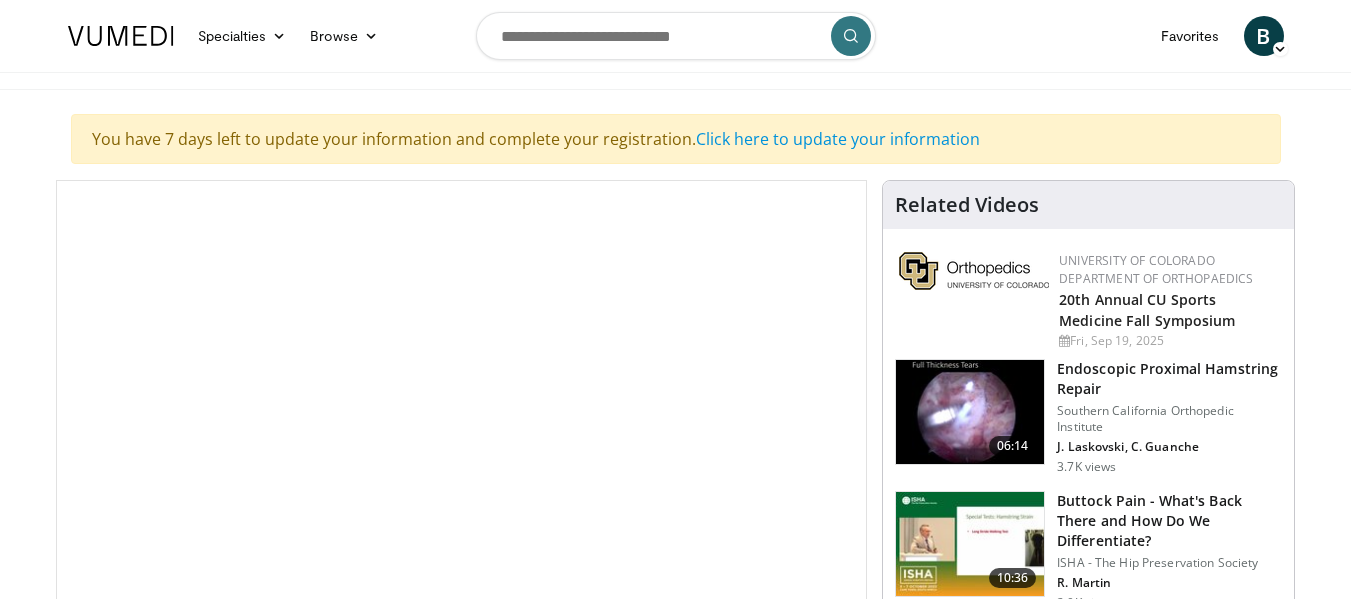 scroll, scrollTop: 0, scrollLeft: 0, axis: both 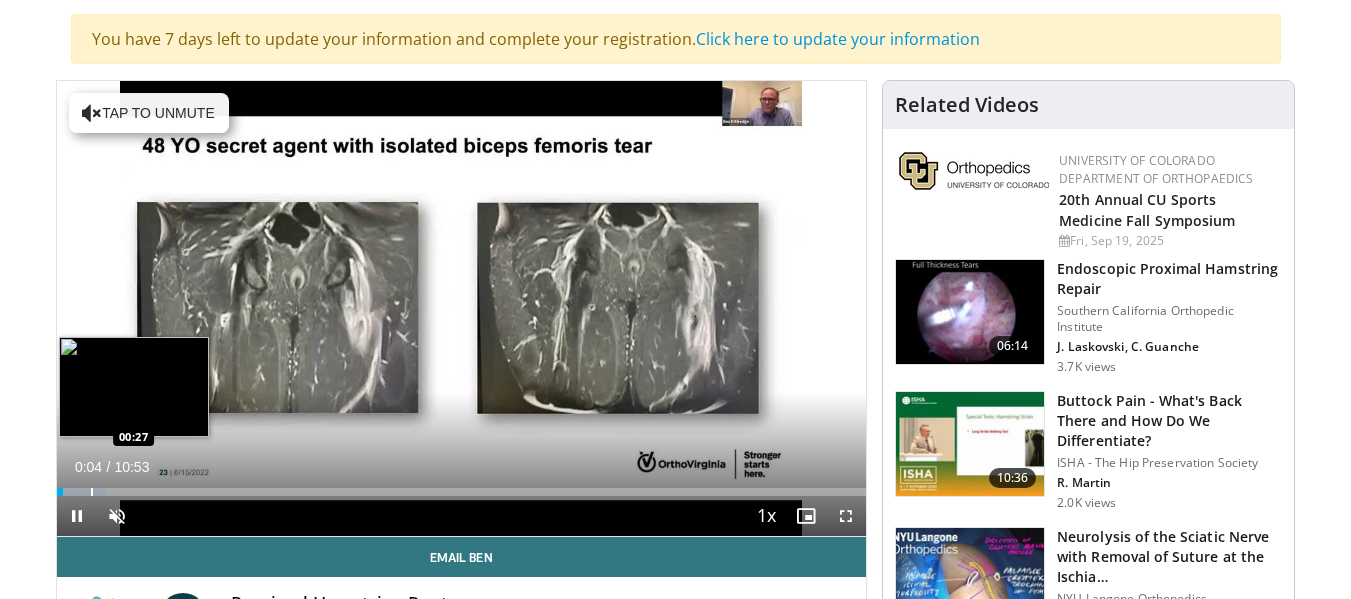 click at bounding box center [92, 492] 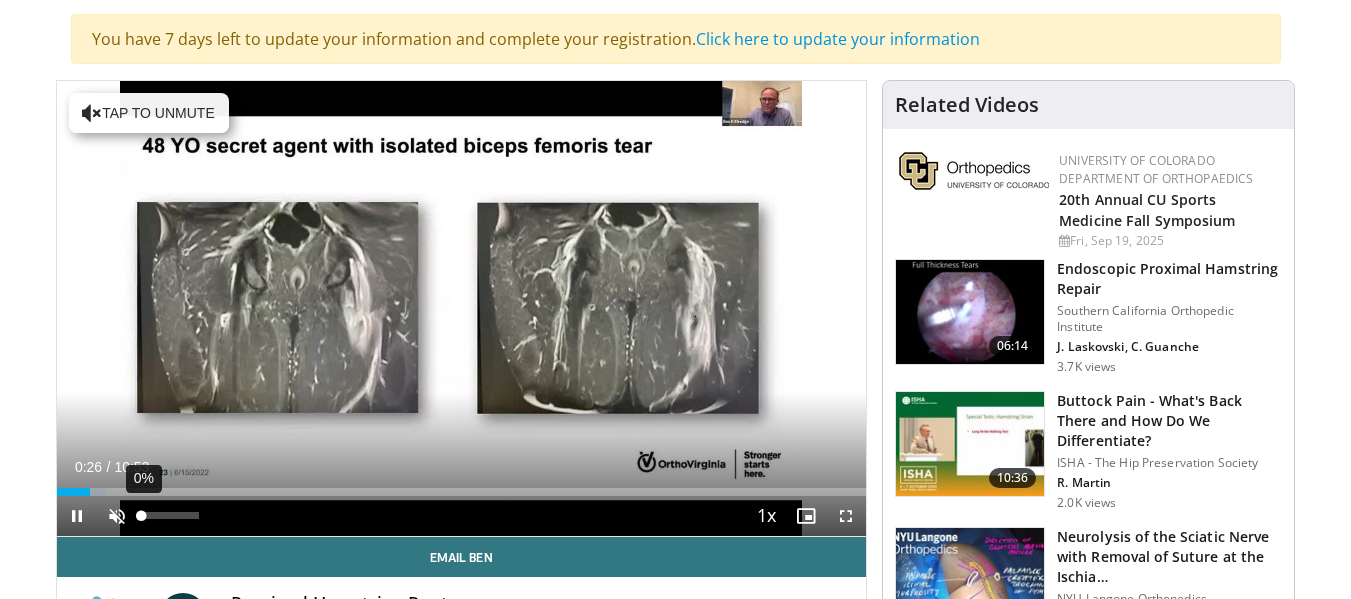 click on "0%" at bounding box center (171, 516) 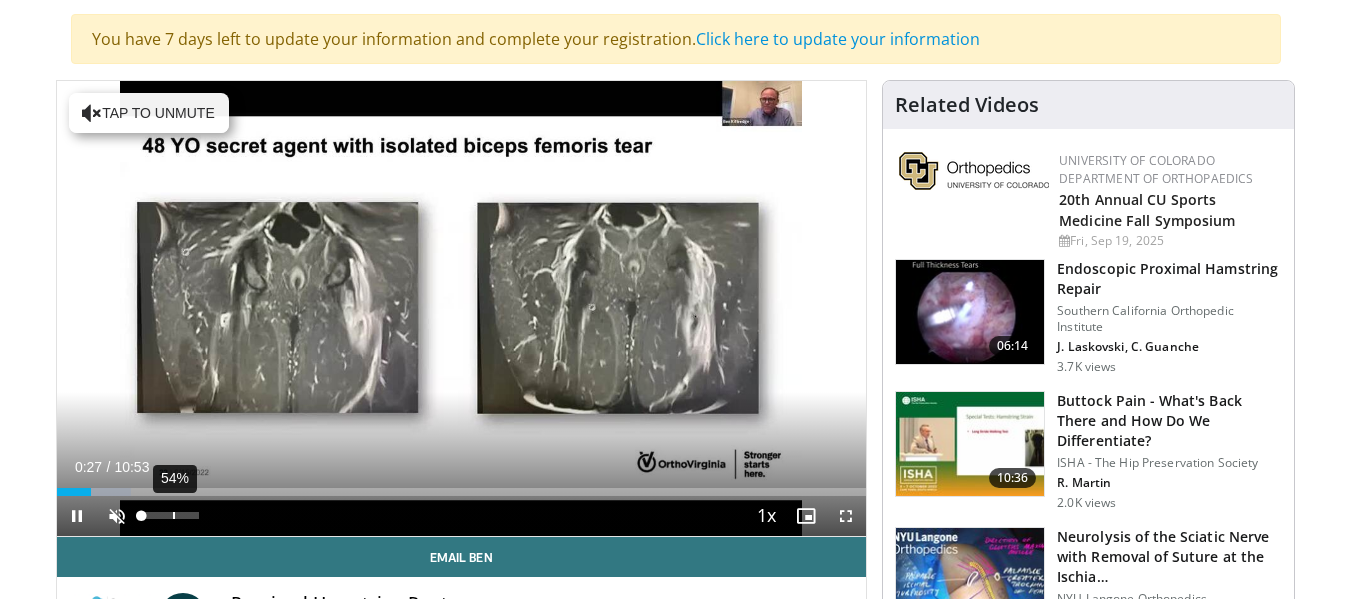 click on "54%" at bounding box center [171, 516] 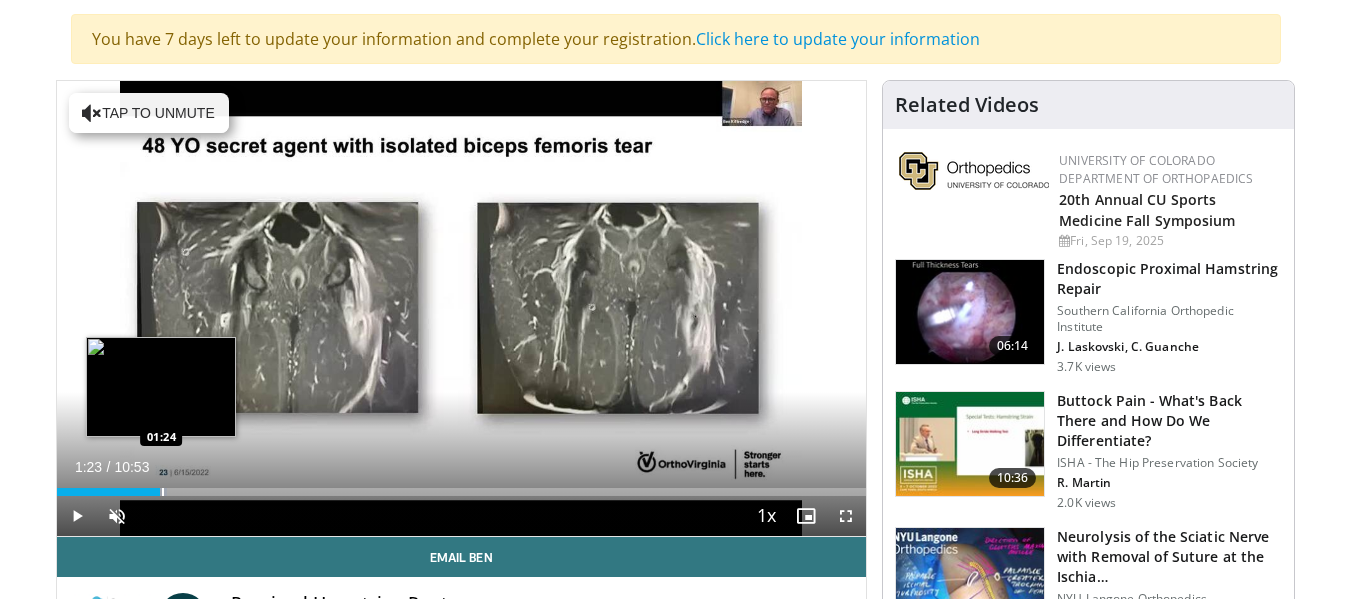 click at bounding box center [163, 492] 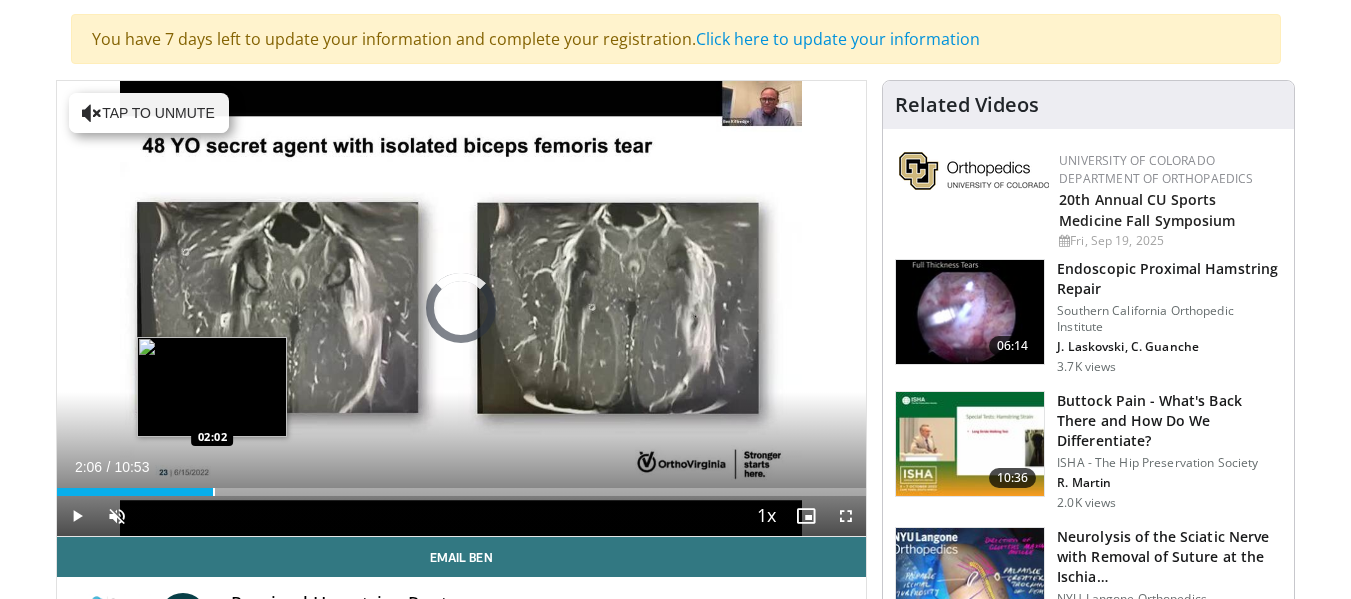 click at bounding box center (214, 492) 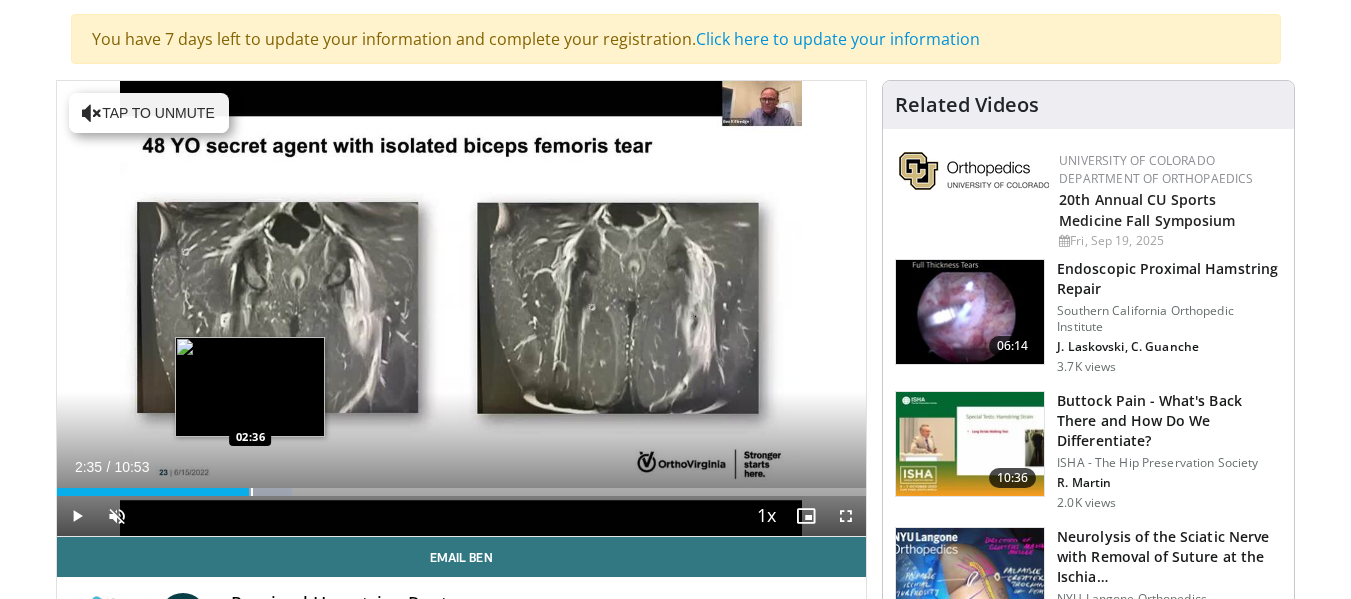 click at bounding box center [252, 492] 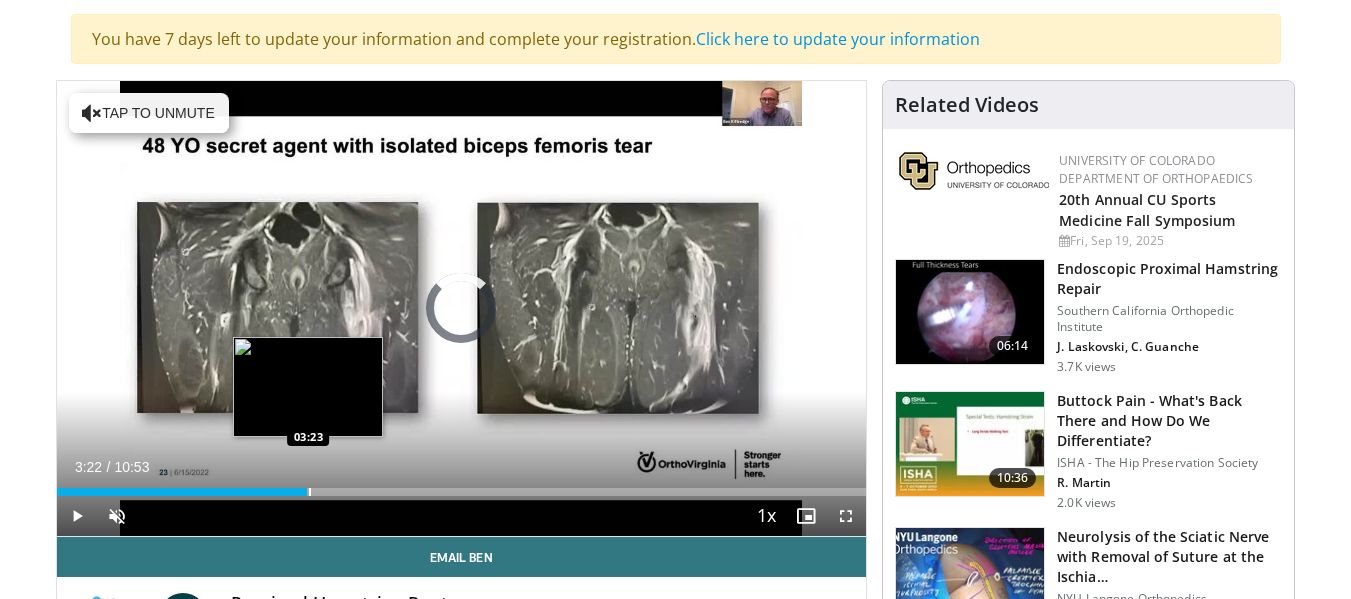 click at bounding box center [310, 492] 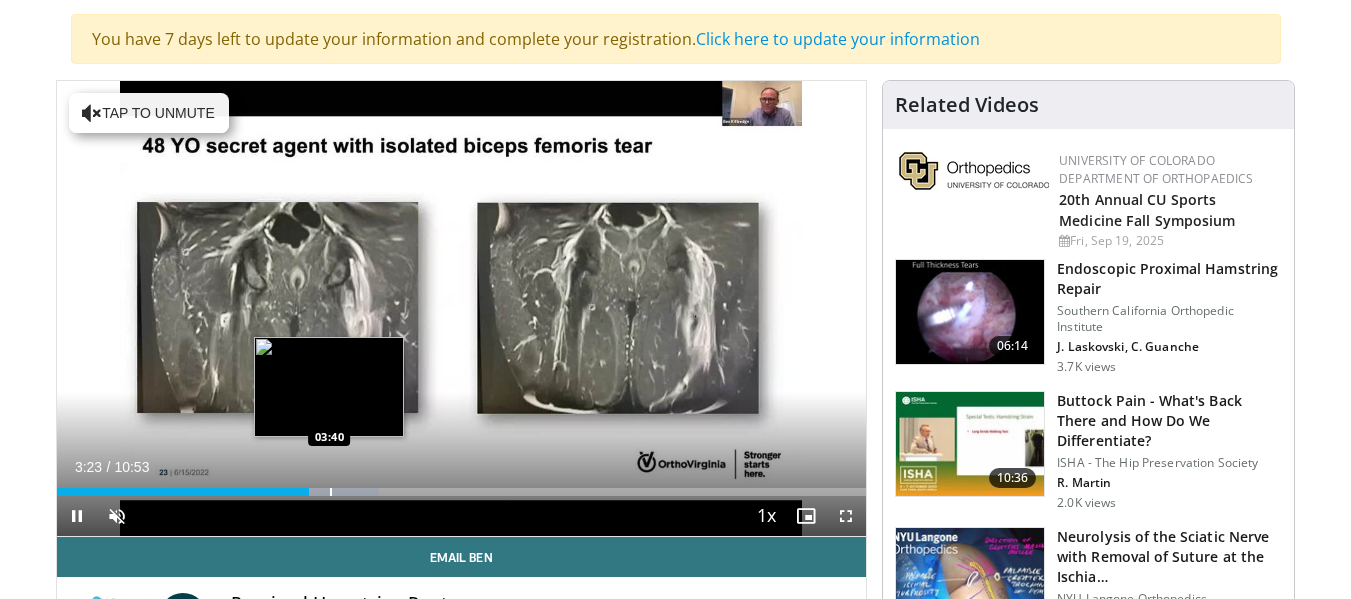 click on "**********" at bounding box center (462, 309) 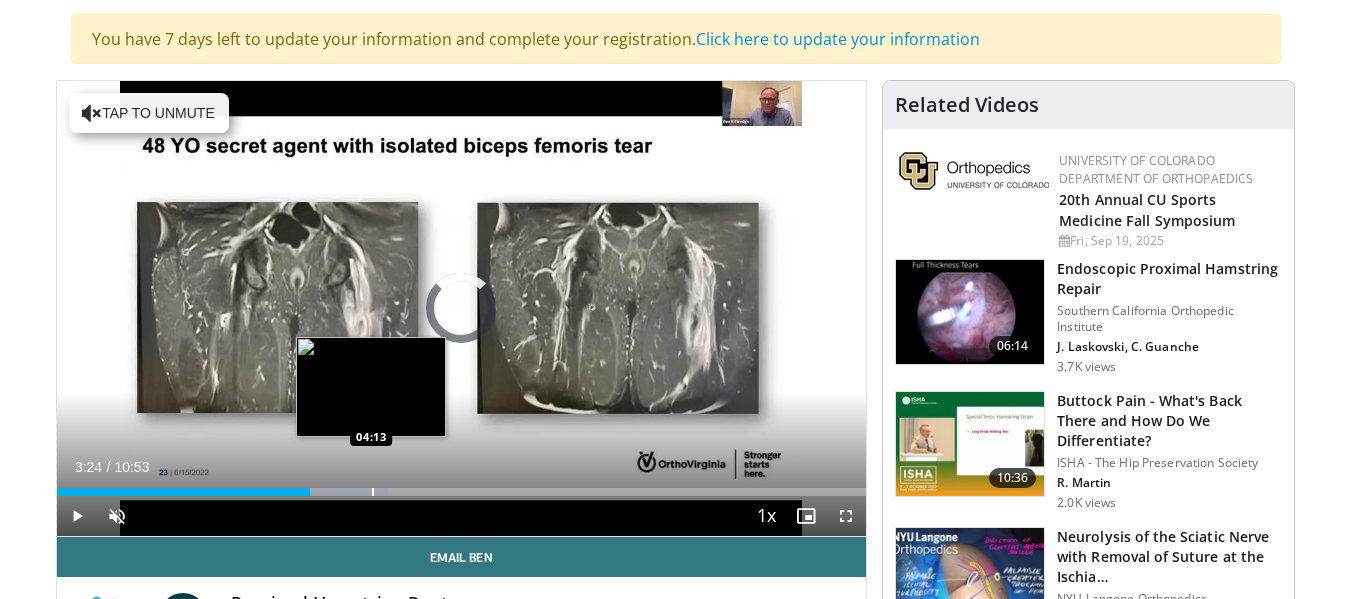 click at bounding box center (373, 492) 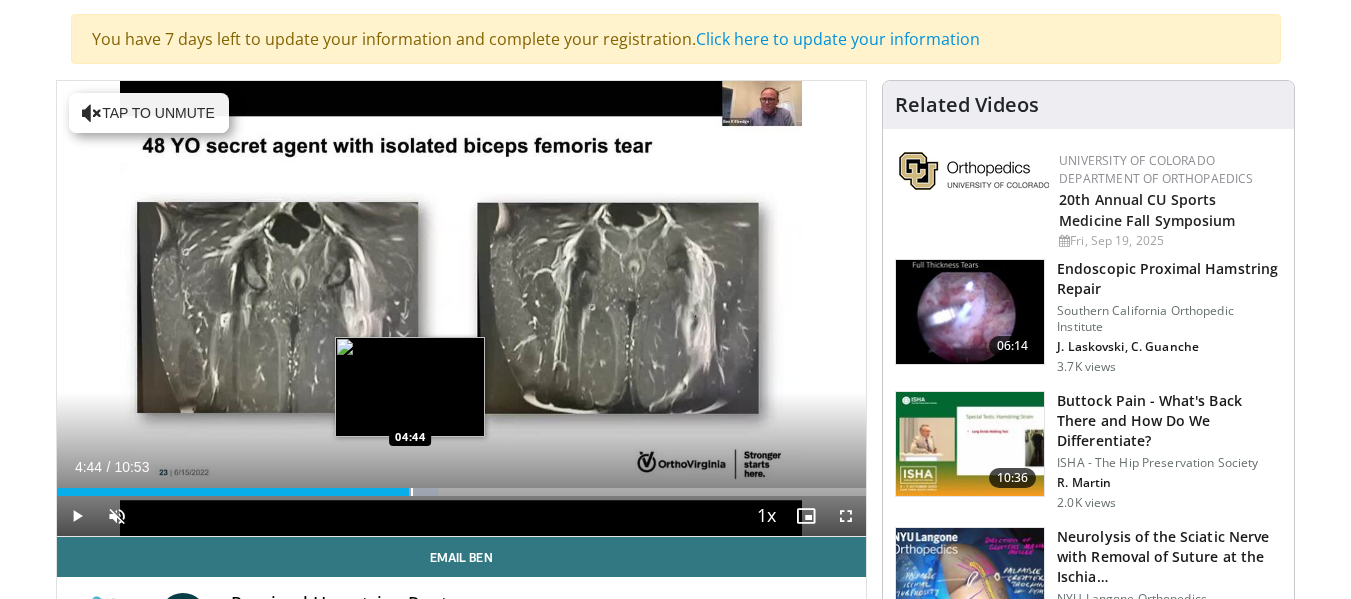 click at bounding box center [412, 492] 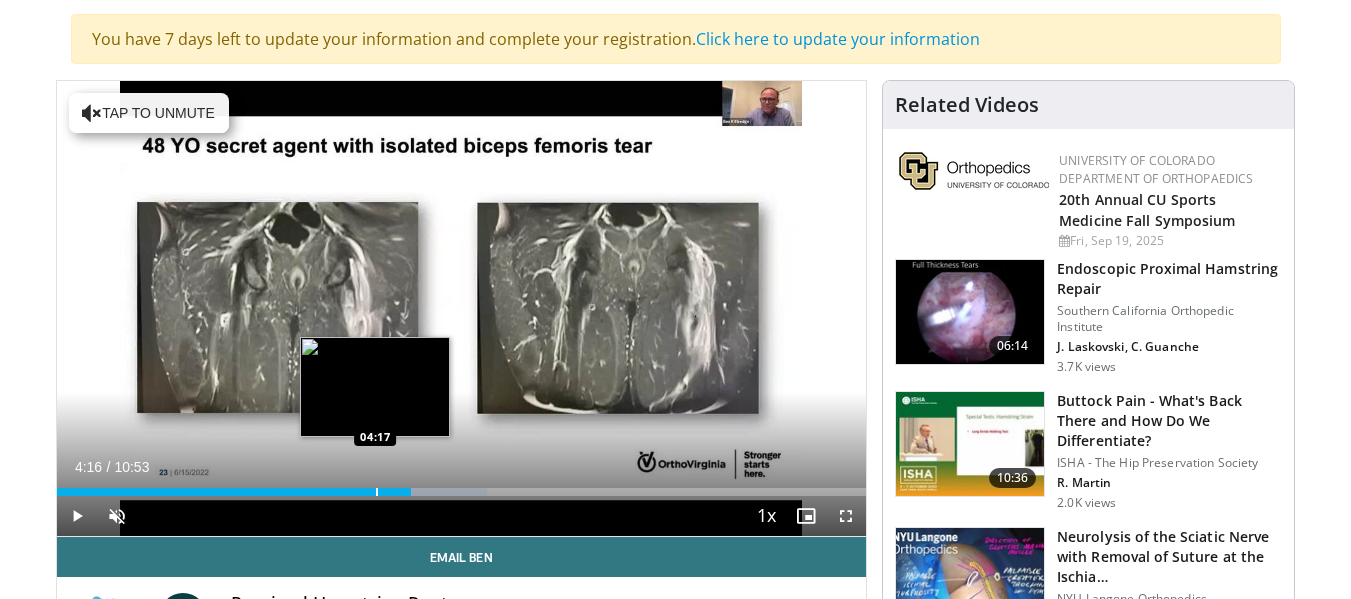 click on "Loaded :  53.16% 04:45 04:17" at bounding box center (462, 492) 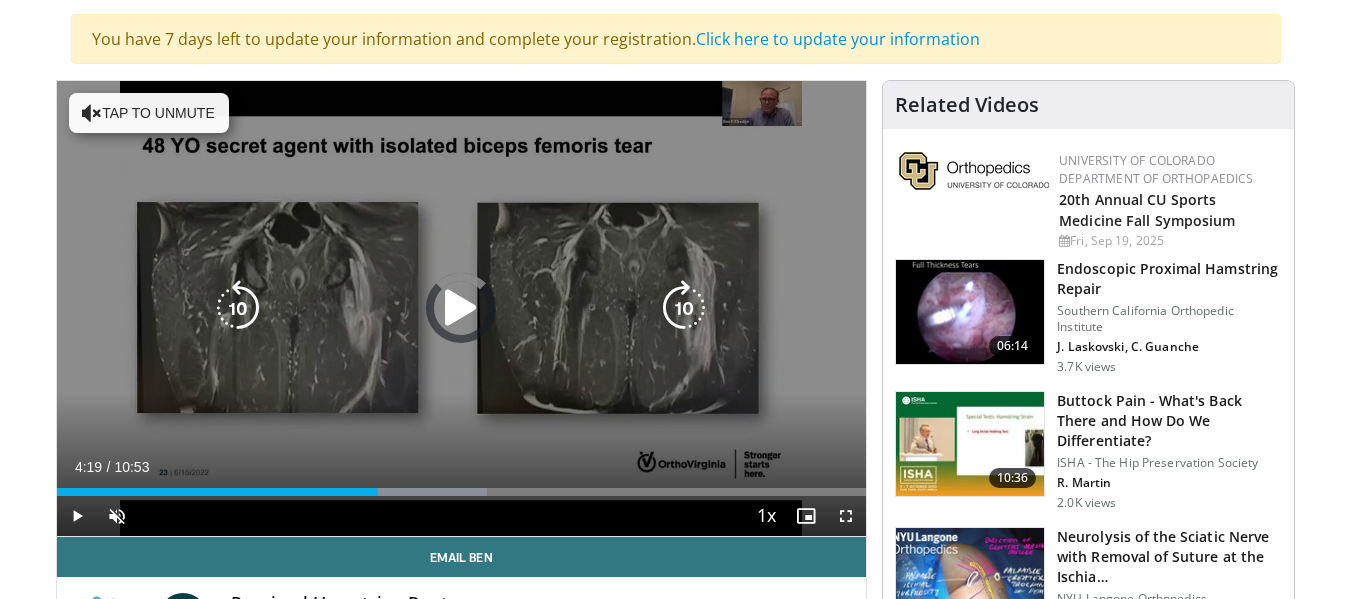 click at bounding box center [430, 492] 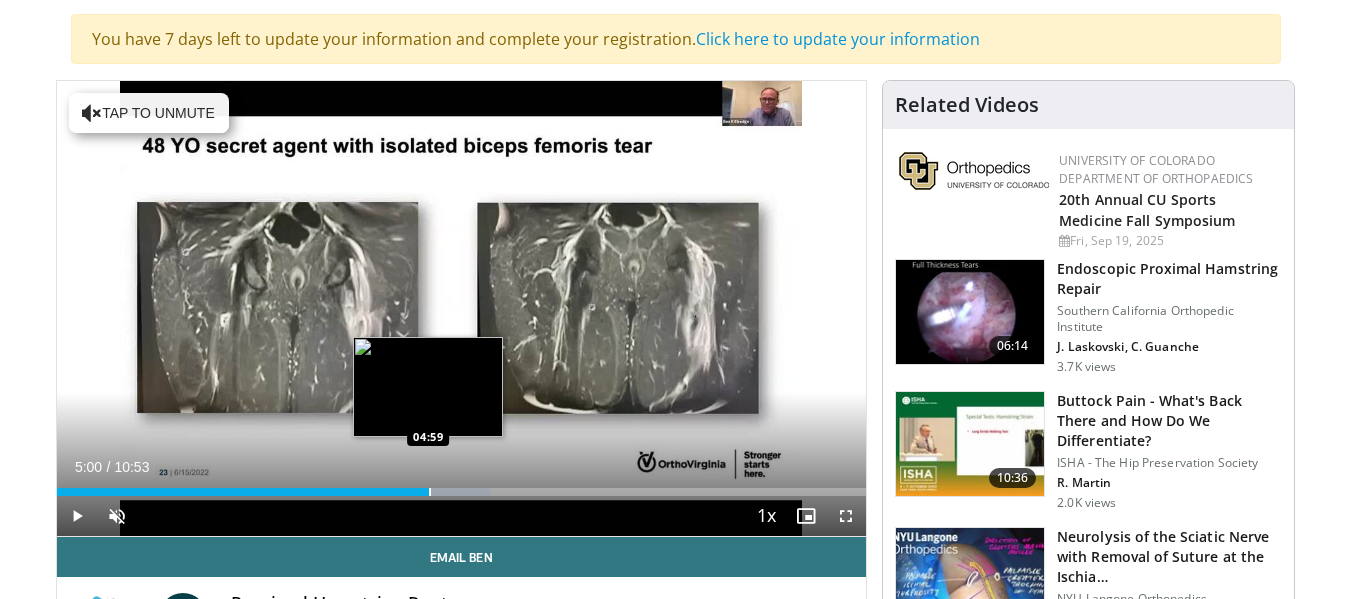 click at bounding box center [430, 492] 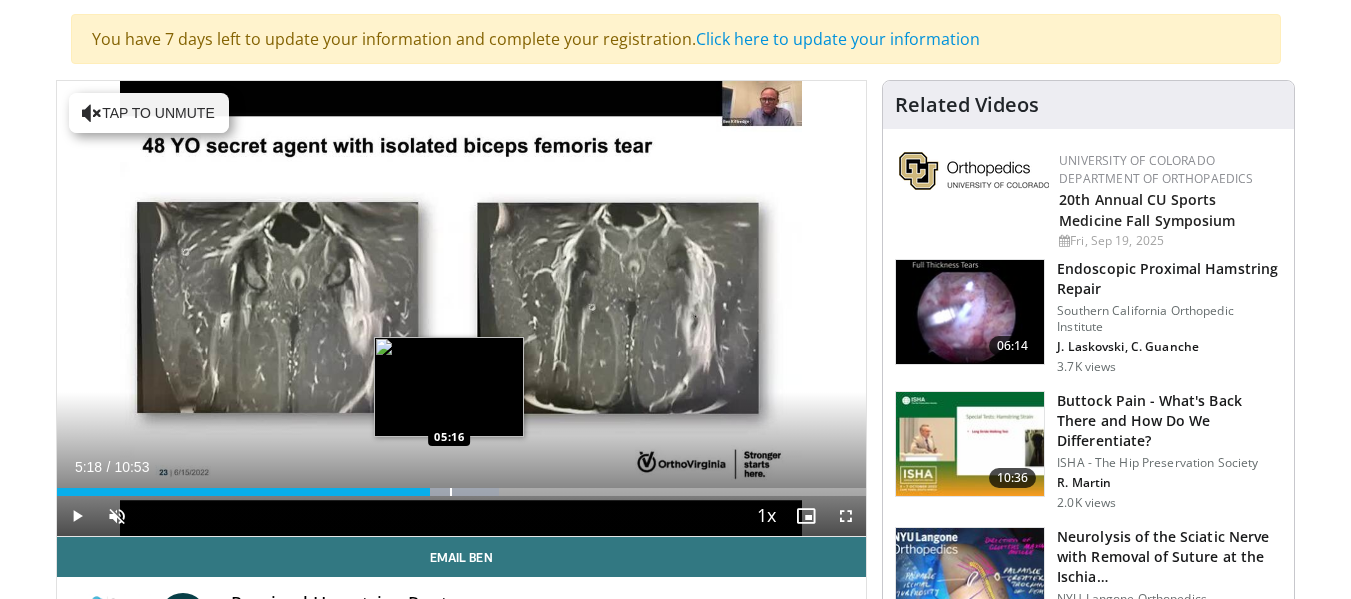 click at bounding box center (451, 492) 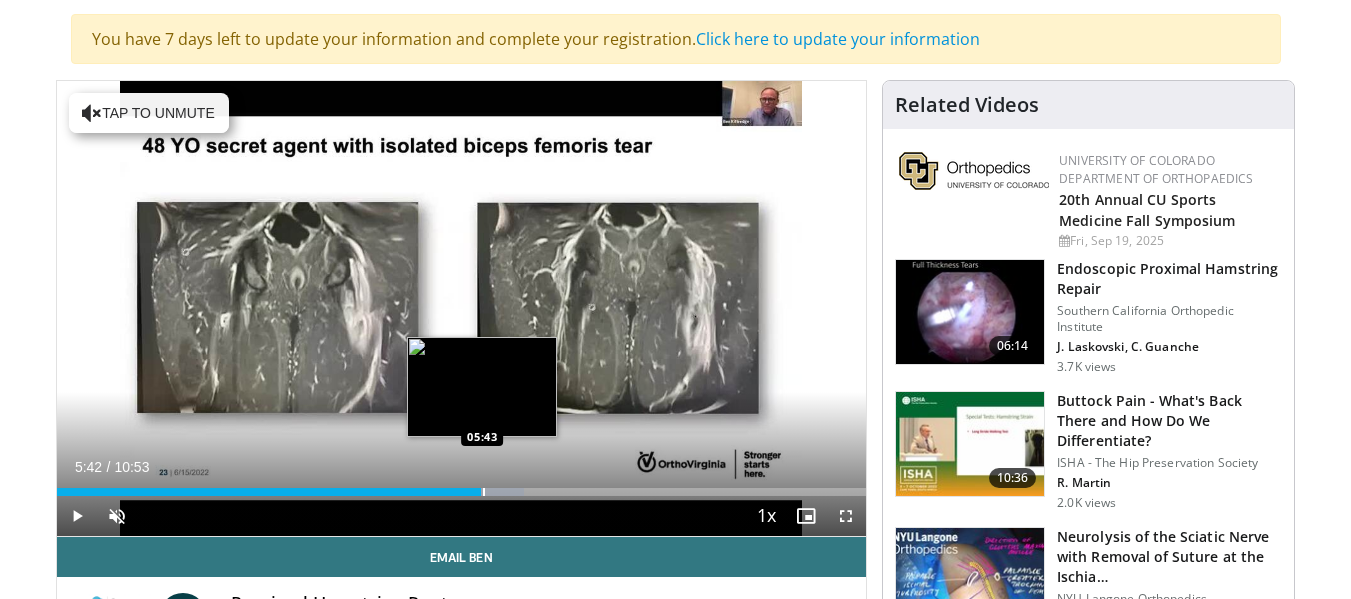 click at bounding box center [484, 492] 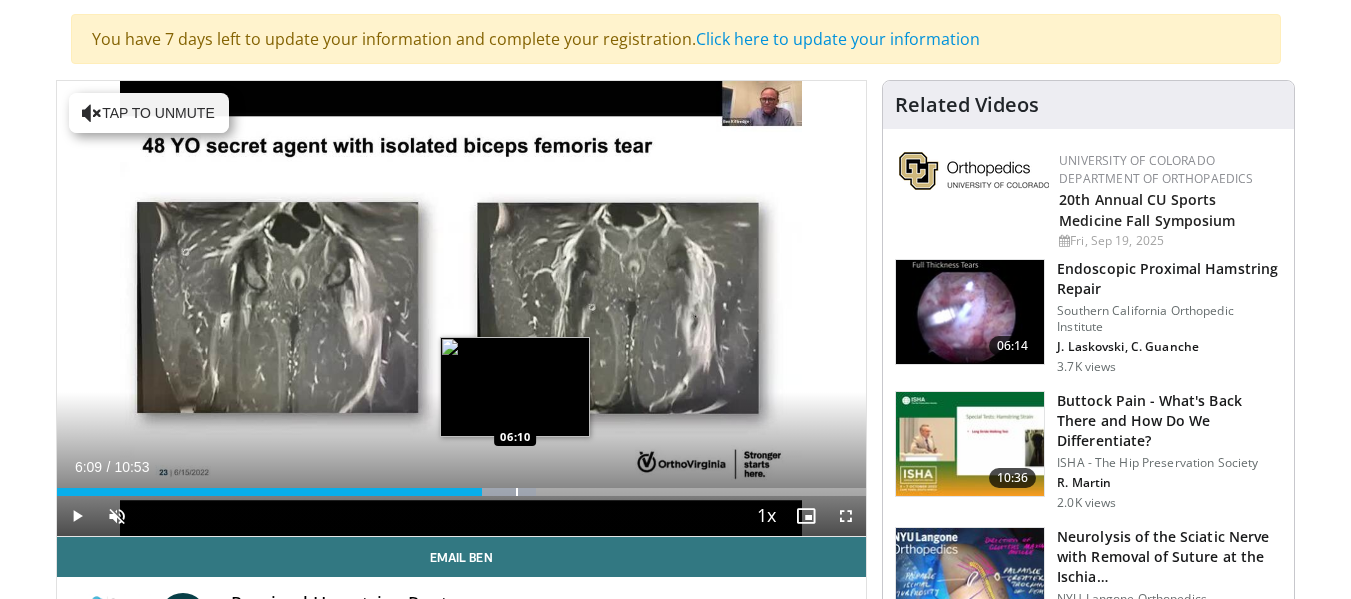 click at bounding box center [517, 492] 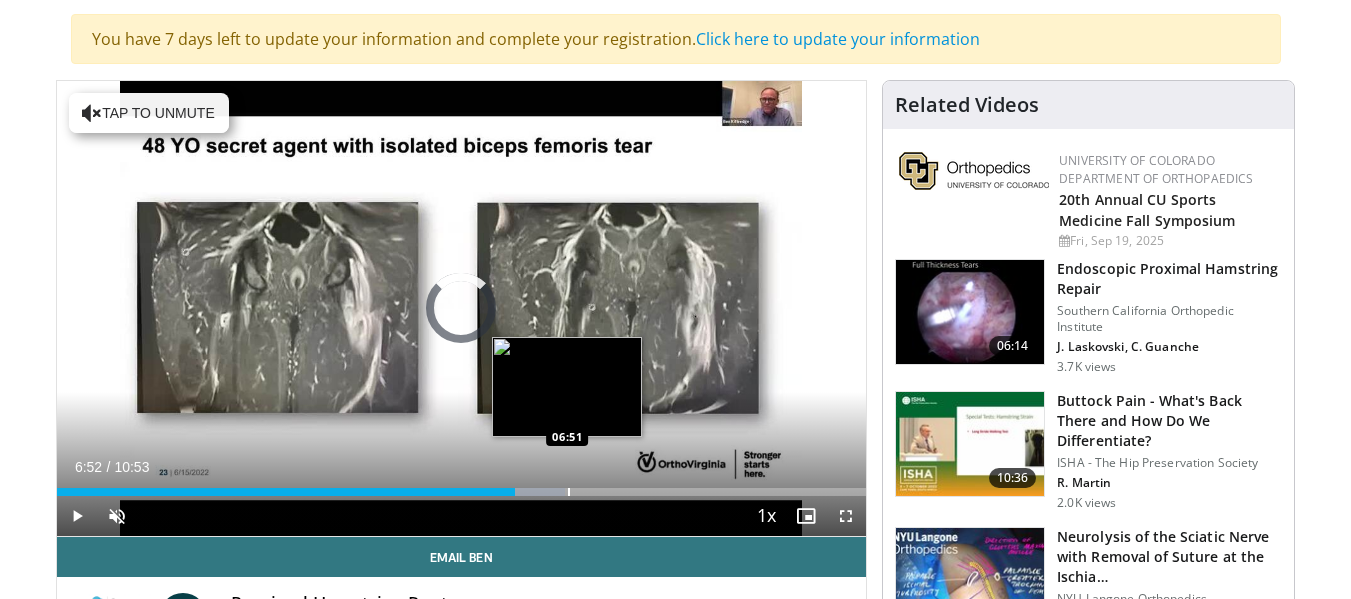 click at bounding box center (569, 492) 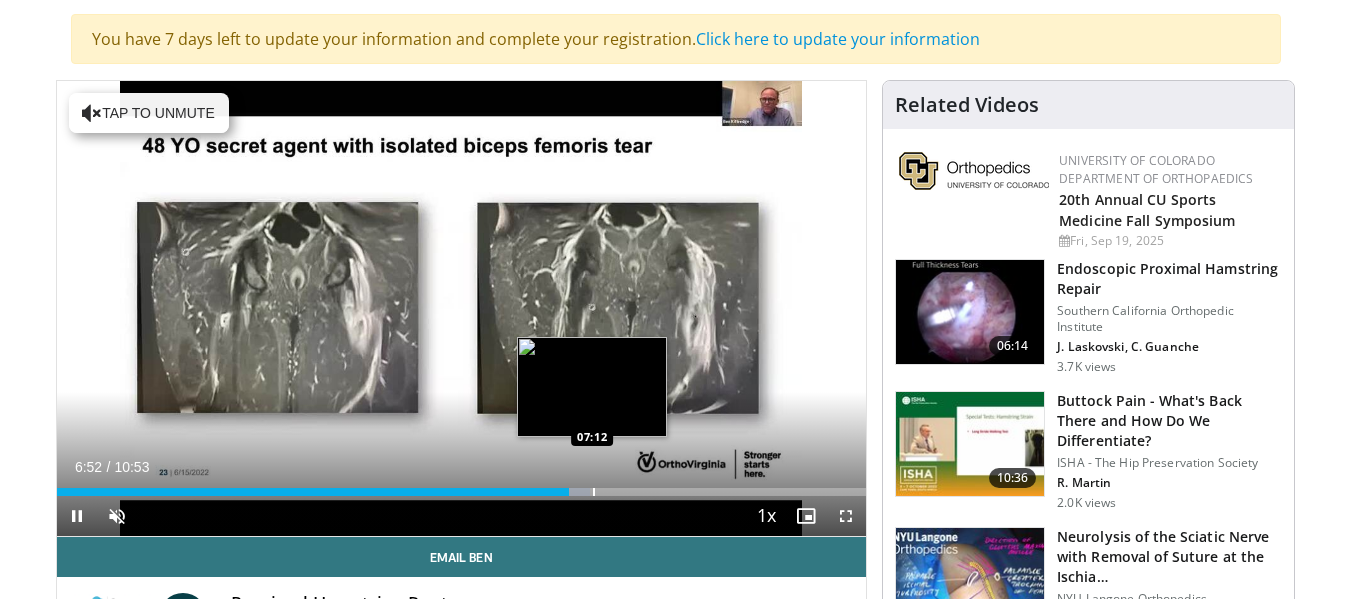 click at bounding box center [594, 492] 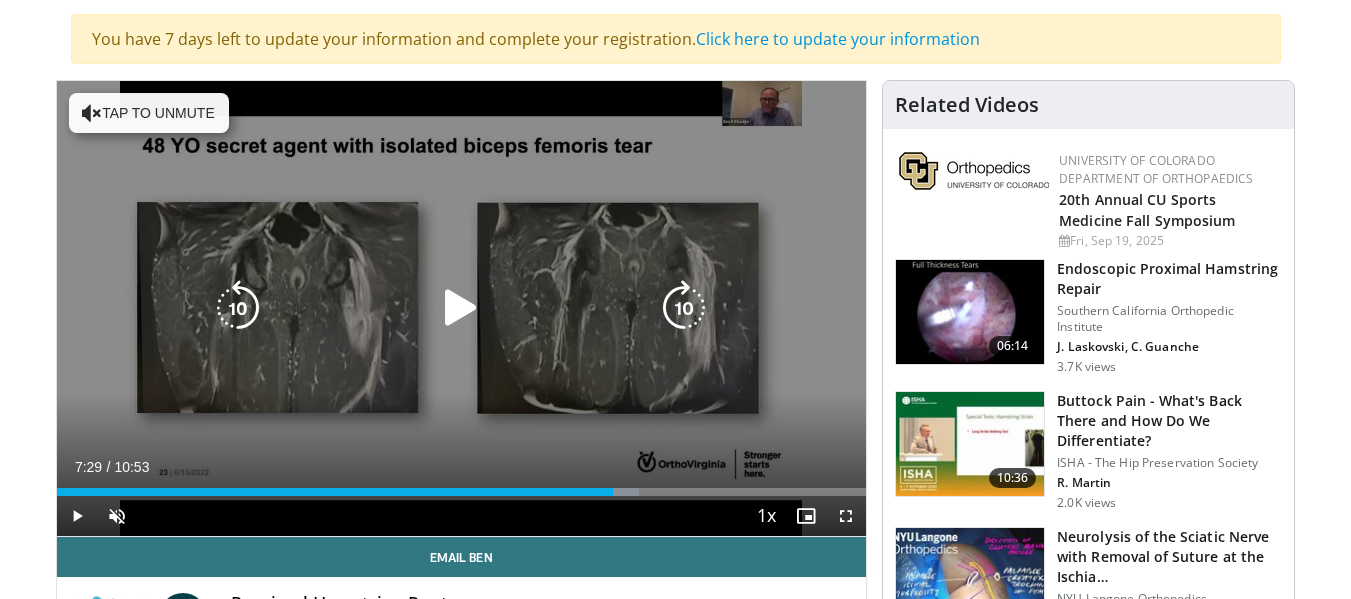 click at bounding box center [615, 492] 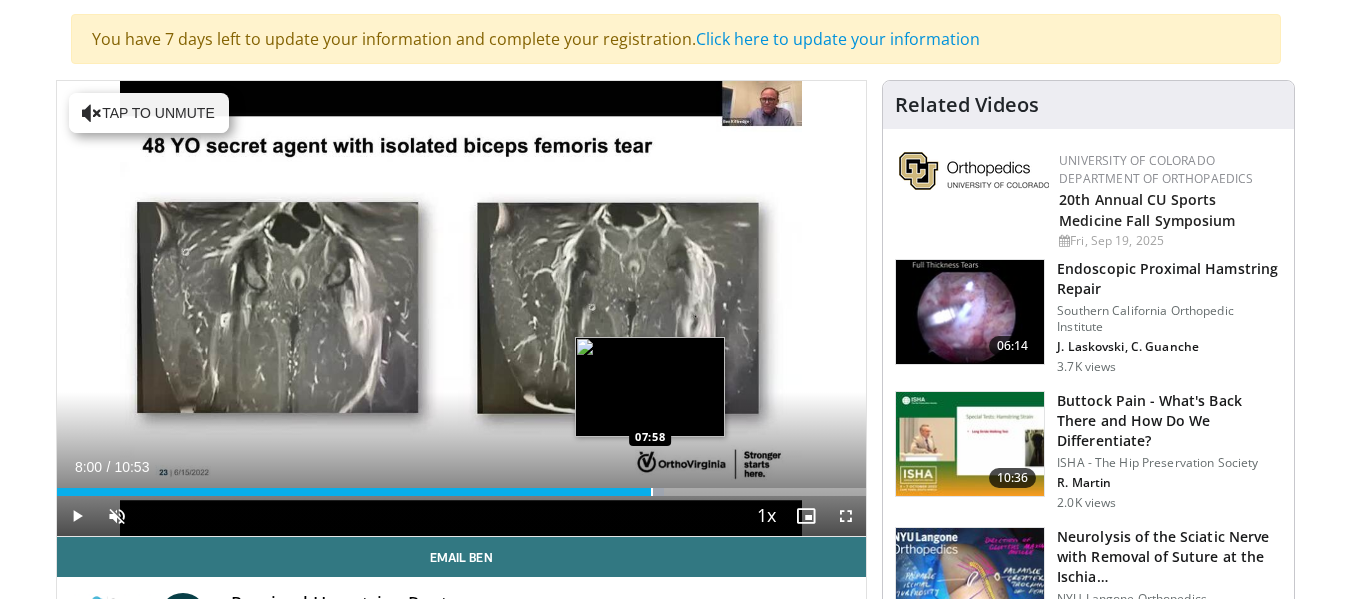 click at bounding box center [652, 492] 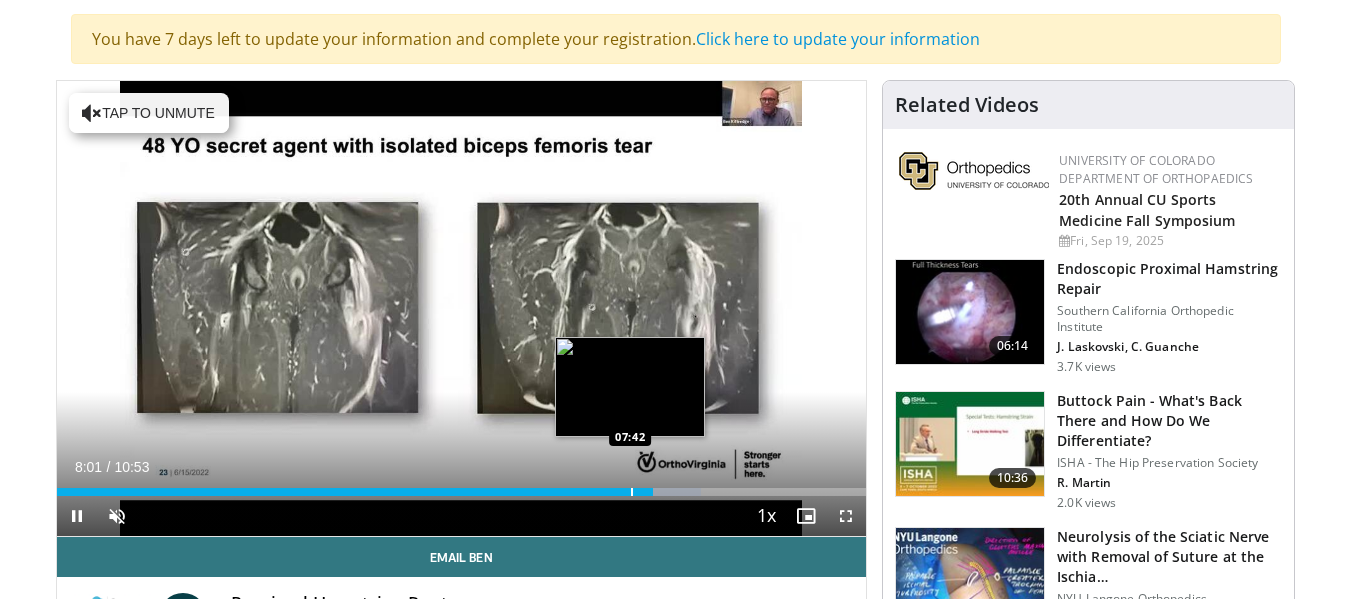 click on "08:01" at bounding box center (355, 492) 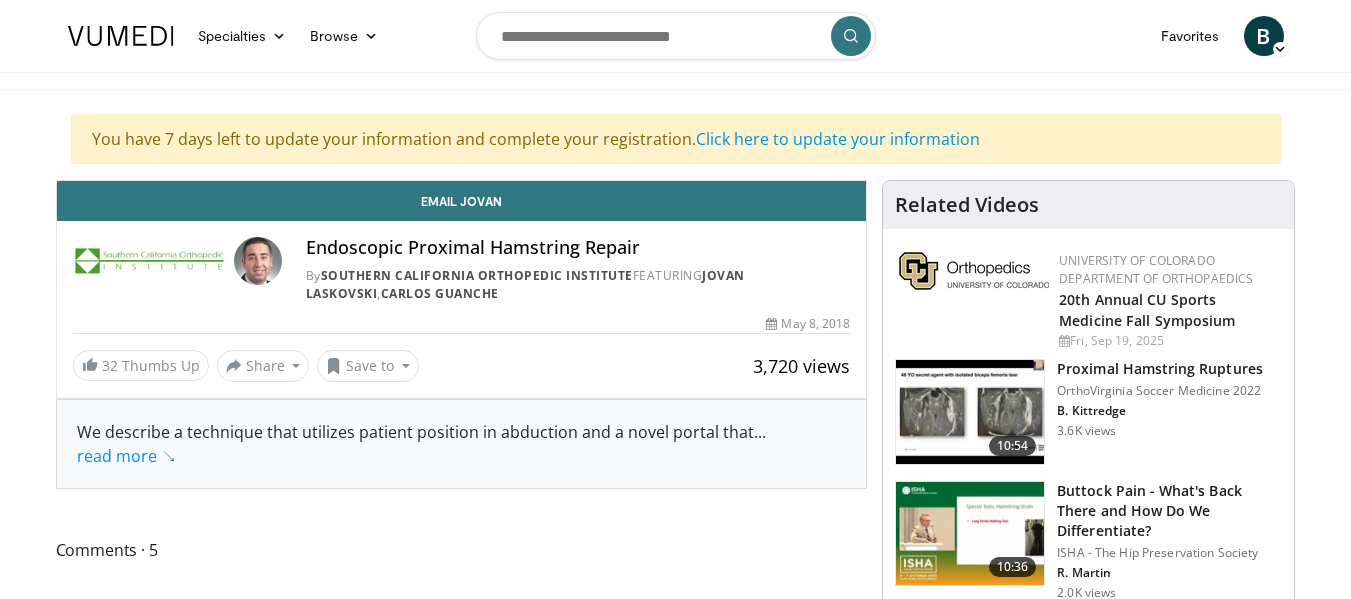 scroll, scrollTop: 0, scrollLeft: 0, axis: both 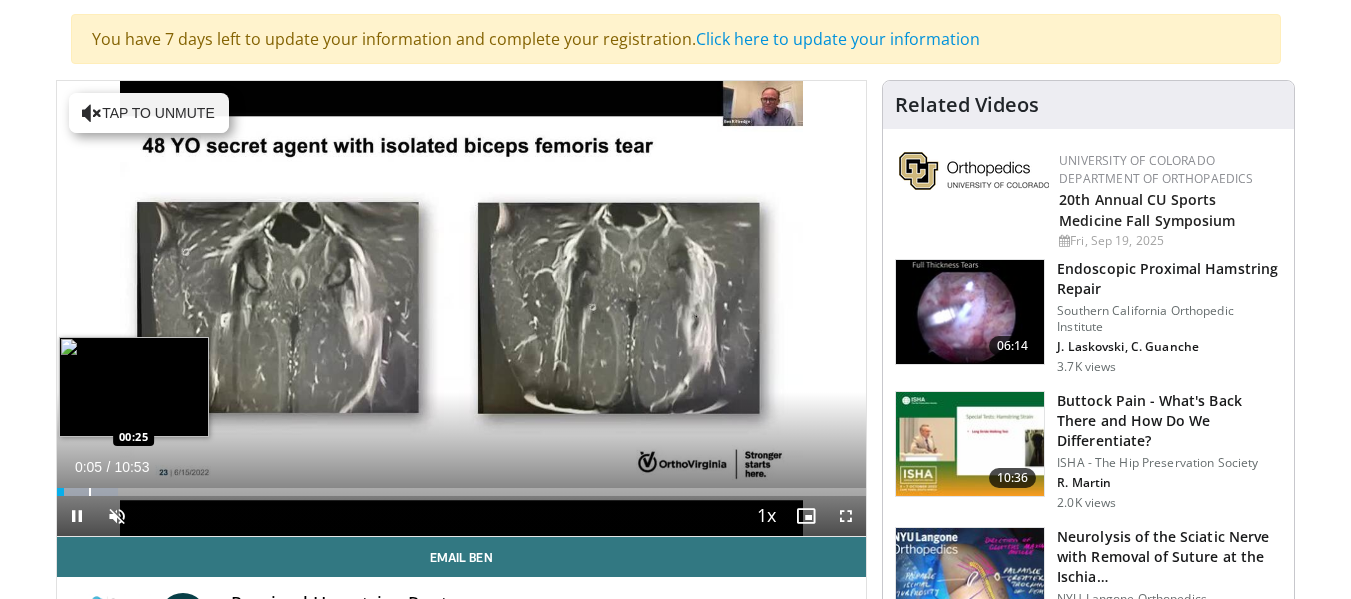 click on "Loaded :  7.58% 00:06 00:25" at bounding box center (462, 486) 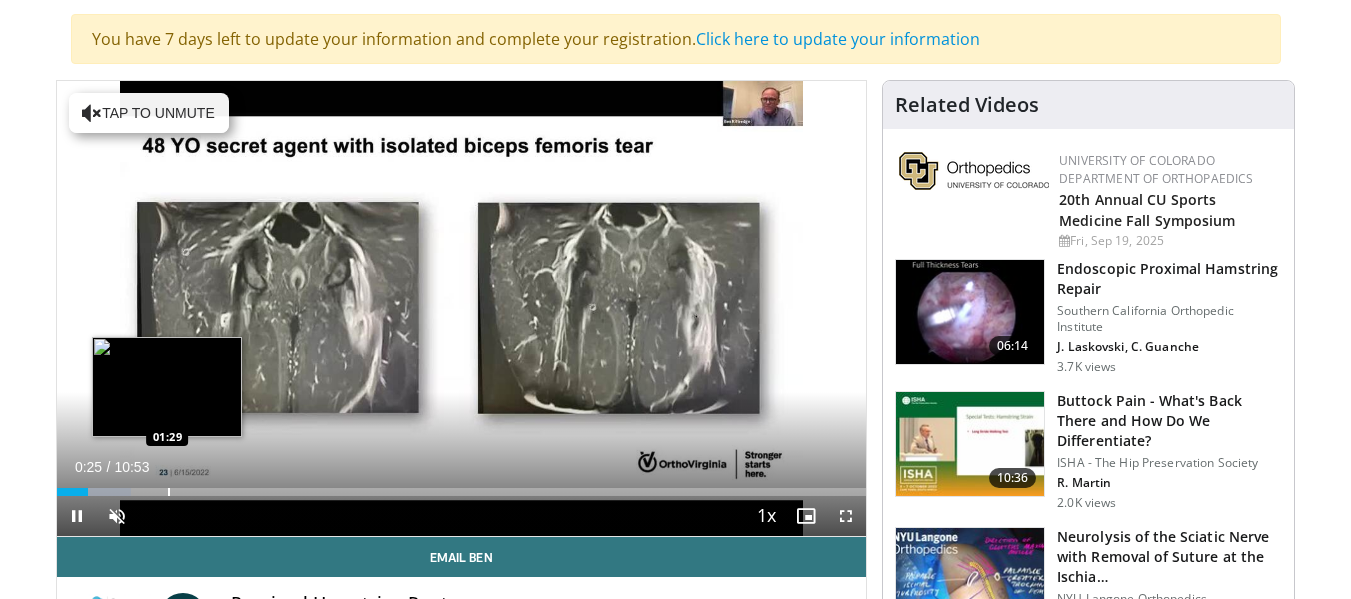 click on "Loaded :  9.19% 00:25 01:29" at bounding box center [462, 486] 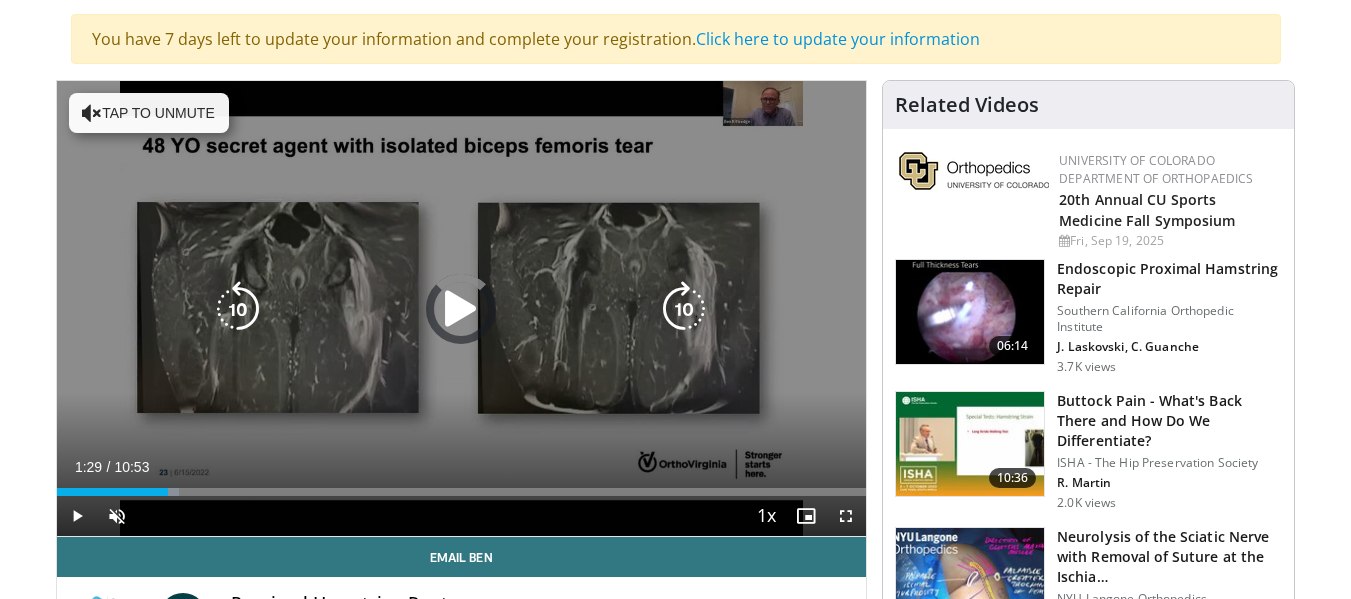 click on "Loaded :  15.18% 01:29 01:29" at bounding box center [462, 486] 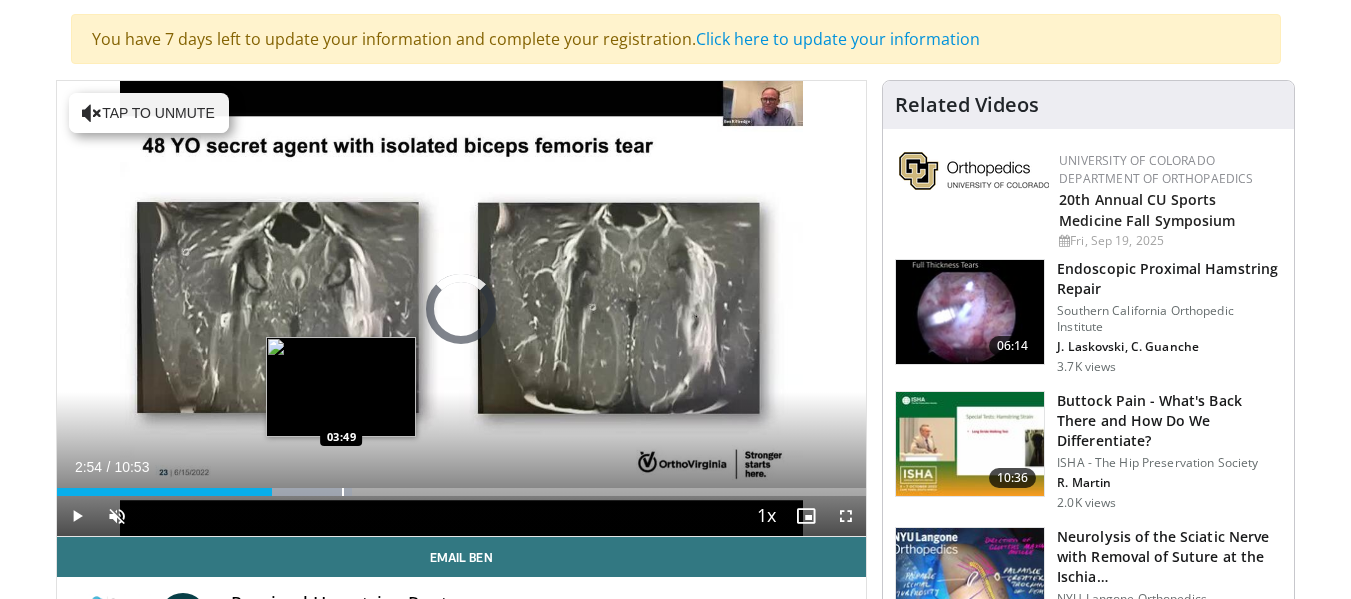 click on "Loaded :  36.45% 02:54 03:49" at bounding box center [462, 486] 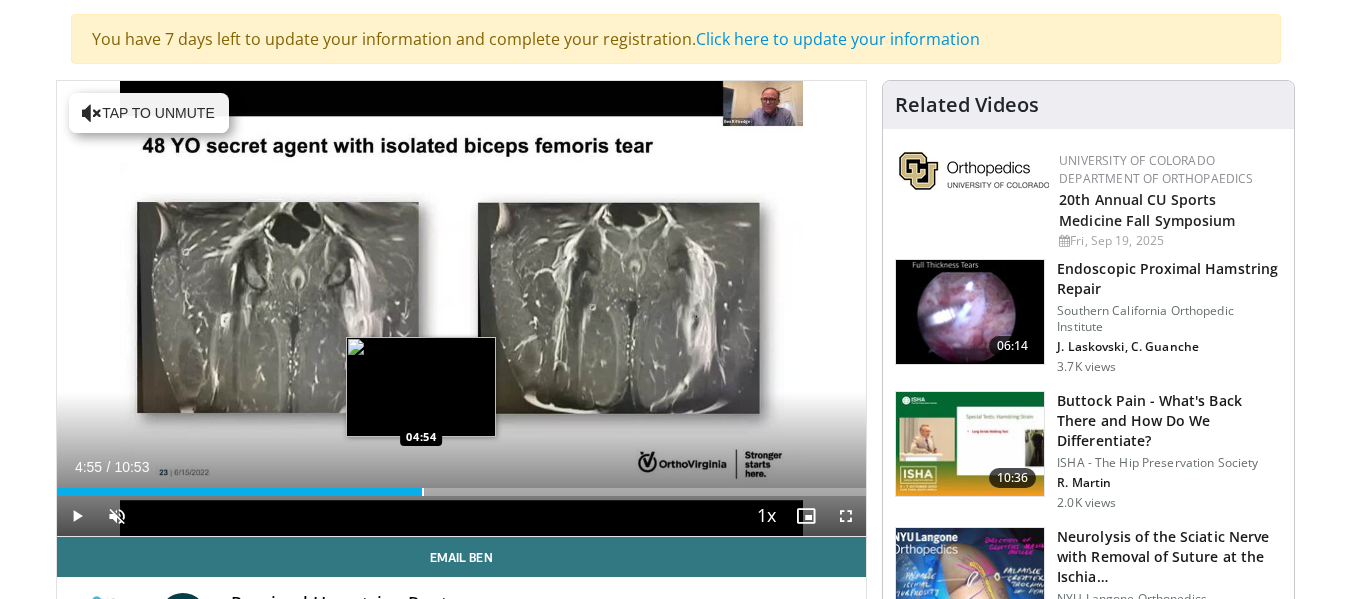 click on "Loaded :  45.56% 04:55 04:54" at bounding box center (462, 486) 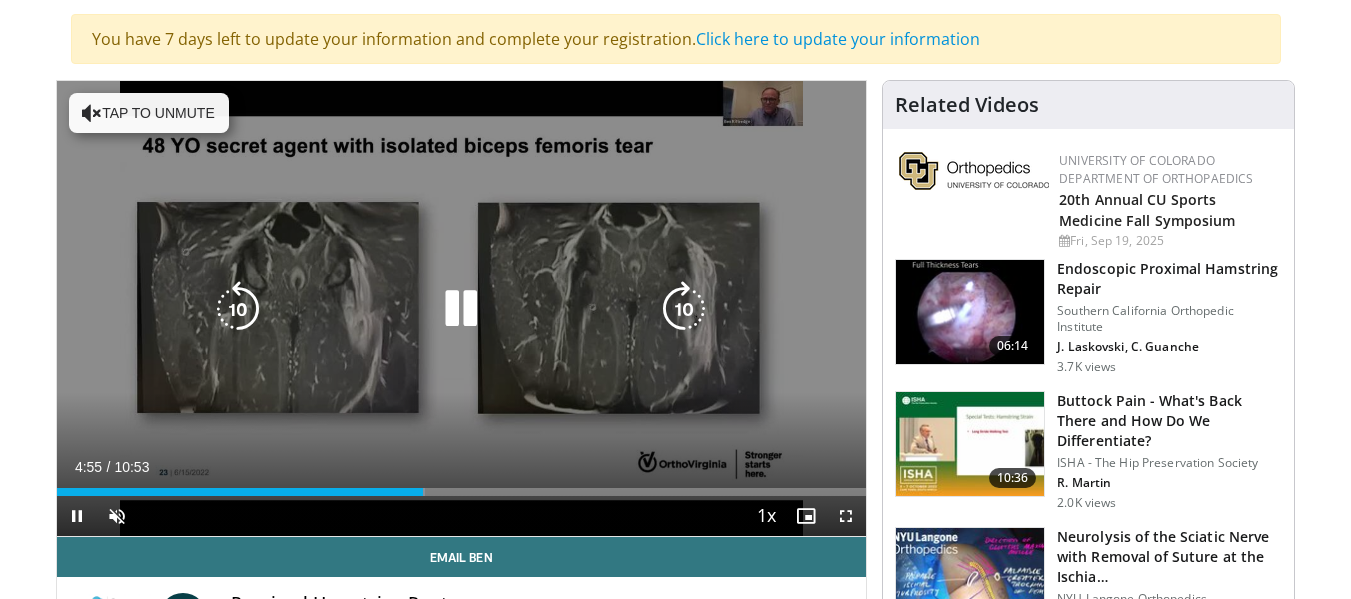 click on "Loaded :  45.56% 04:55 04:54" at bounding box center [462, 486] 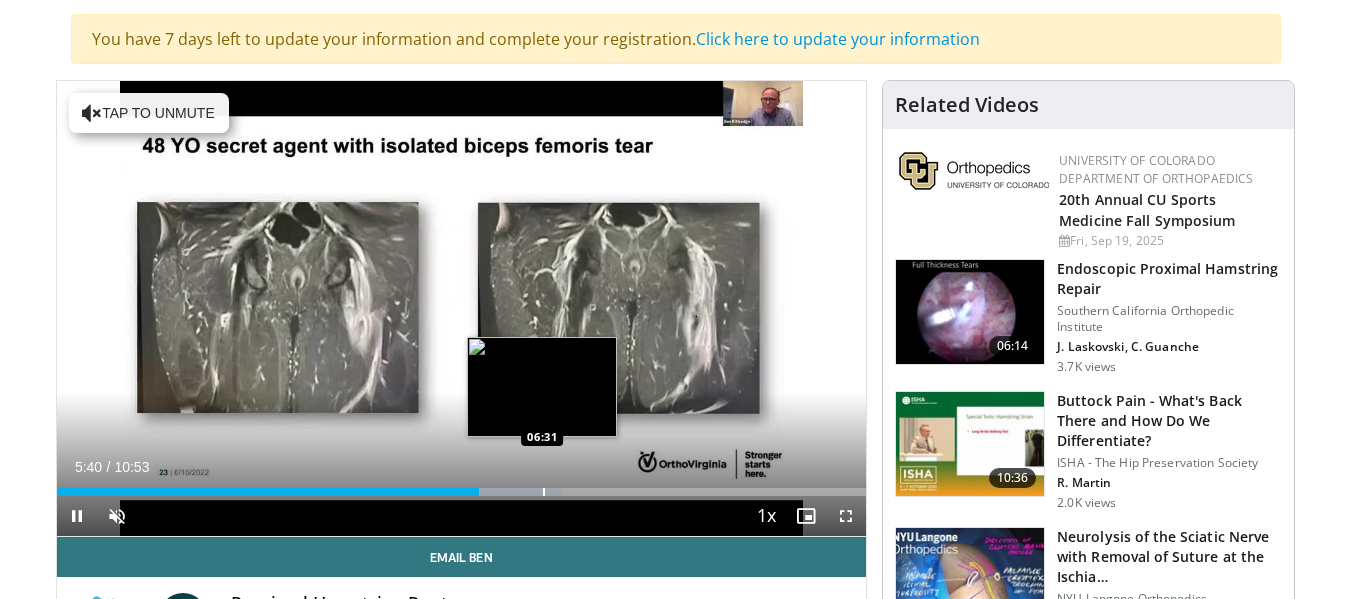 click on "Loaded :  62.27% 05:40 06:31" at bounding box center [462, 486] 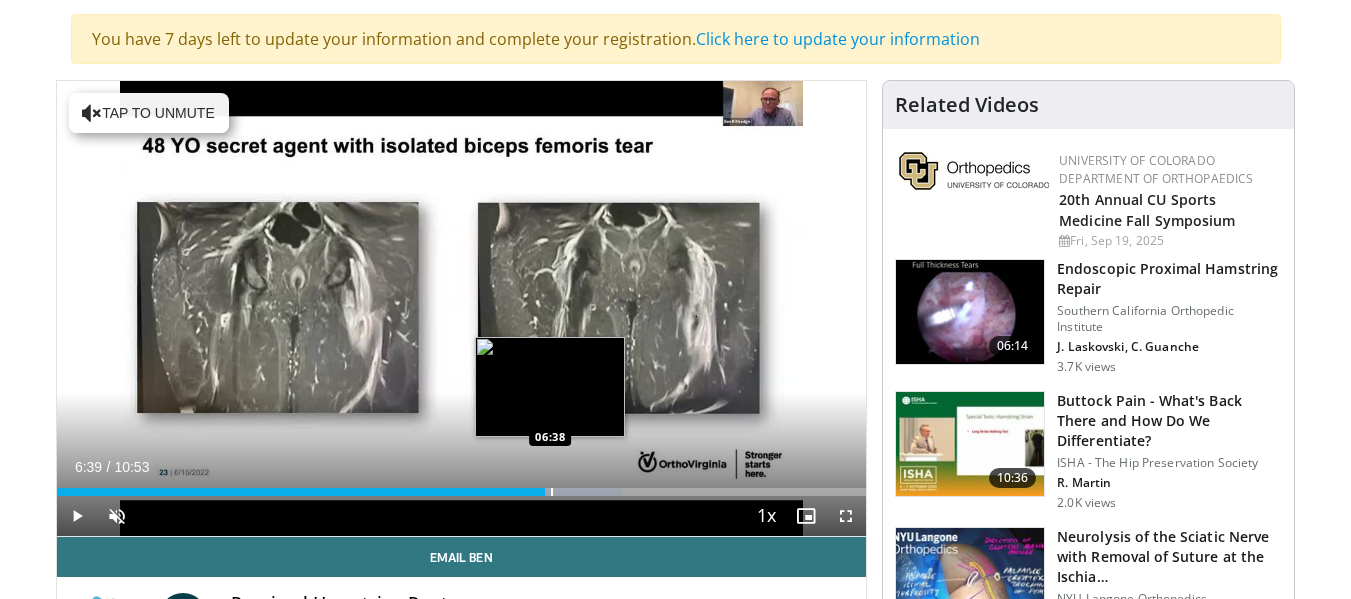 click at bounding box center [552, 492] 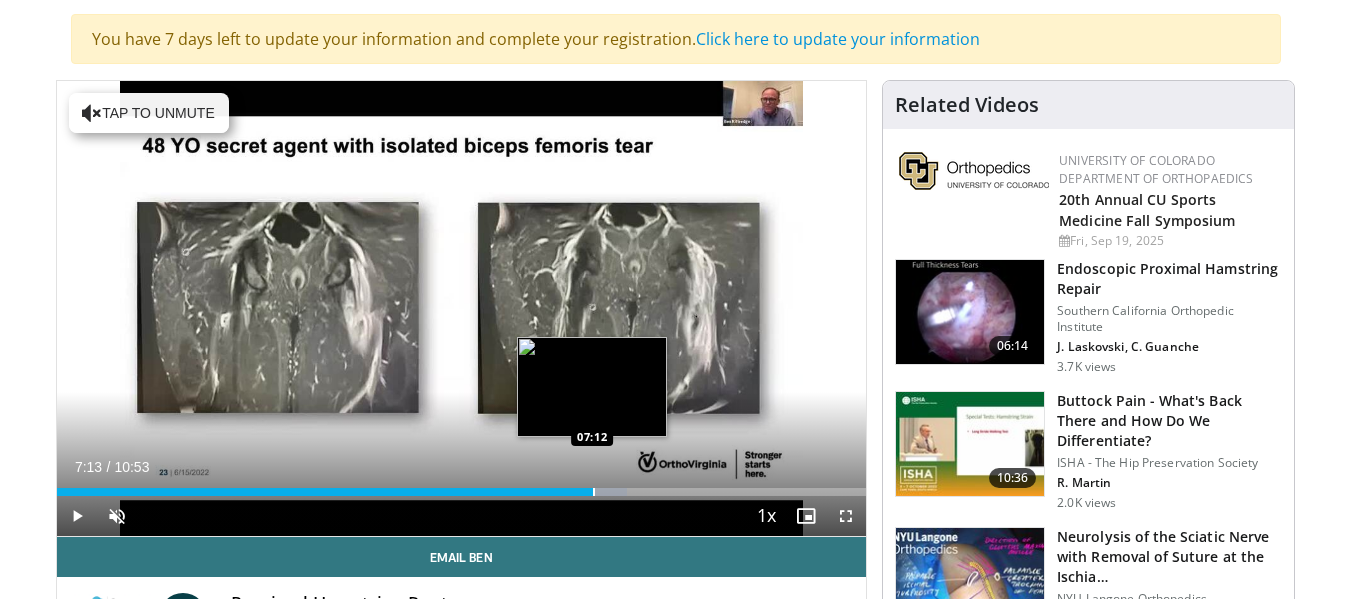 click at bounding box center [594, 492] 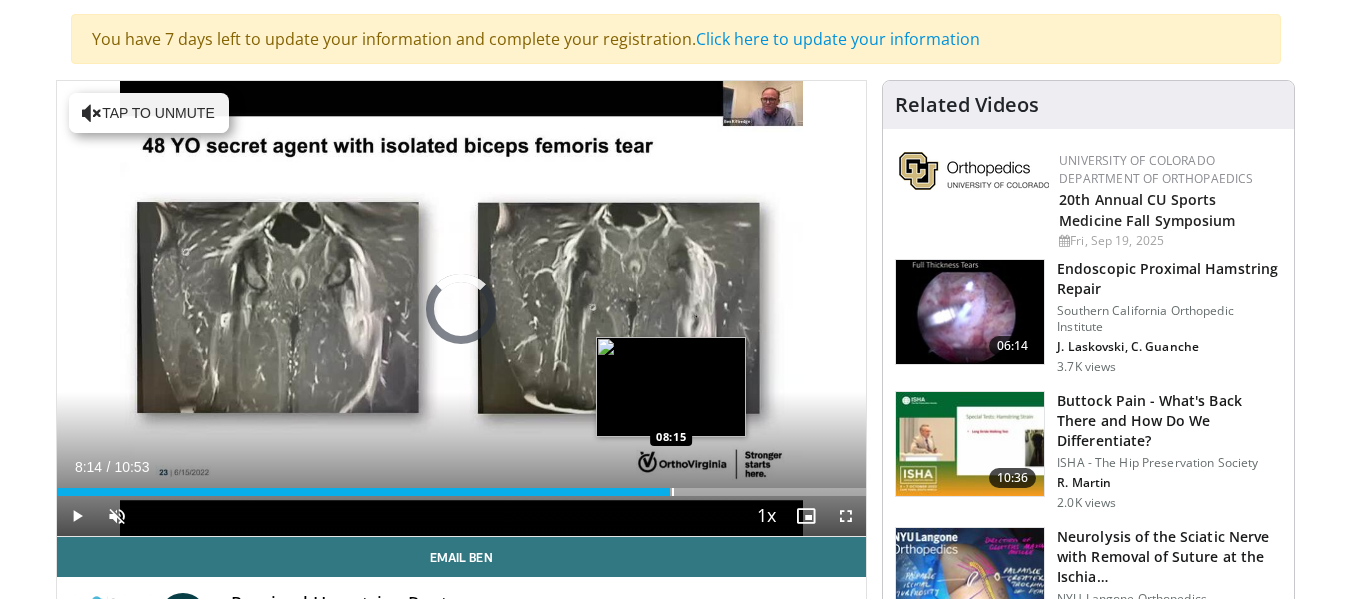 click at bounding box center [673, 492] 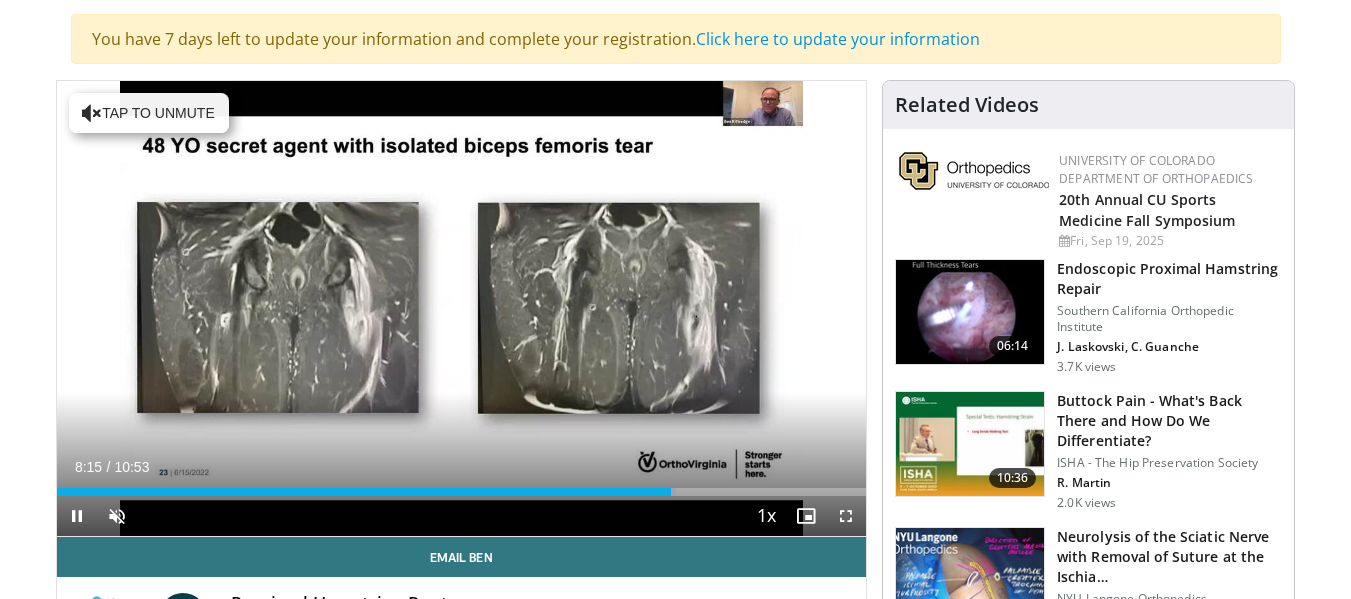click on "Current Time  8:15 / Duration  10:53 Pause Skip Backward Skip Forward Unmute Loaded :  76.57% 08:15 08:32 Stream Type  LIVE Seek to live, currently behind live LIVE   1x Playback Rate 0.5x 0.75x 1x , selected 1.25x 1.5x 1.75x 2x Chapters Chapters Descriptions descriptions off , selected Captions captions settings , opens captions settings dialog captions off , selected Audio Track en (Main) , selected Fullscreen Enable picture-in-picture mode" at bounding box center [462, 516] 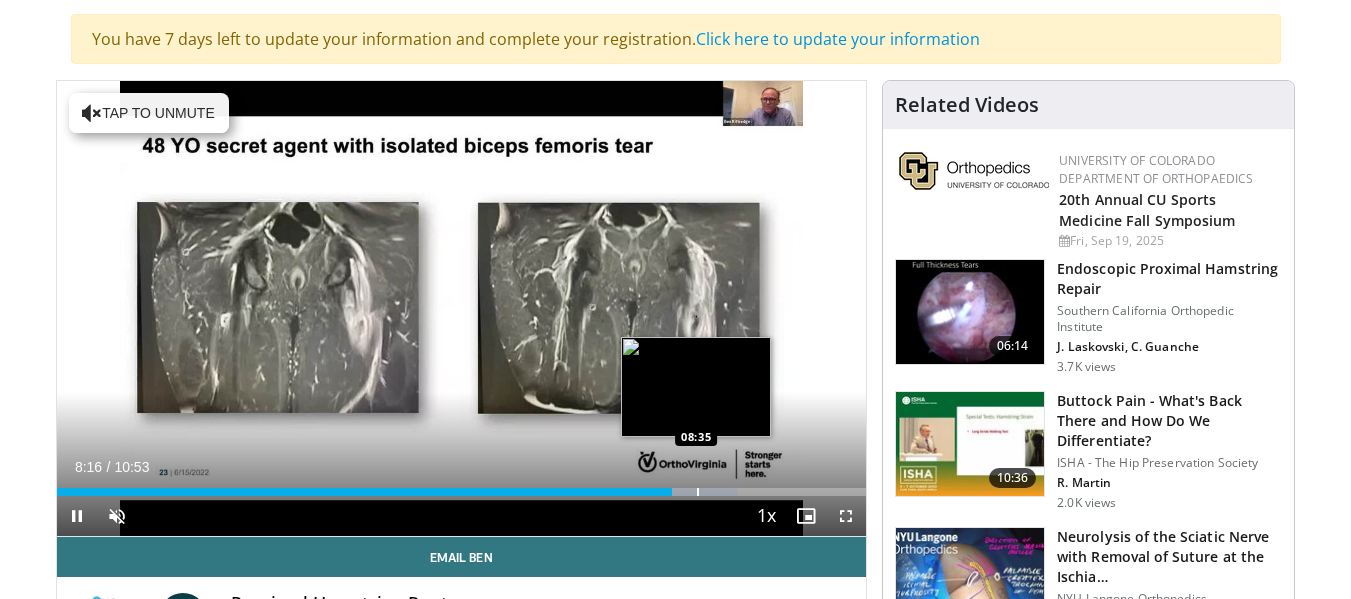 click at bounding box center [698, 492] 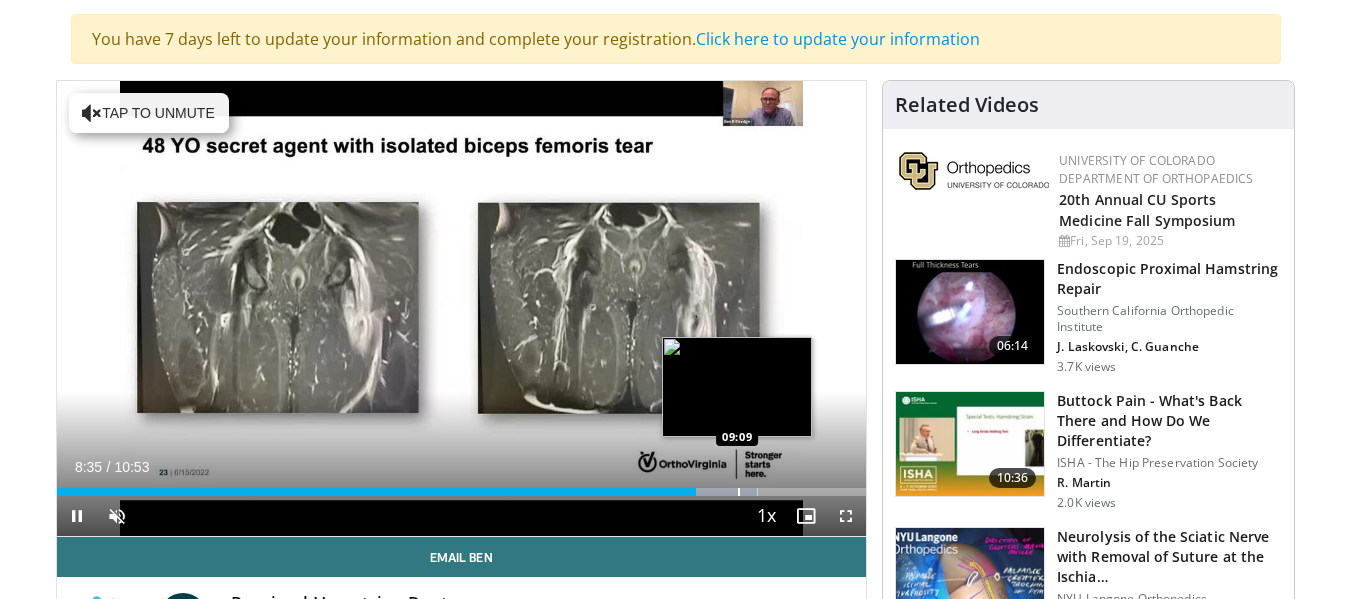 click at bounding box center [739, 492] 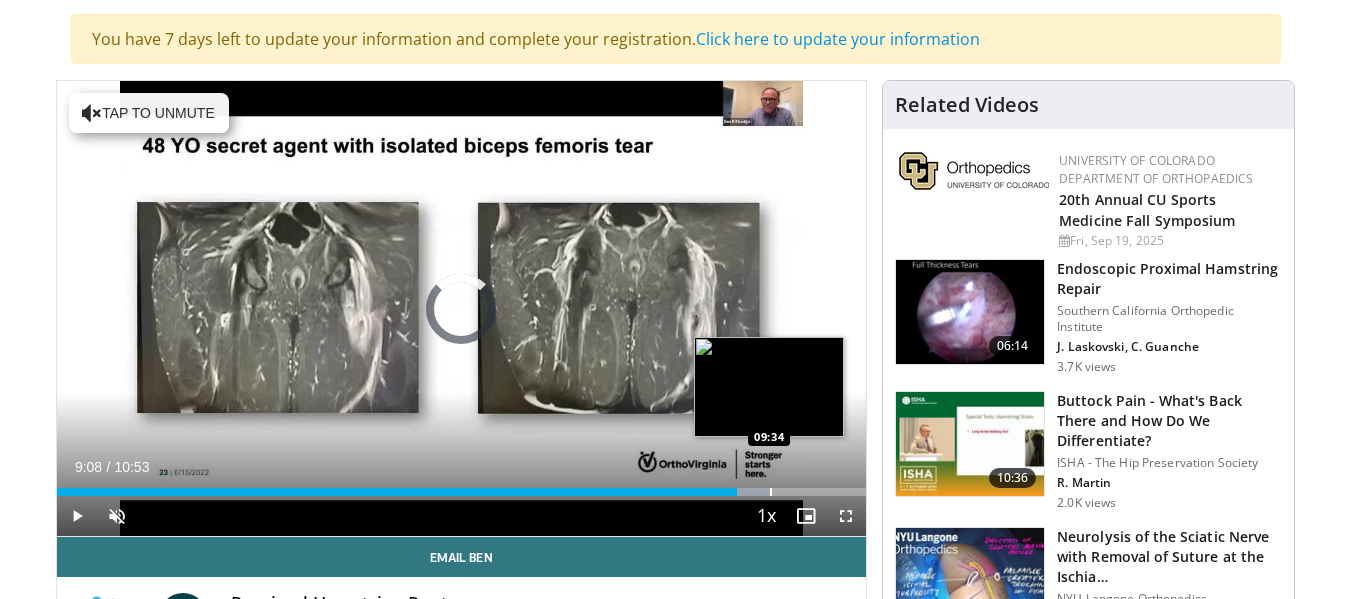 click on "Loaded :  88.10% 09:08 09:34" at bounding box center (462, 486) 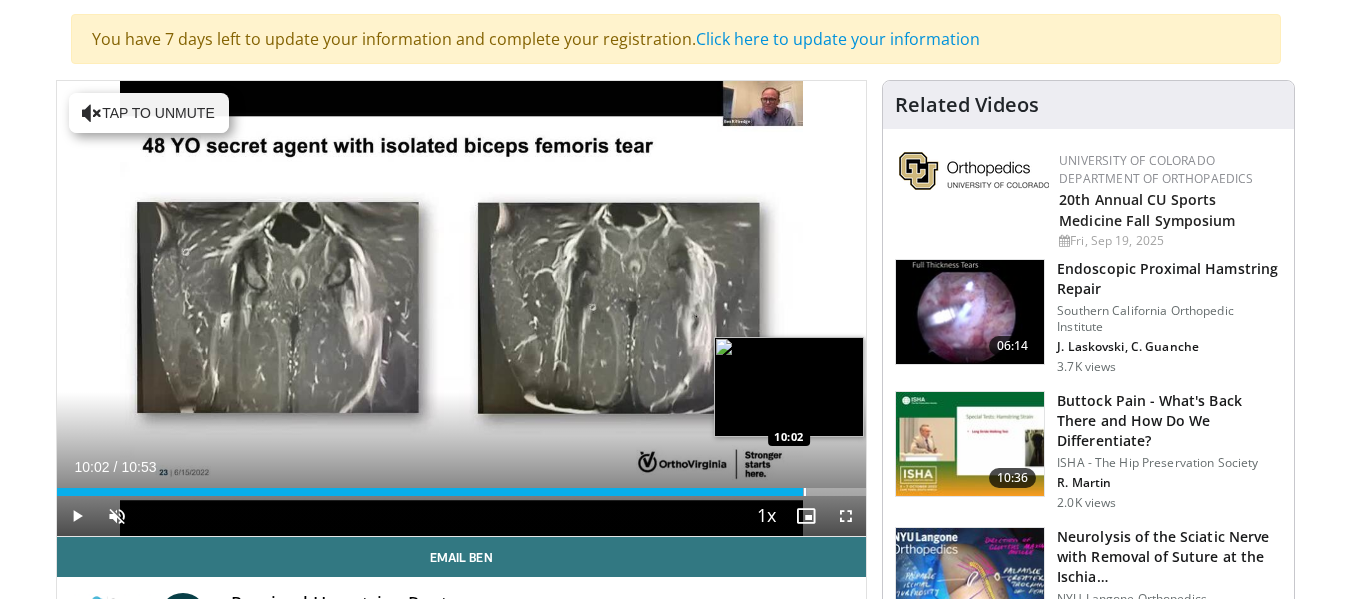 click on "Loaded :  92.66% 10:02 10:02" at bounding box center (462, 486) 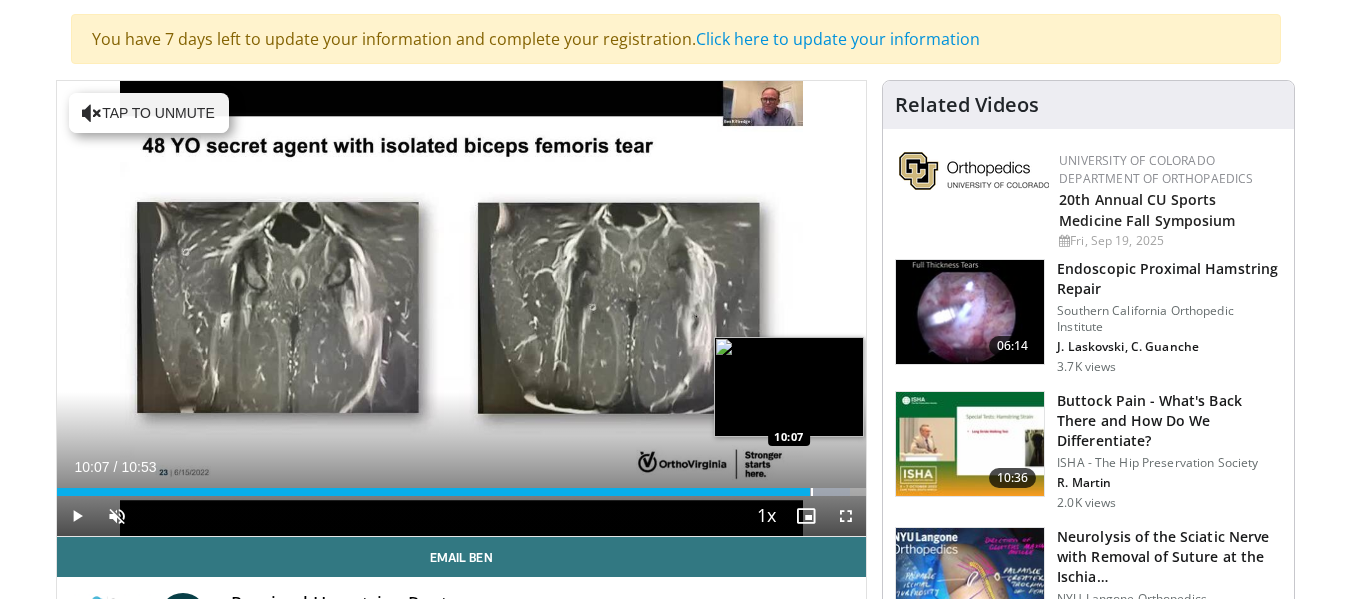 click on "Loaded :  98.01% 10:03 10:07" at bounding box center (462, 486) 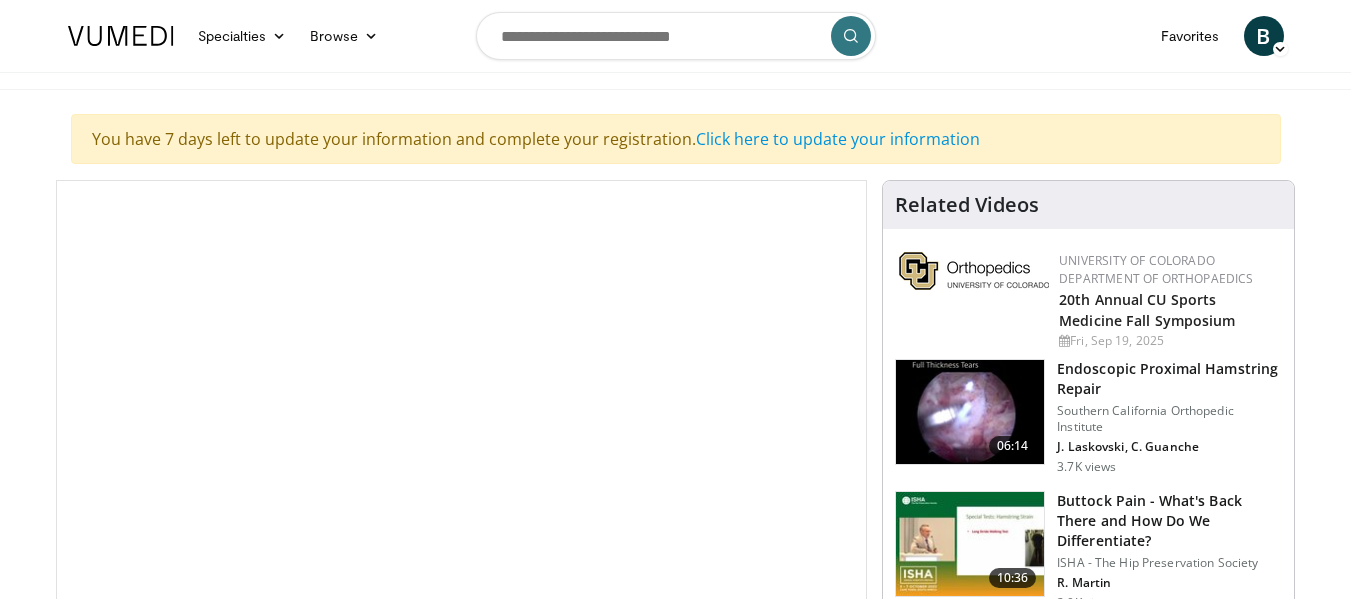 scroll, scrollTop: 0, scrollLeft: 0, axis: both 